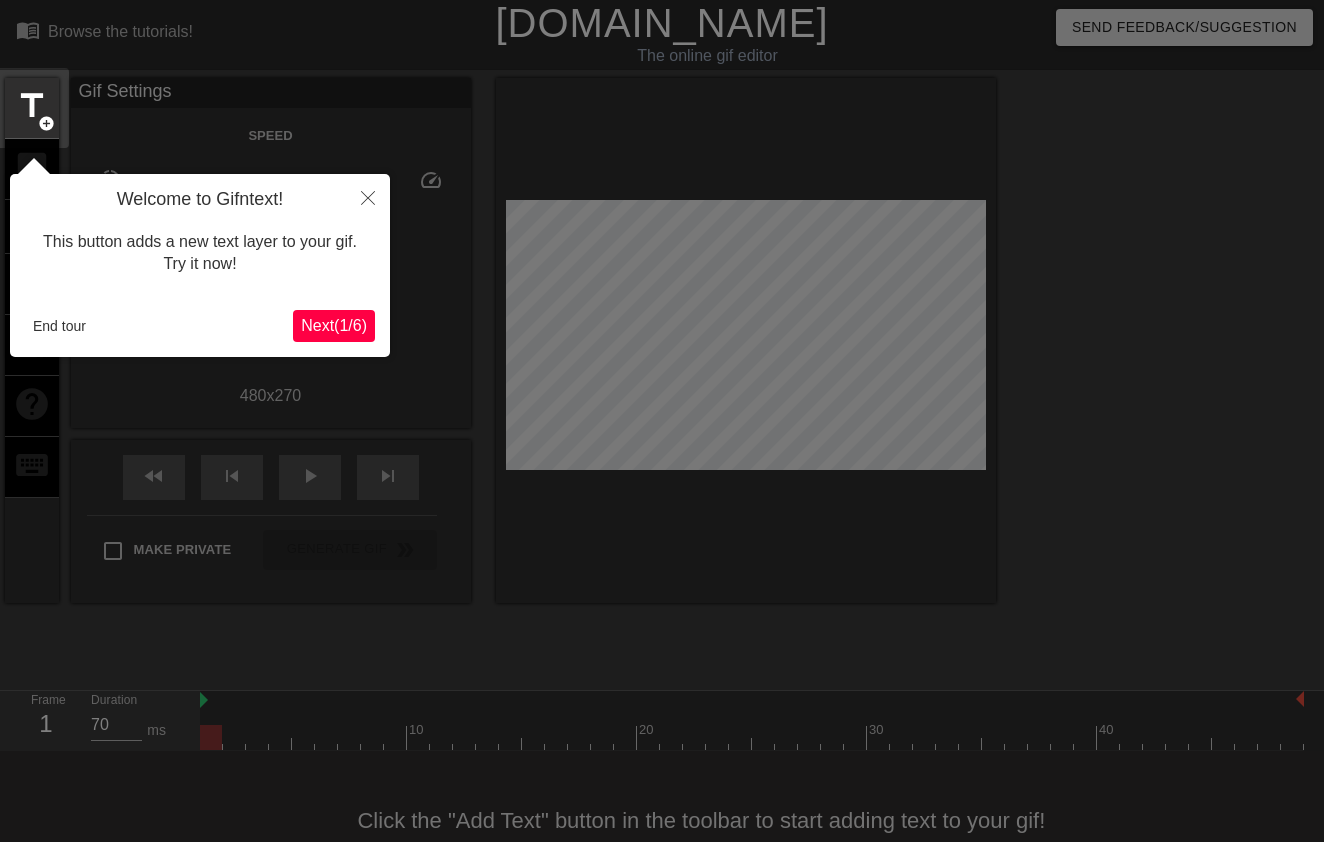 scroll, scrollTop: 49, scrollLeft: 0, axis: vertical 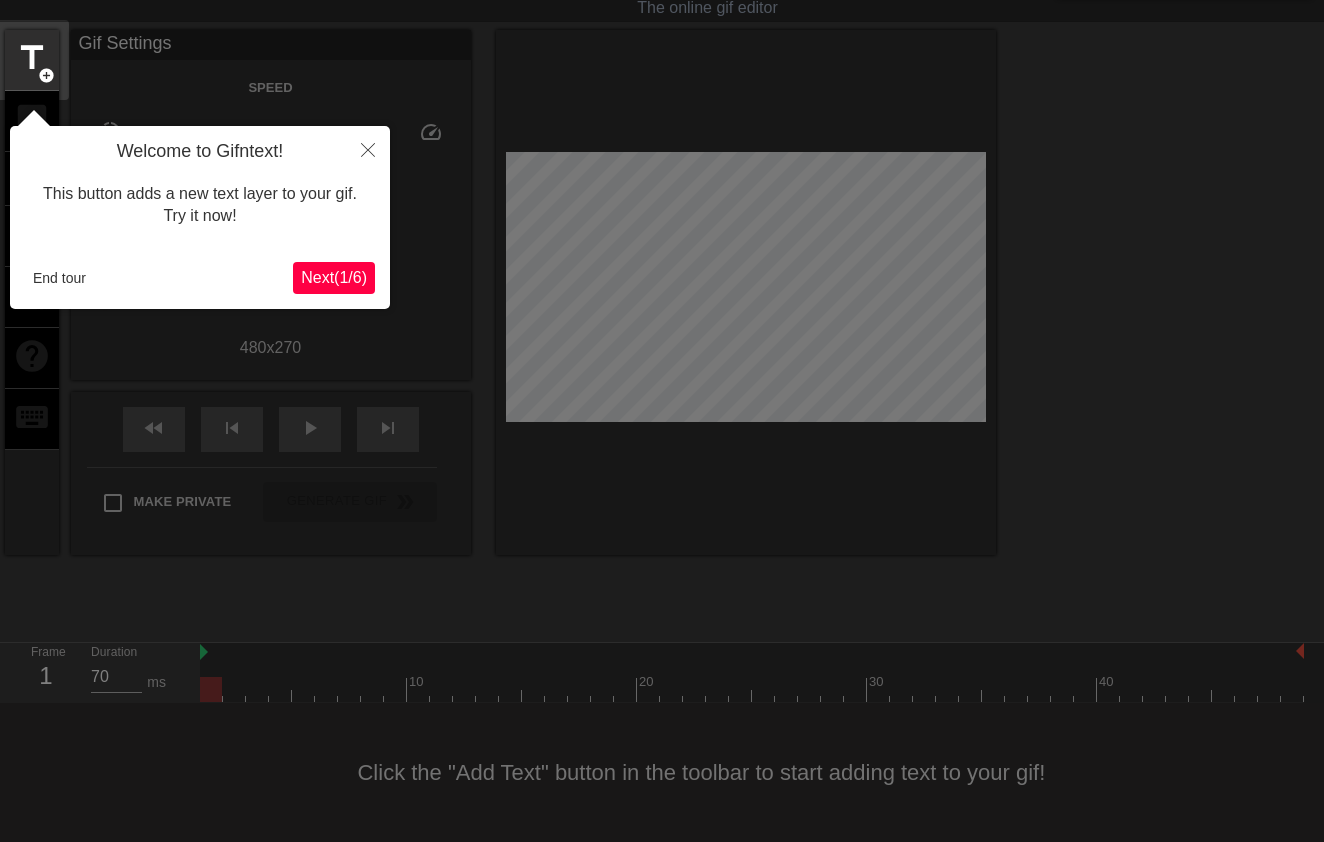 click on "Next  ( 1 / 6 )" at bounding box center [334, 277] 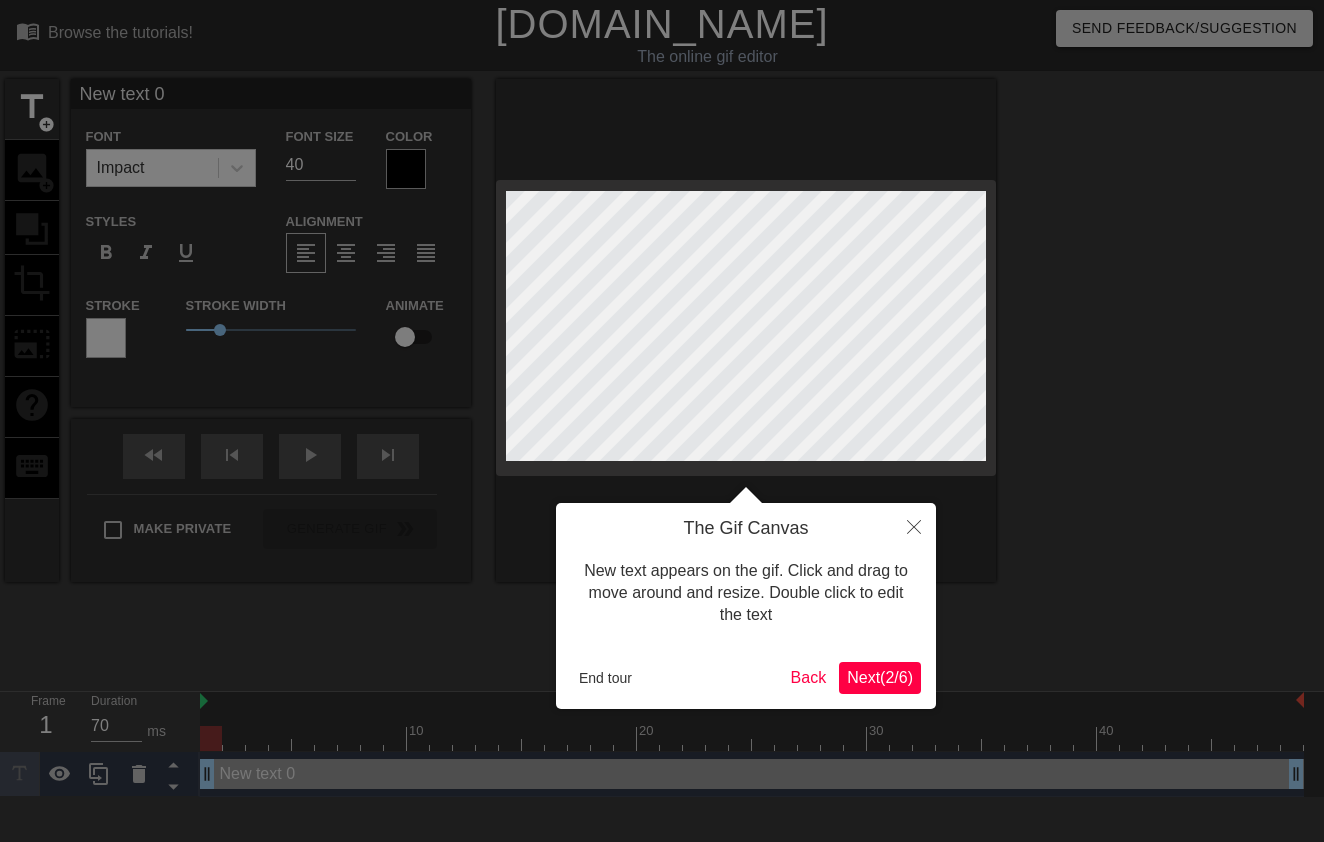 scroll, scrollTop: 0, scrollLeft: 0, axis: both 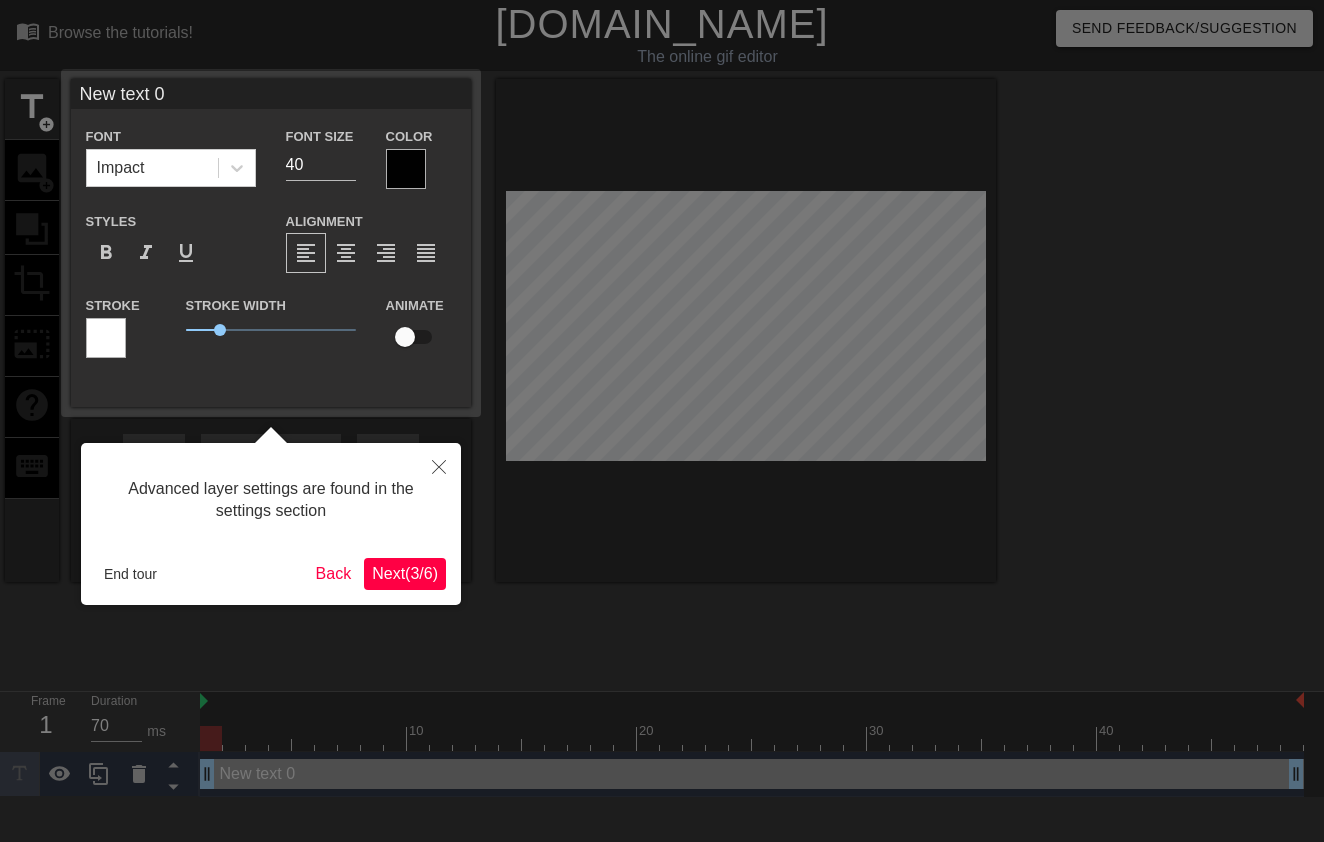 click on "Next  ( 3 / 6 )" at bounding box center [405, 573] 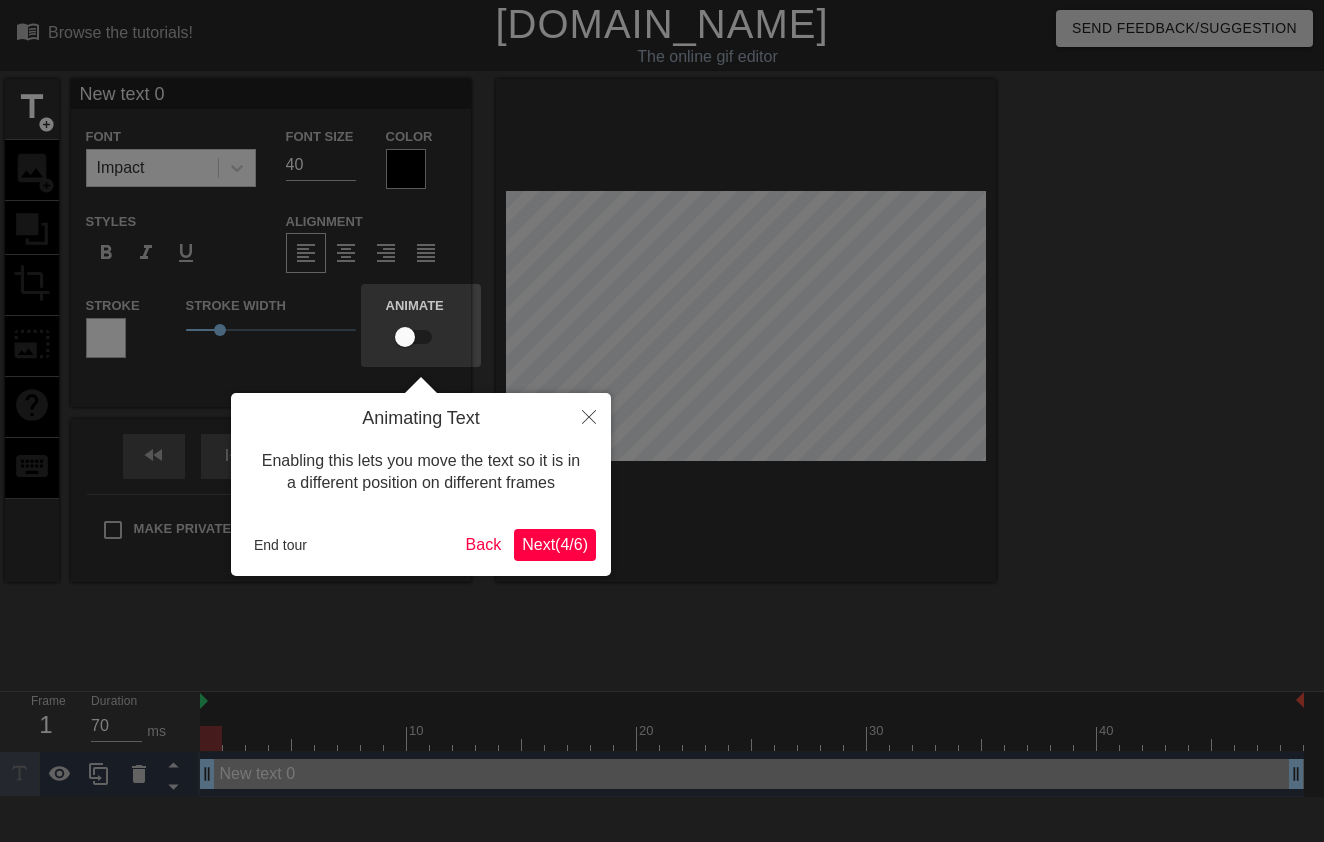 click on "Next  ( 4 / 6 )" at bounding box center (555, 544) 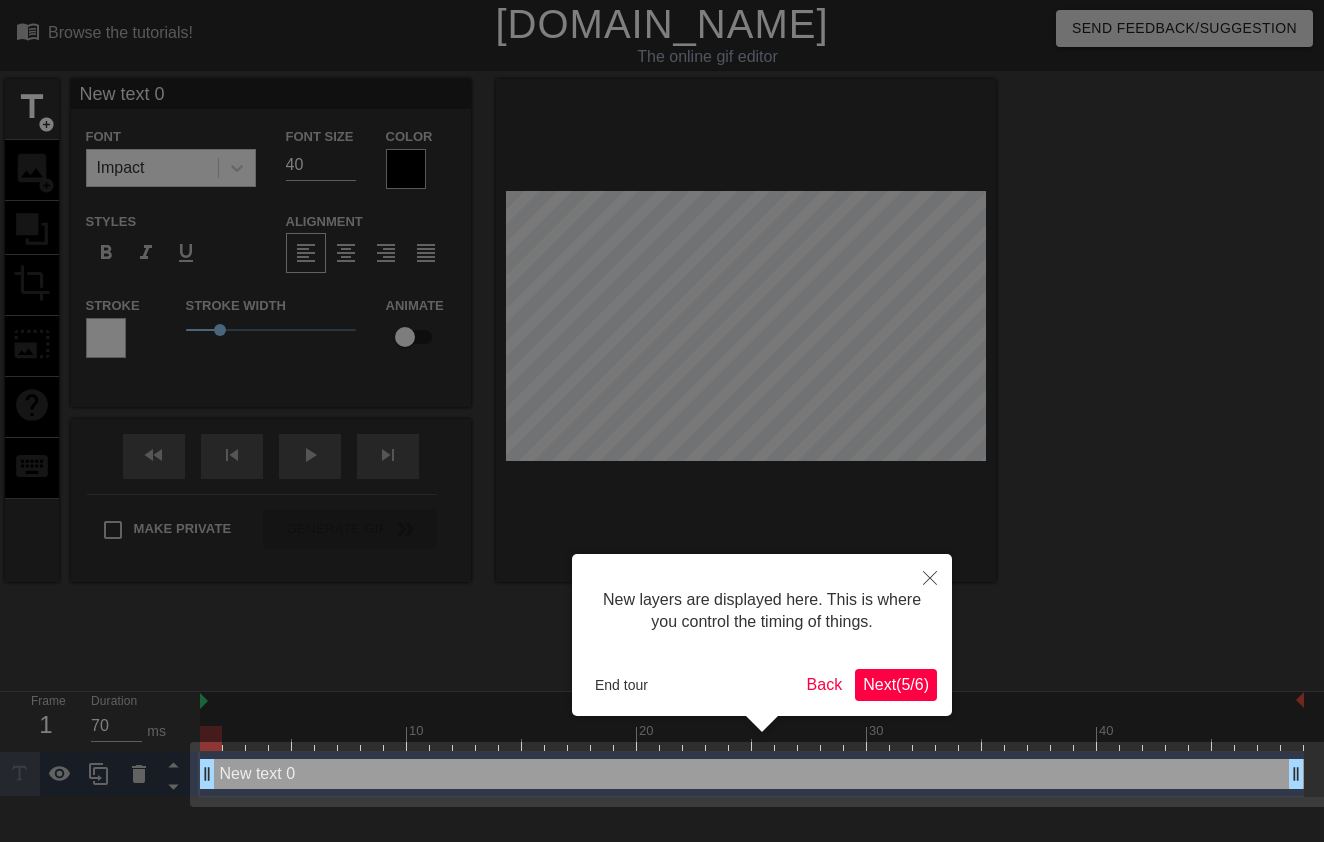 click on "Next  ( 5 / 6 )" at bounding box center (896, 684) 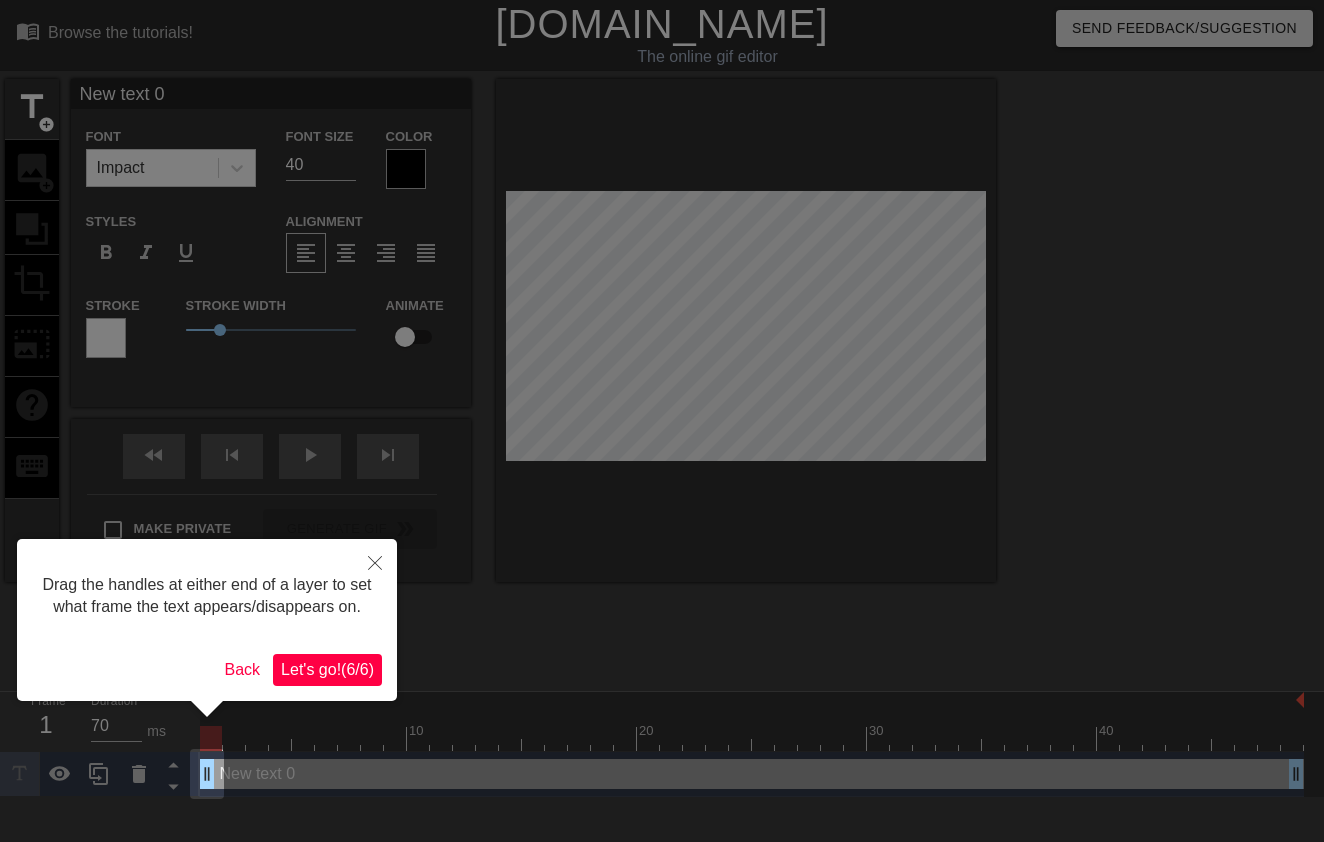 click on "Let's go!  ( 6 / 6 )" at bounding box center [327, 669] 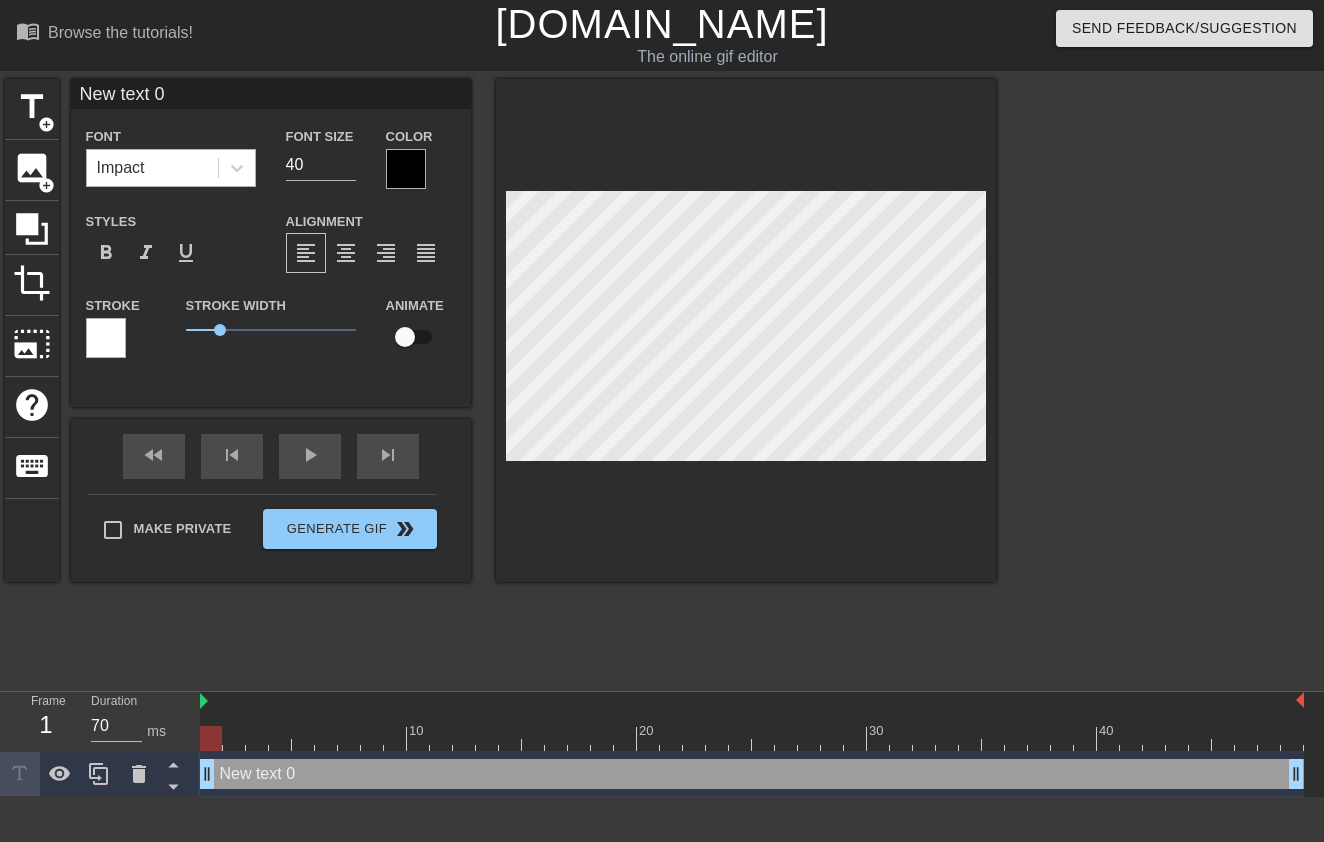 click on "Impact" at bounding box center [121, 168] 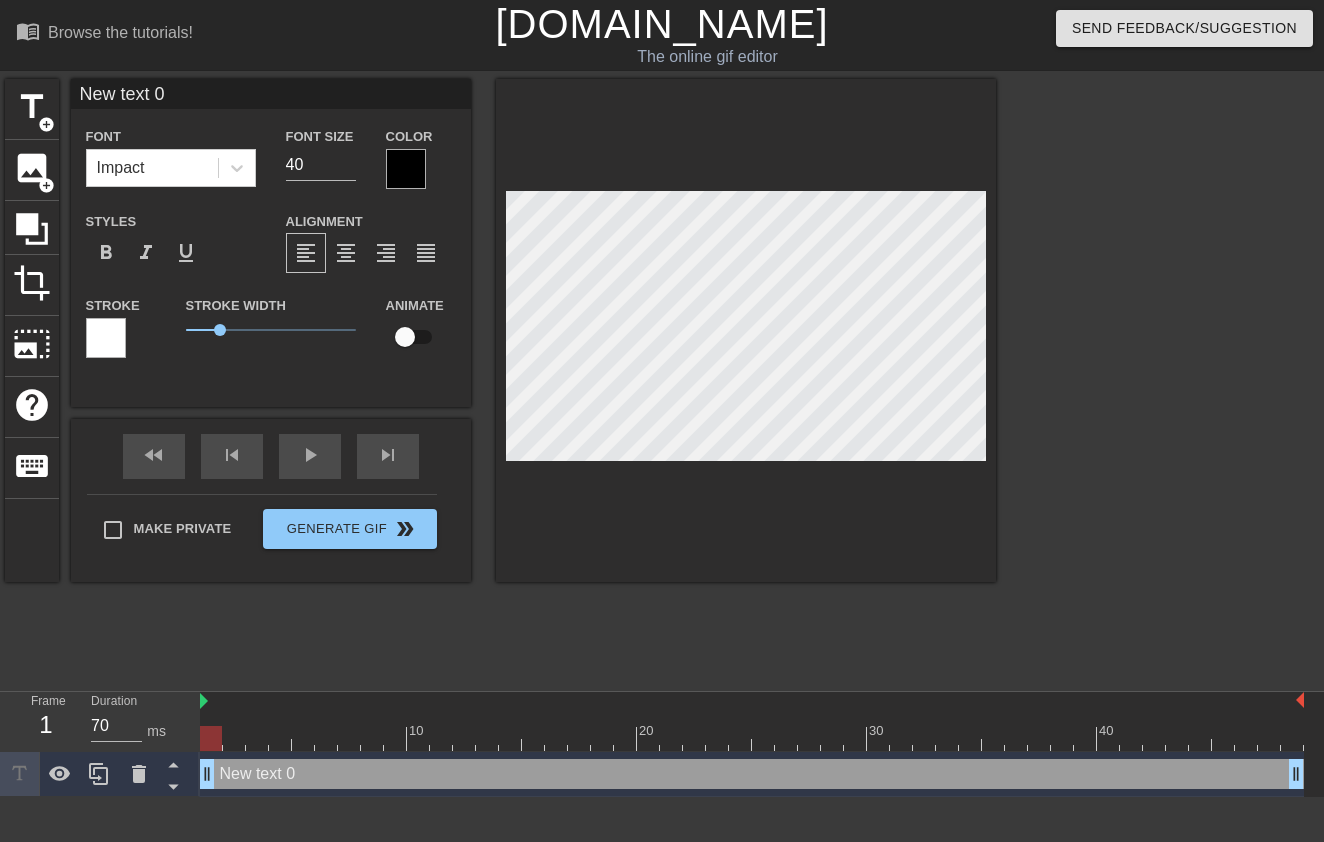 click on "New text 0" at bounding box center [271, 94] 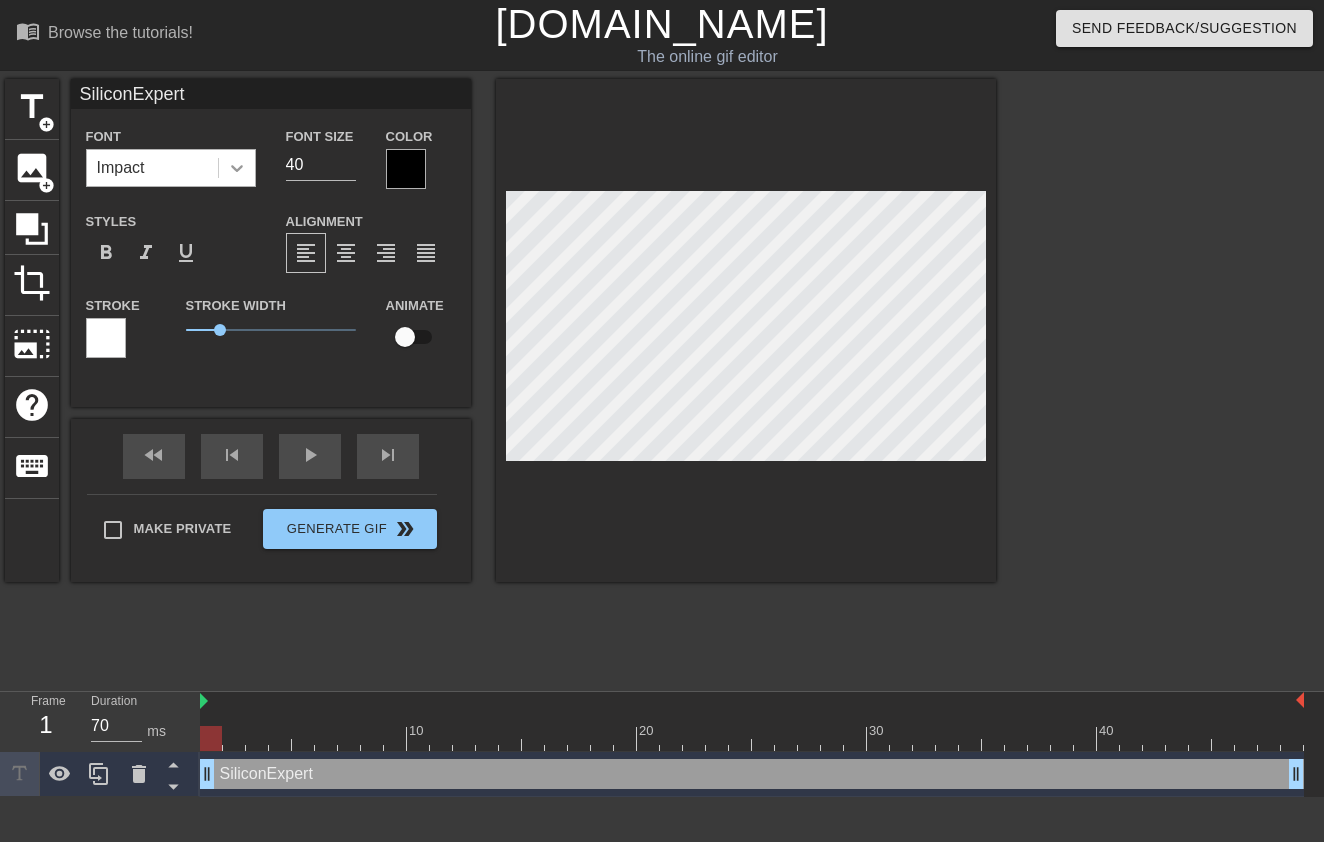 type on "SiliconExpert" 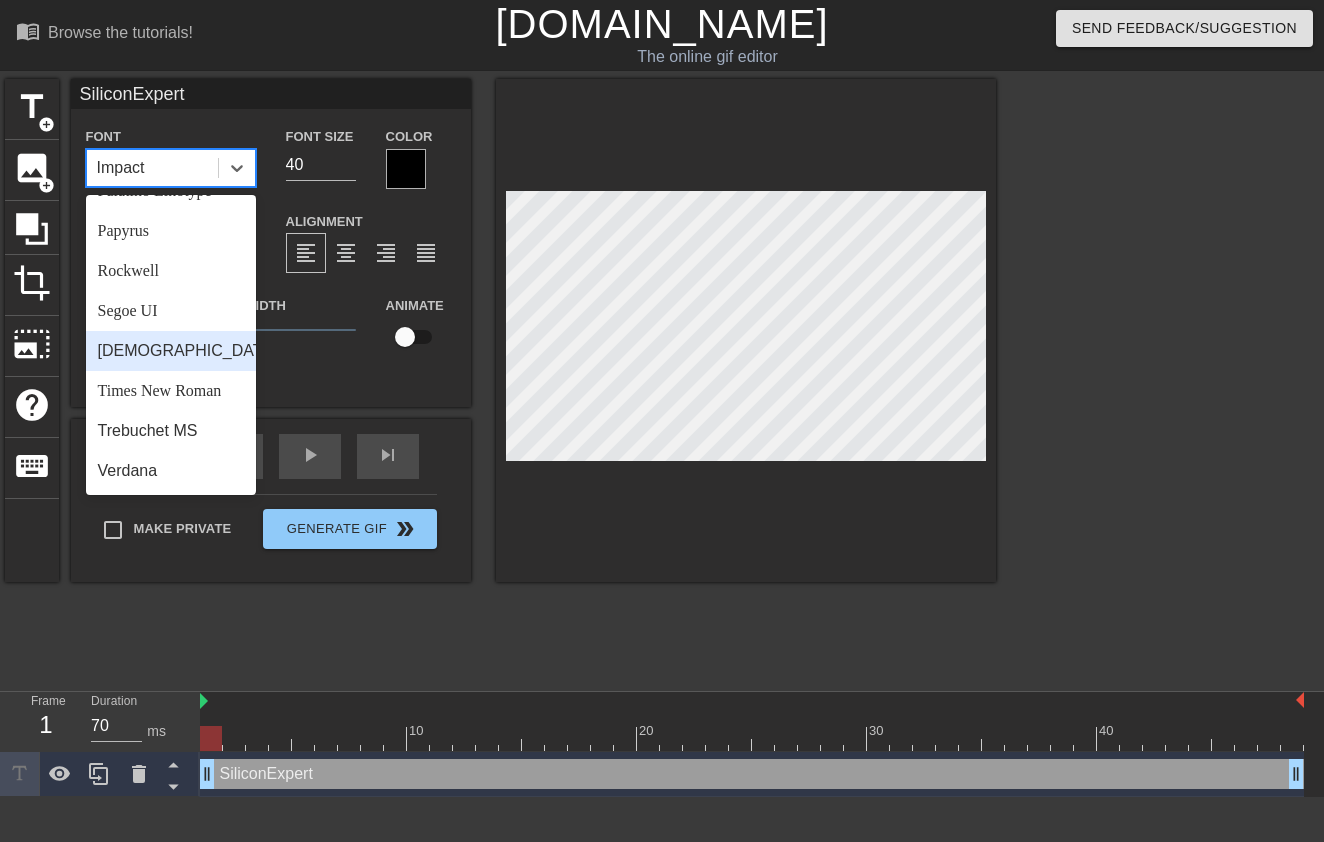 scroll, scrollTop: 0, scrollLeft: 0, axis: both 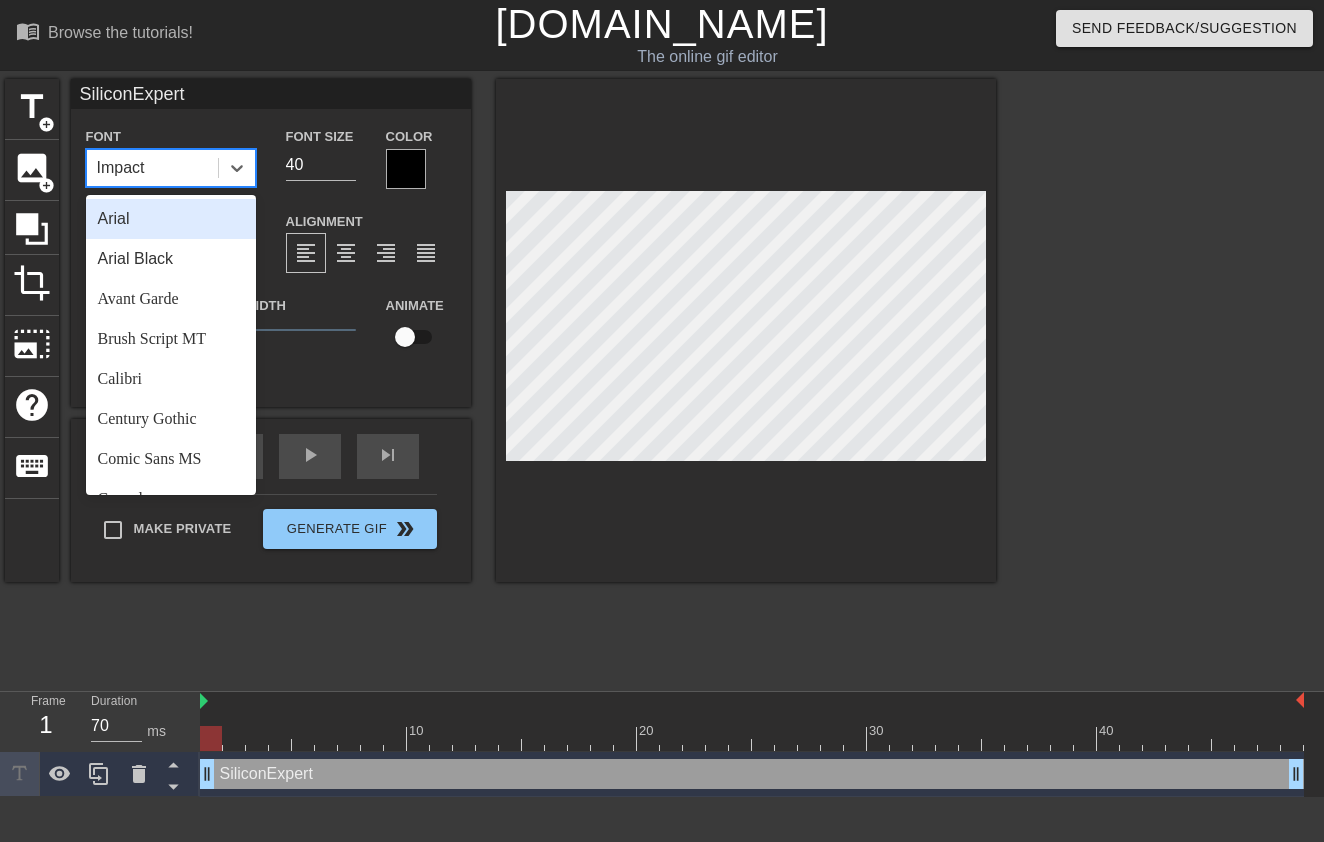 click on "Font      option Arial focused, 1 of 24. 24 results available. Use Up and Down to choose options, press Enter to select the currently focused option, press Escape to exit the menu, press Tab to select the option and exit the menu. Impact Arial Arial Black Avant Garde Brush Script MT Calibri Century Gothic Comic Sans MS Consolas Copperplate Courier New [US_STATE][PERSON_NAME] Sans [PERSON_NAME] Old Style Impact Lucida Console Lucida Sans Unicode Palatino Linotype Papyrus Rockwell Segoe UI Tahoma Times New Roman Trebuchet MS [PERSON_NAME]" at bounding box center [171, 155] 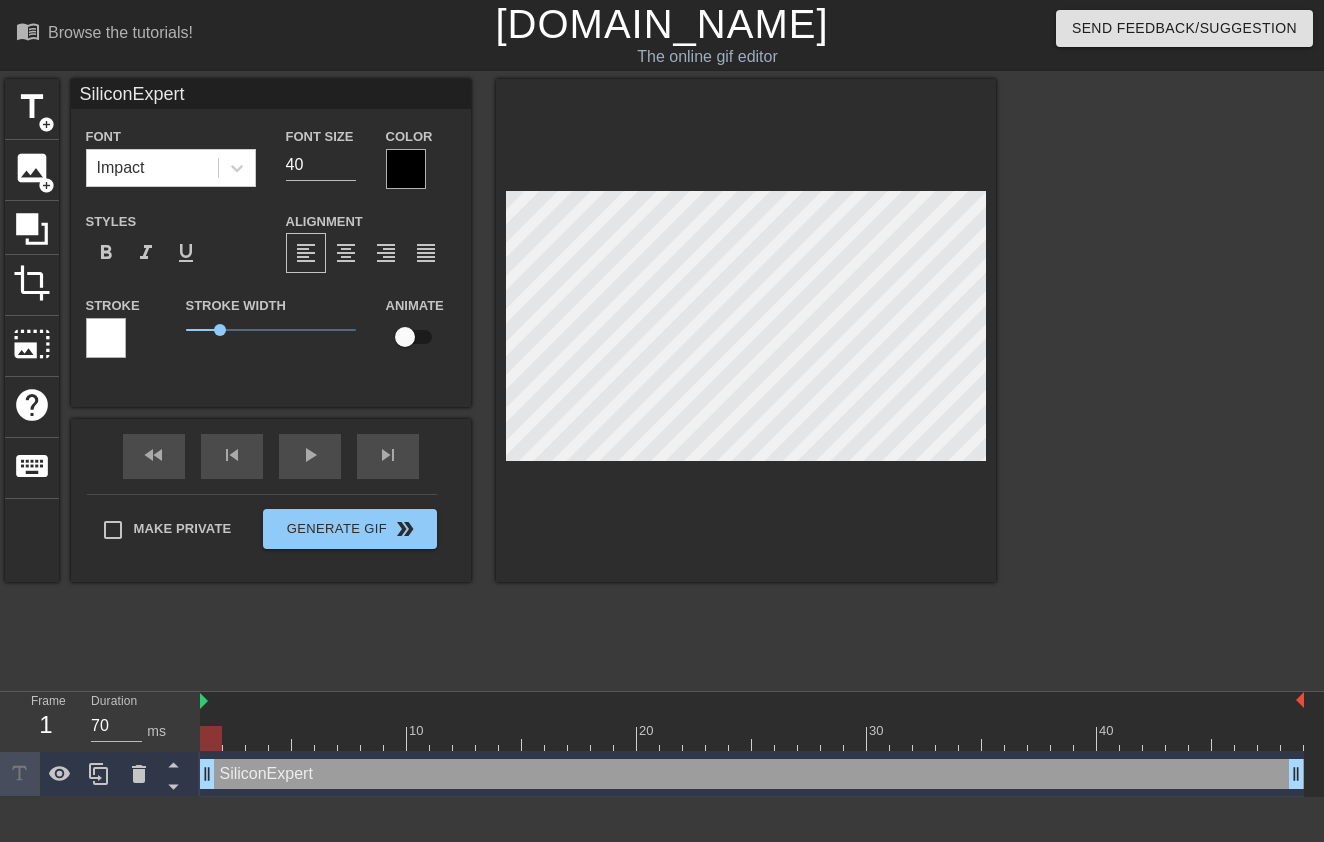 click at bounding box center (106, 338) 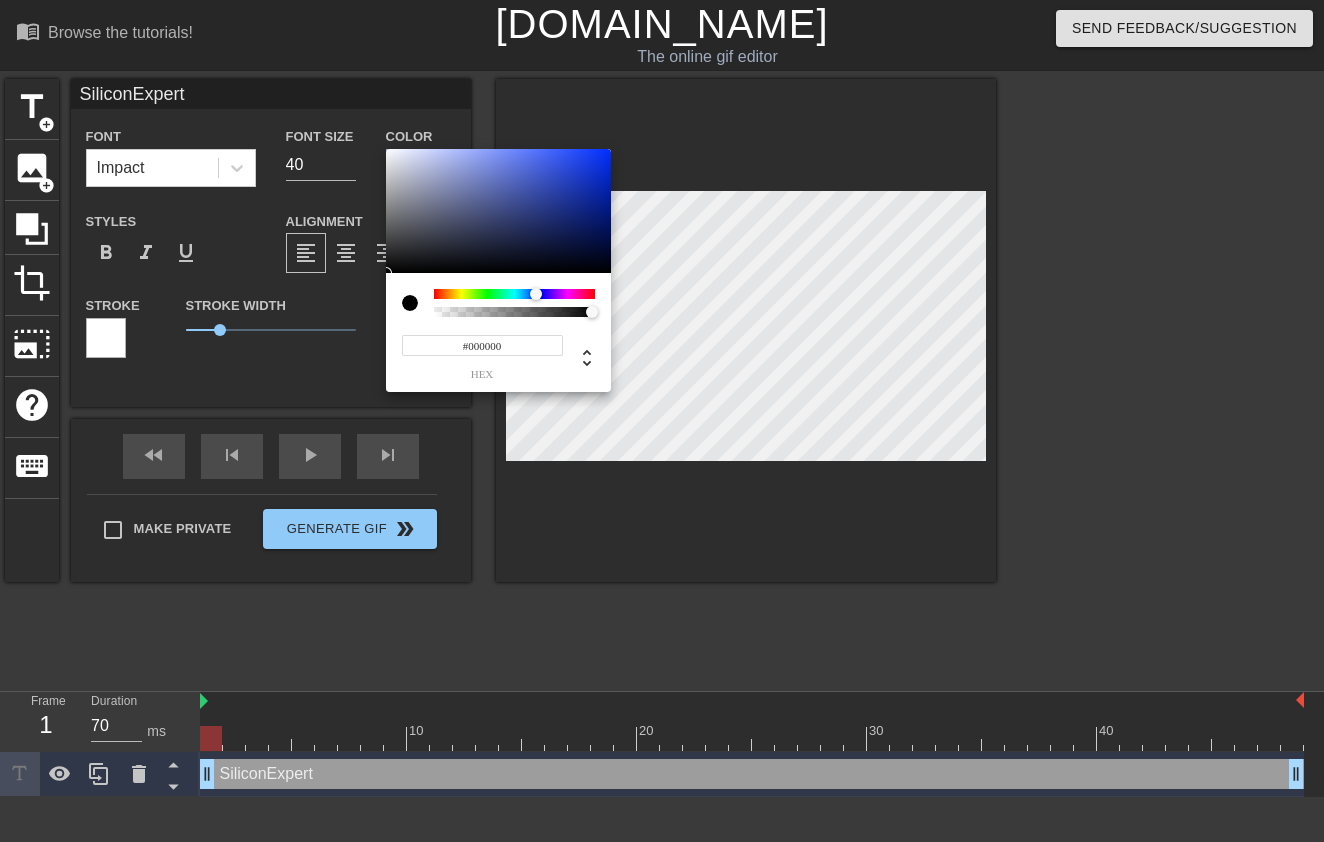 click at bounding box center (514, 294) 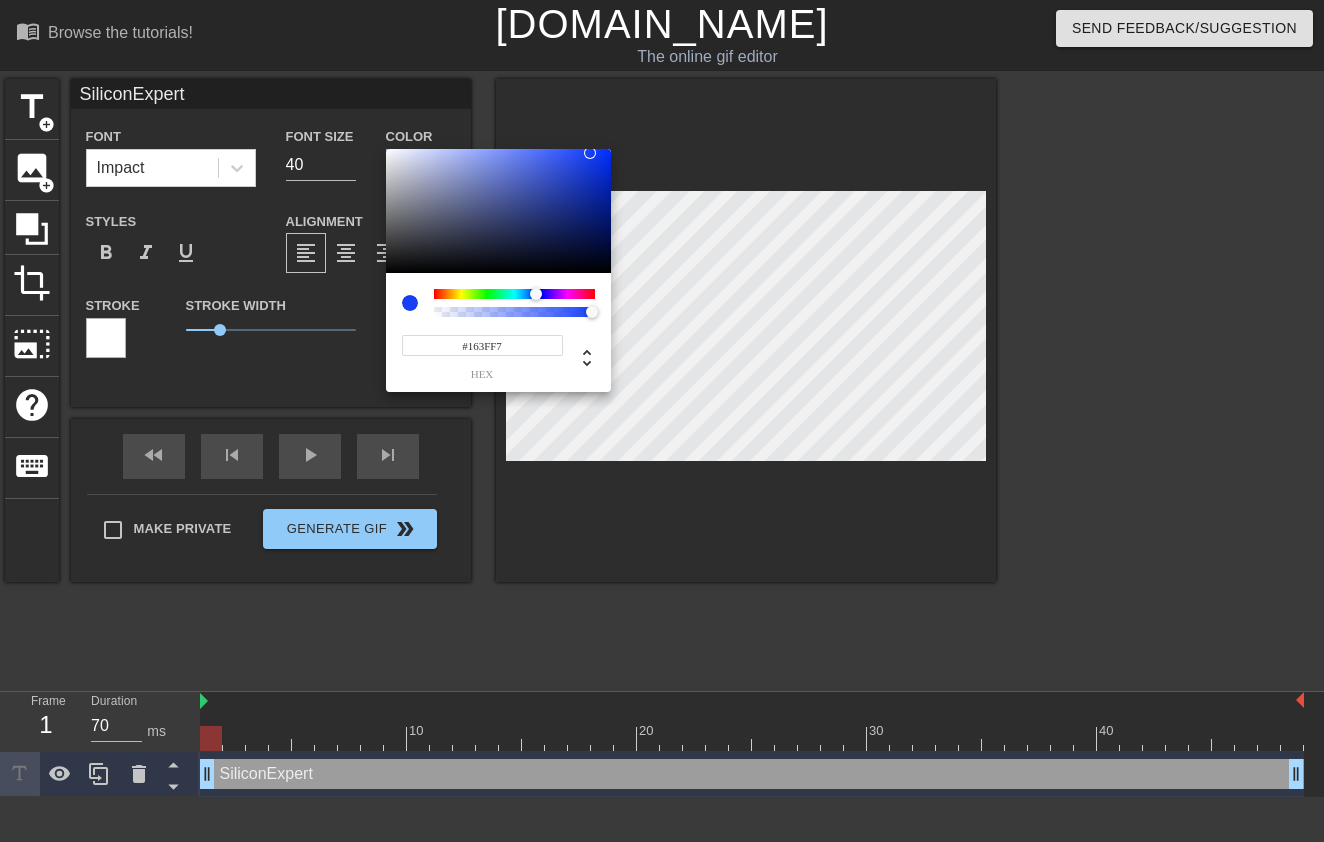 click at bounding box center (498, 211) 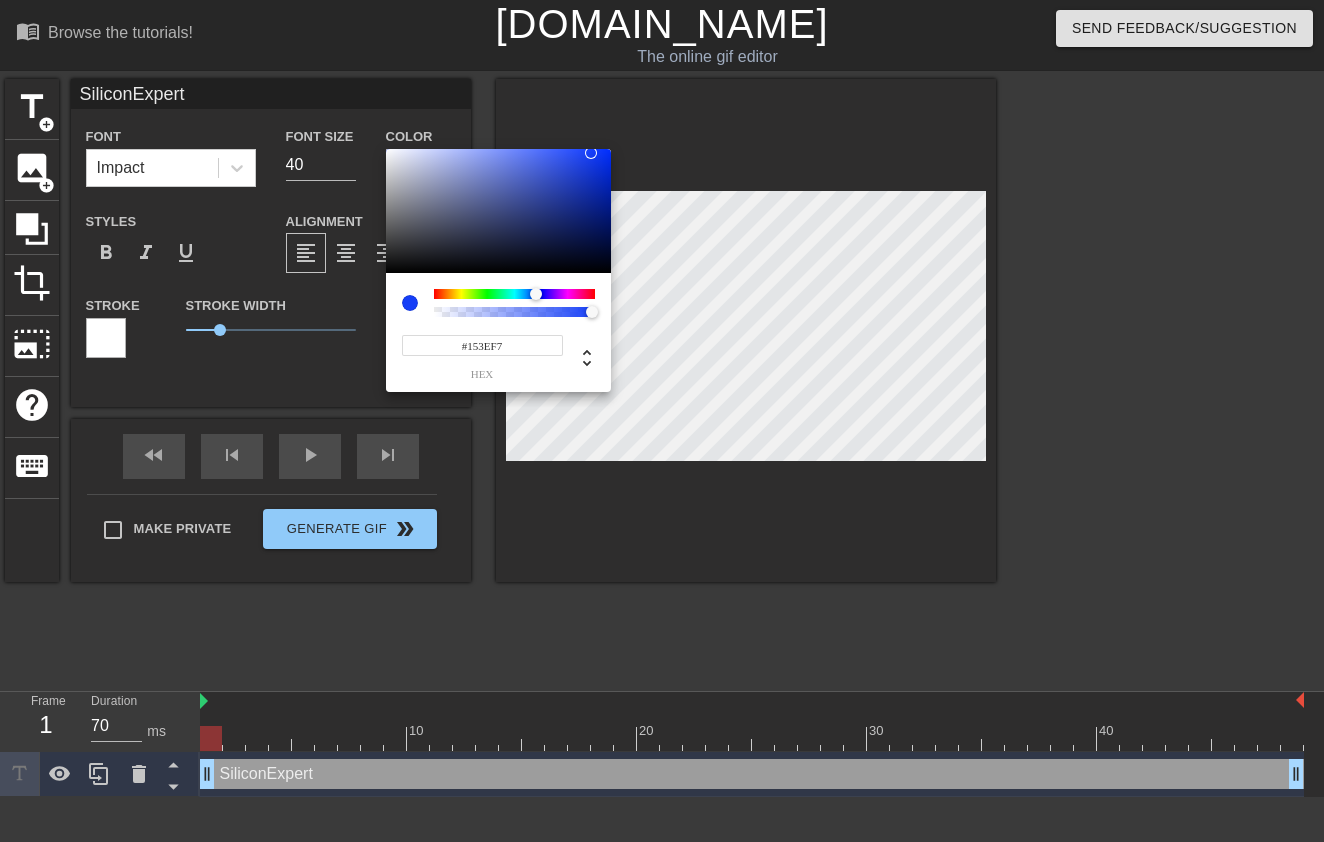 click at bounding box center [591, 153] 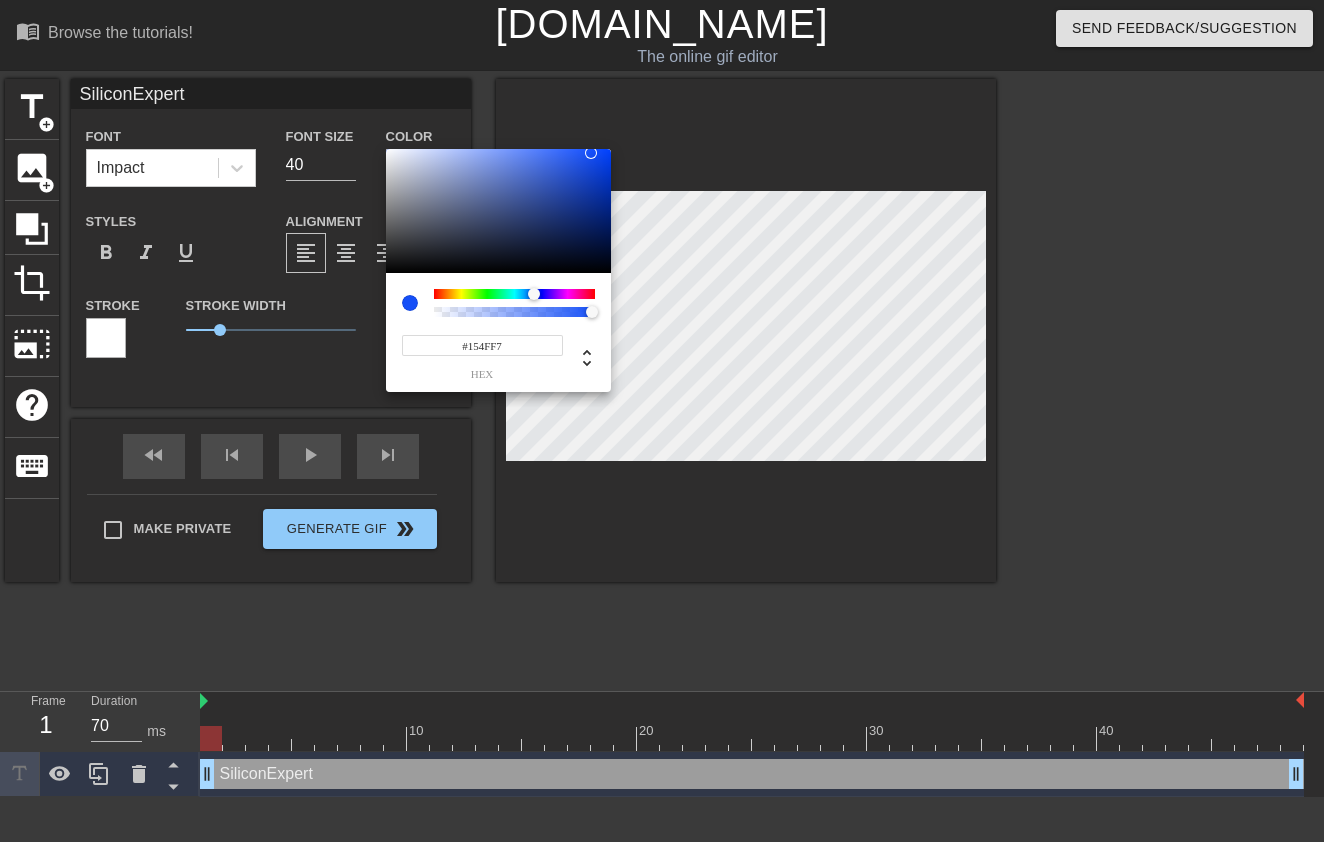 type on "#1557F7" 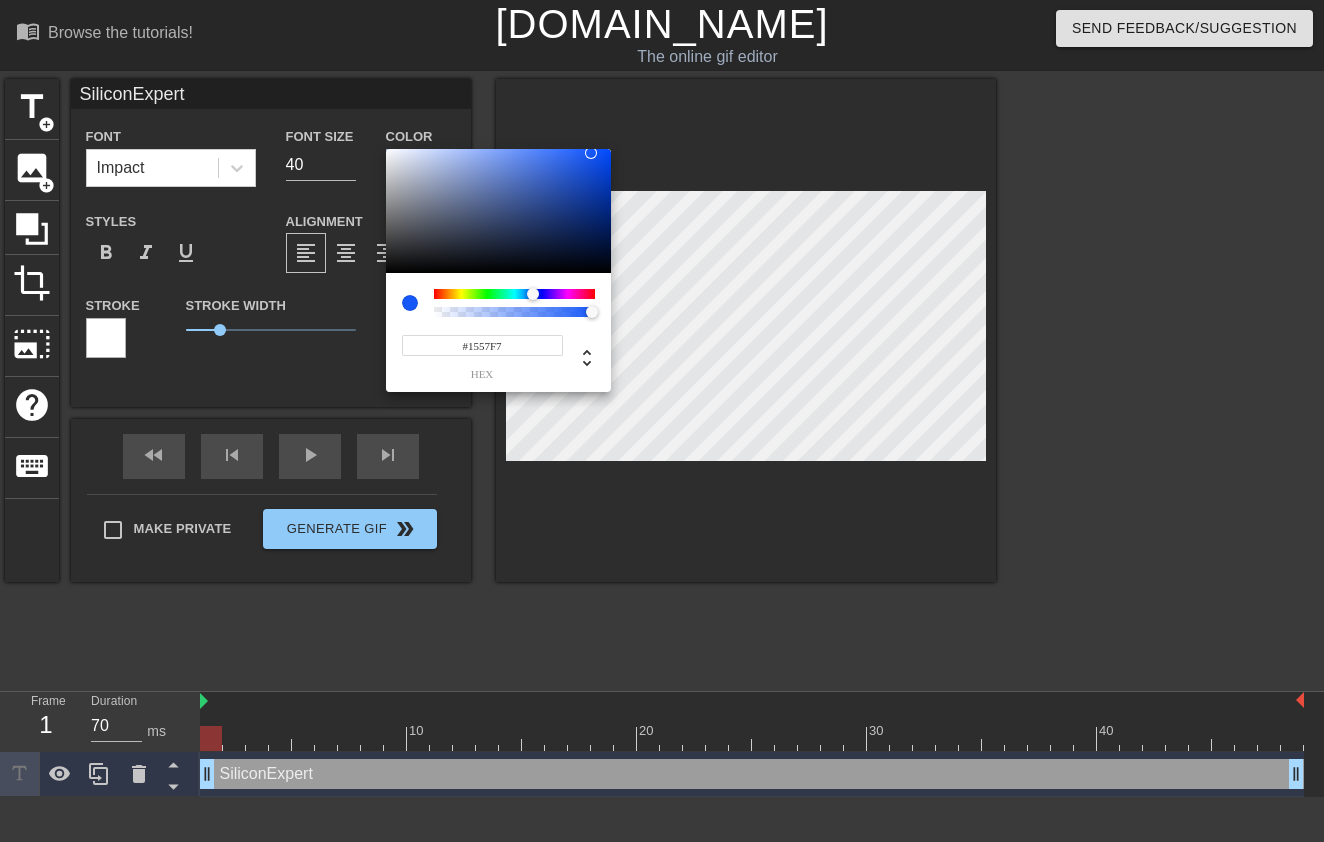 click at bounding box center (533, 294) 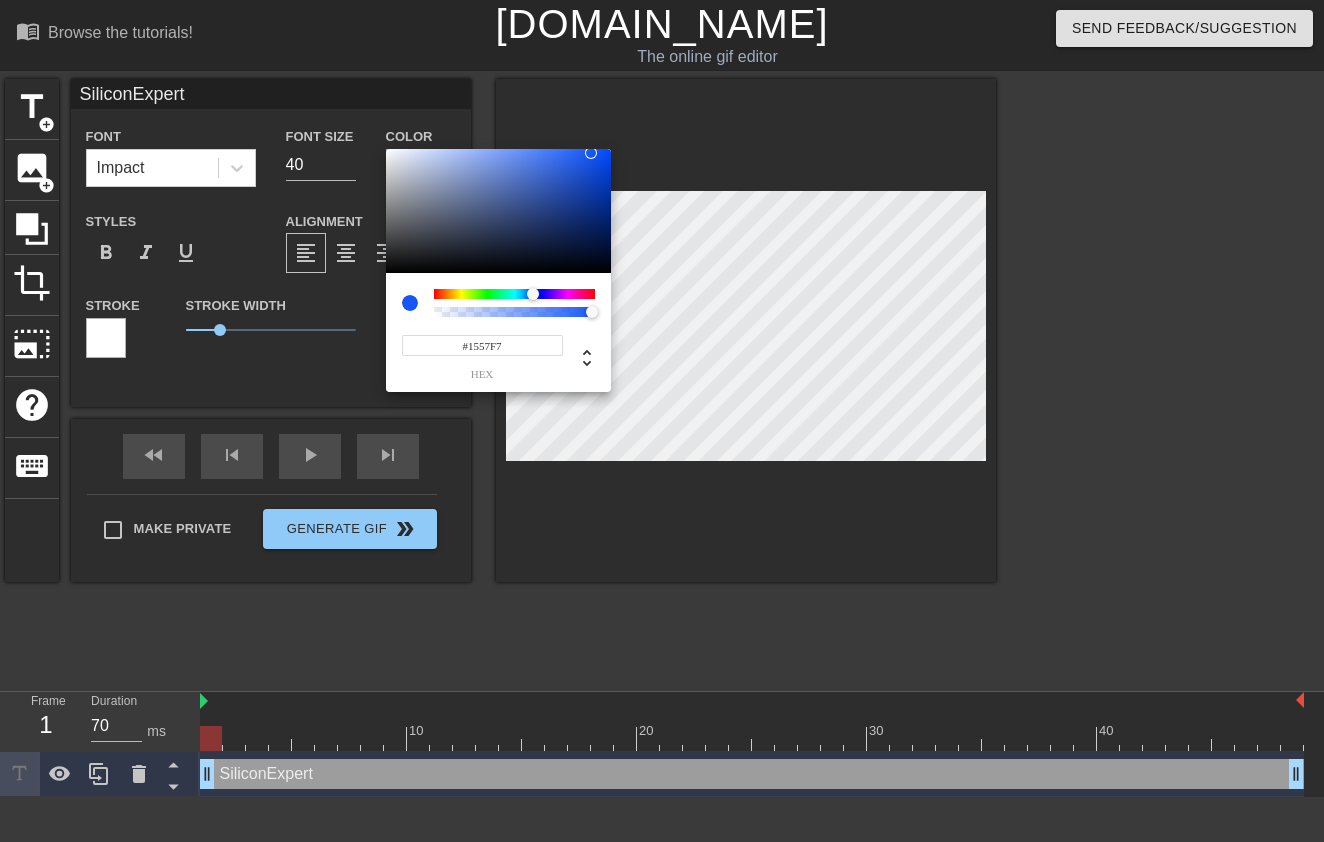 click on "#1557F7 hex" at bounding box center (498, 332) 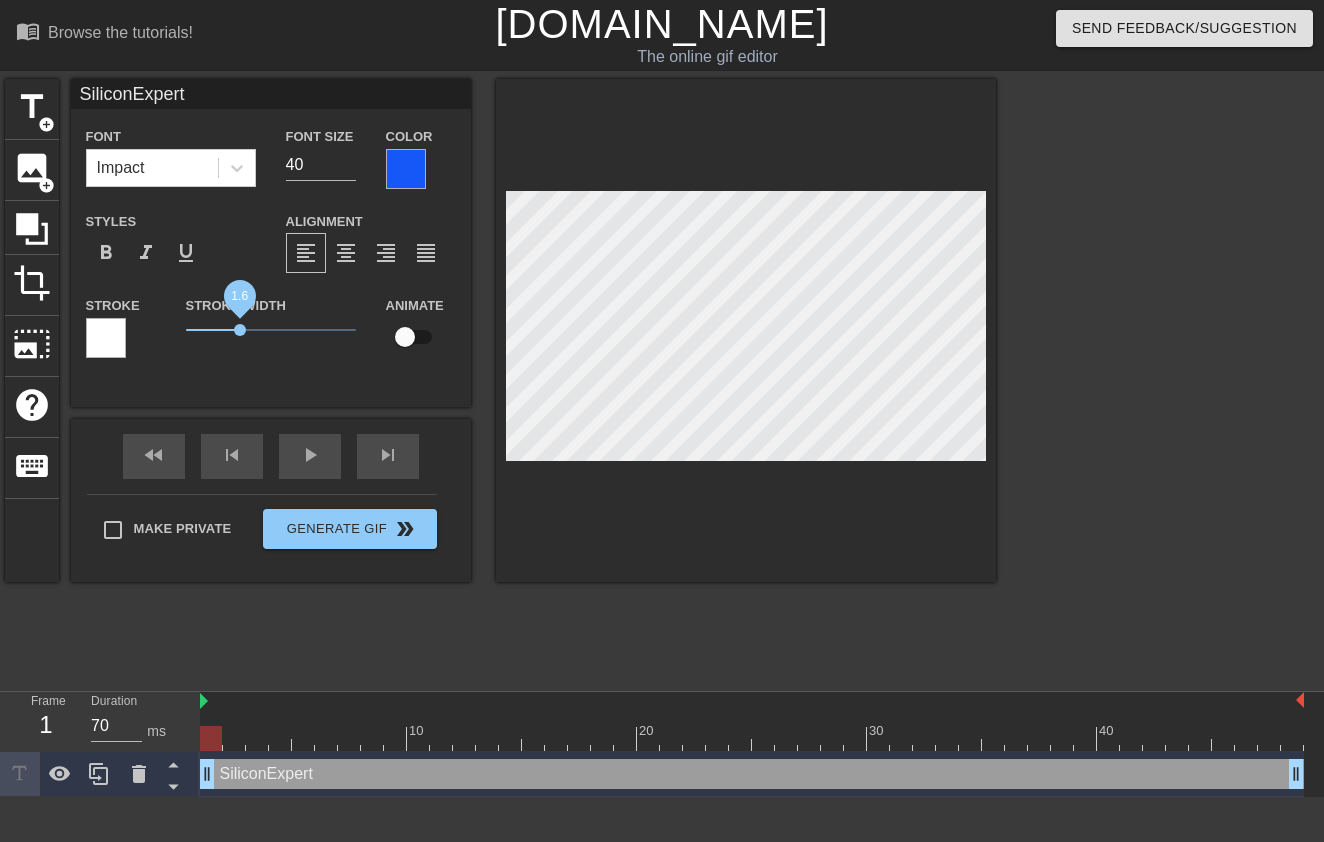 drag, startPoint x: 221, startPoint y: 332, endPoint x: 240, endPoint y: 330, distance: 19.104973 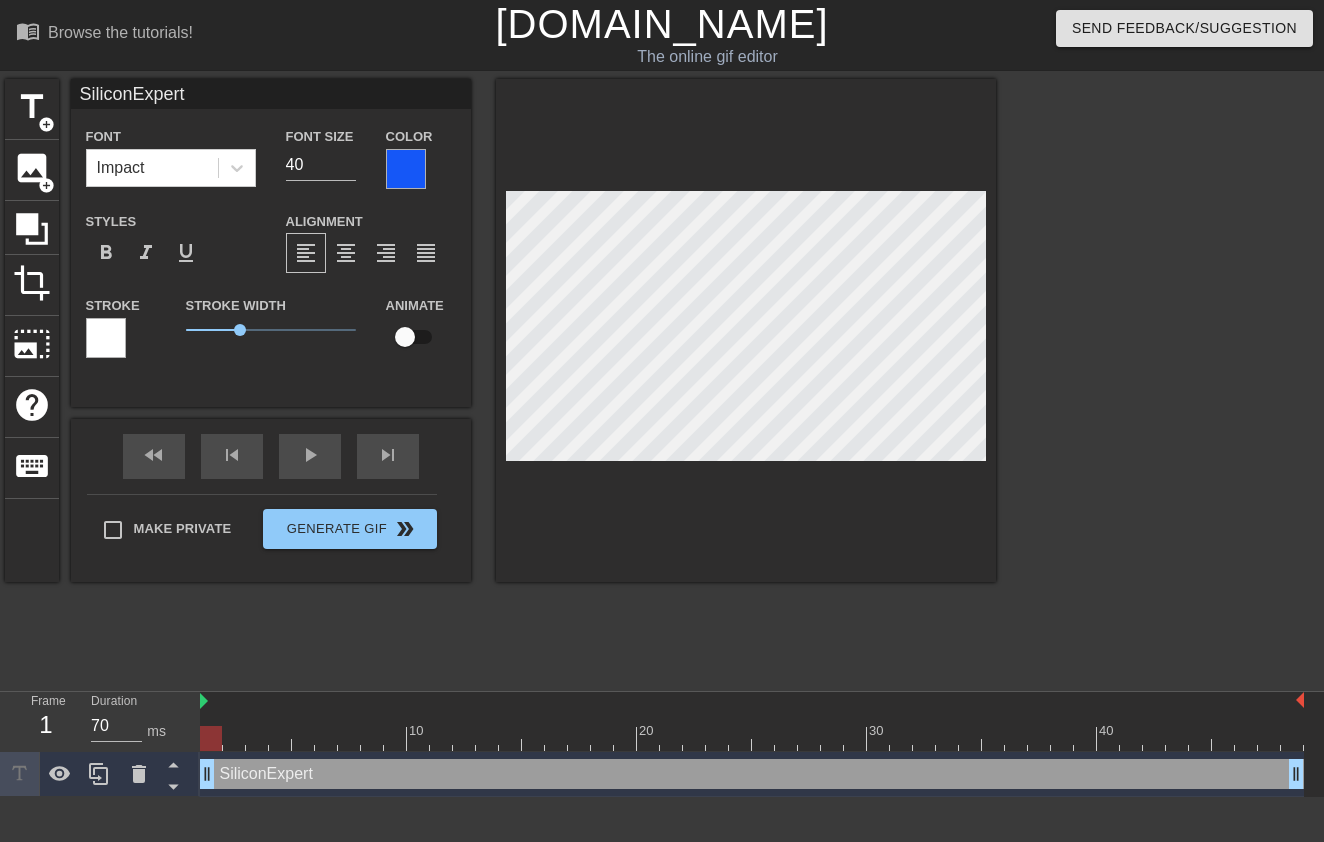 click on "SiliconExpert Font Impact Font Size 40 Color Styles format_bold format_italic format_underline Alignment format_align_left format_align_center format_align_right format_align_justify Stroke Stroke Width 1.6 Animate" at bounding box center (271, 243) 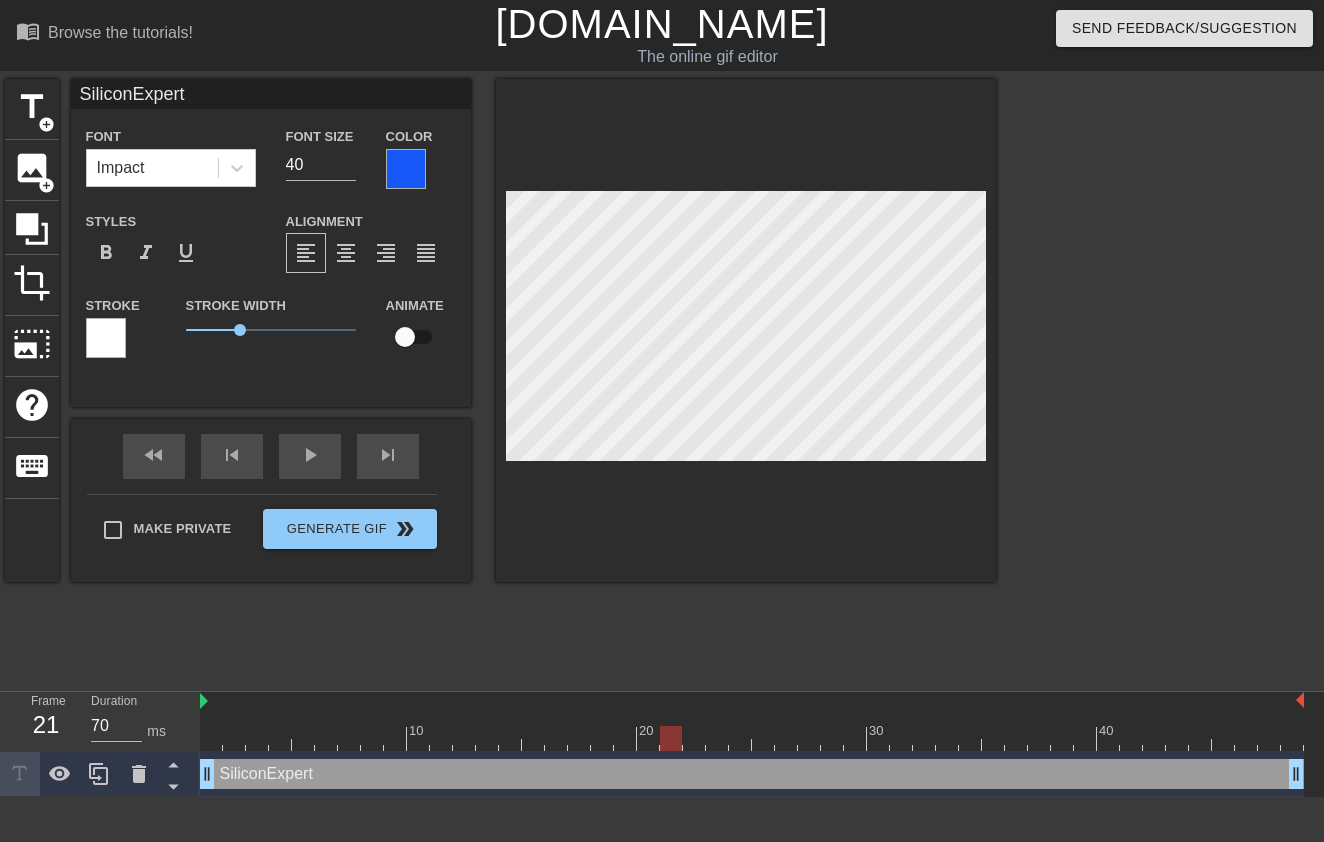 drag, startPoint x: 215, startPoint y: 739, endPoint x: 669, endPoint y: 707, distance: 455.12634 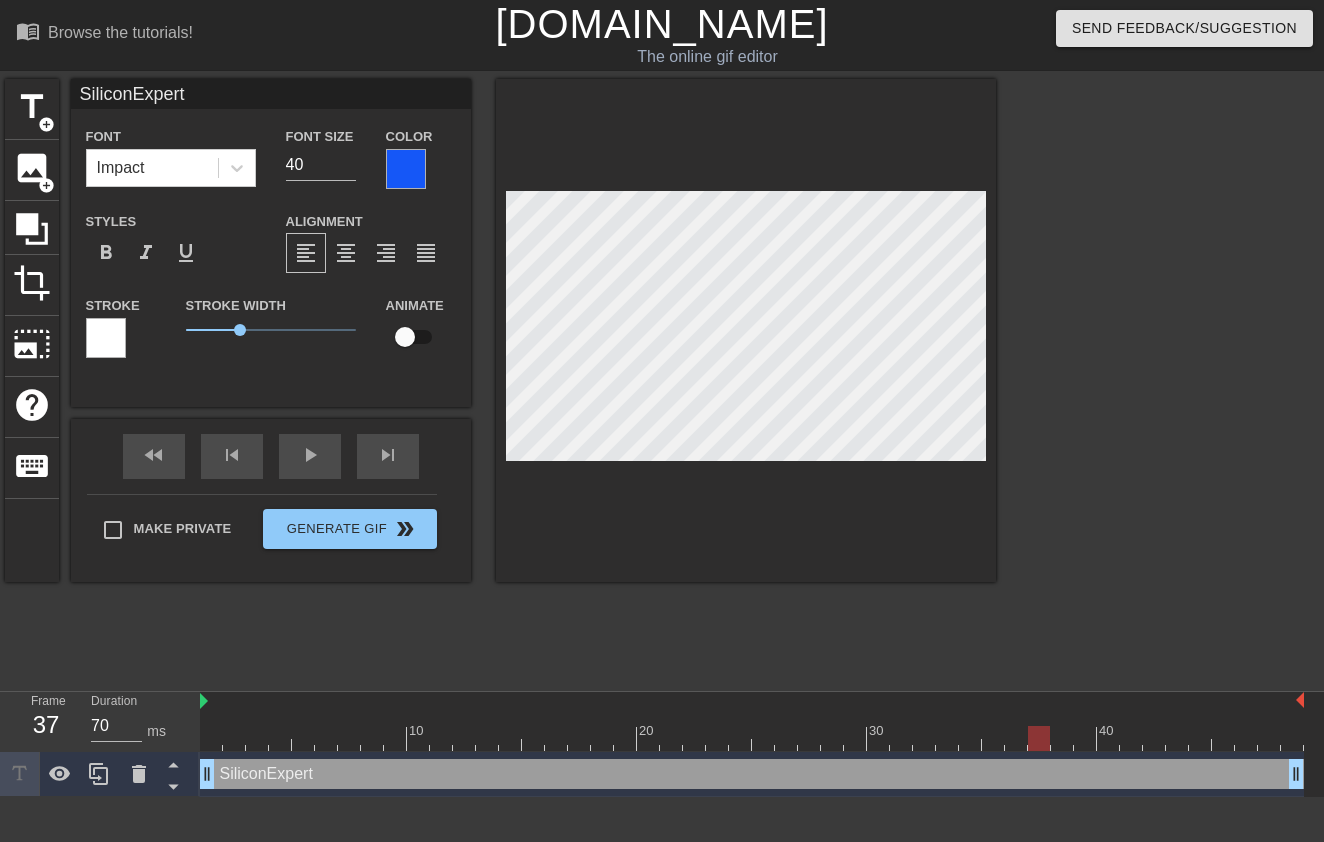 drag, startPoint x: 676, startPoint y: 739, endPoint x: 1042, endPoint y: 737, distance: 366.00546 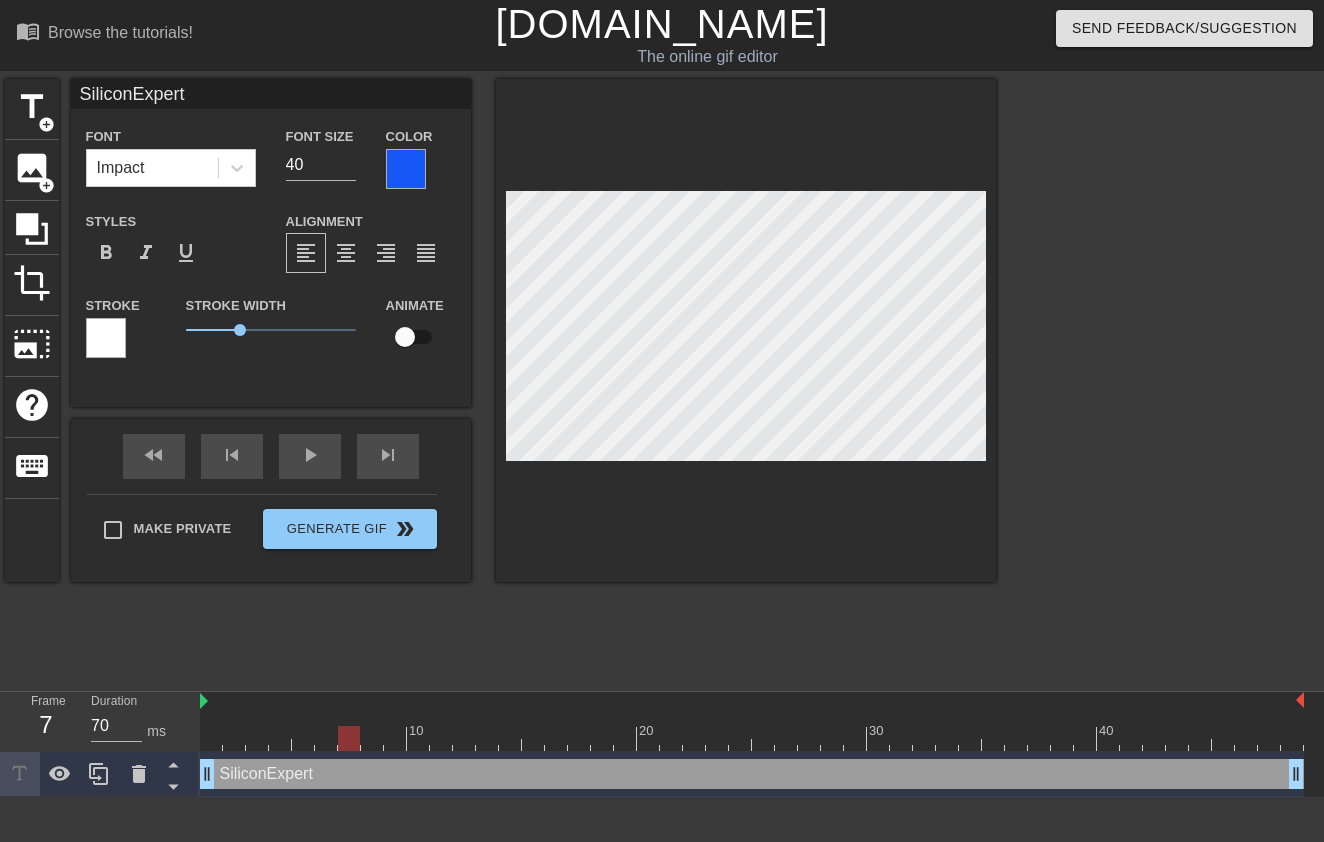 drag, startPoint x: 1039, startPoint y: 735, endPoint x: 323, endPoint y: 779, distance: 717.3507 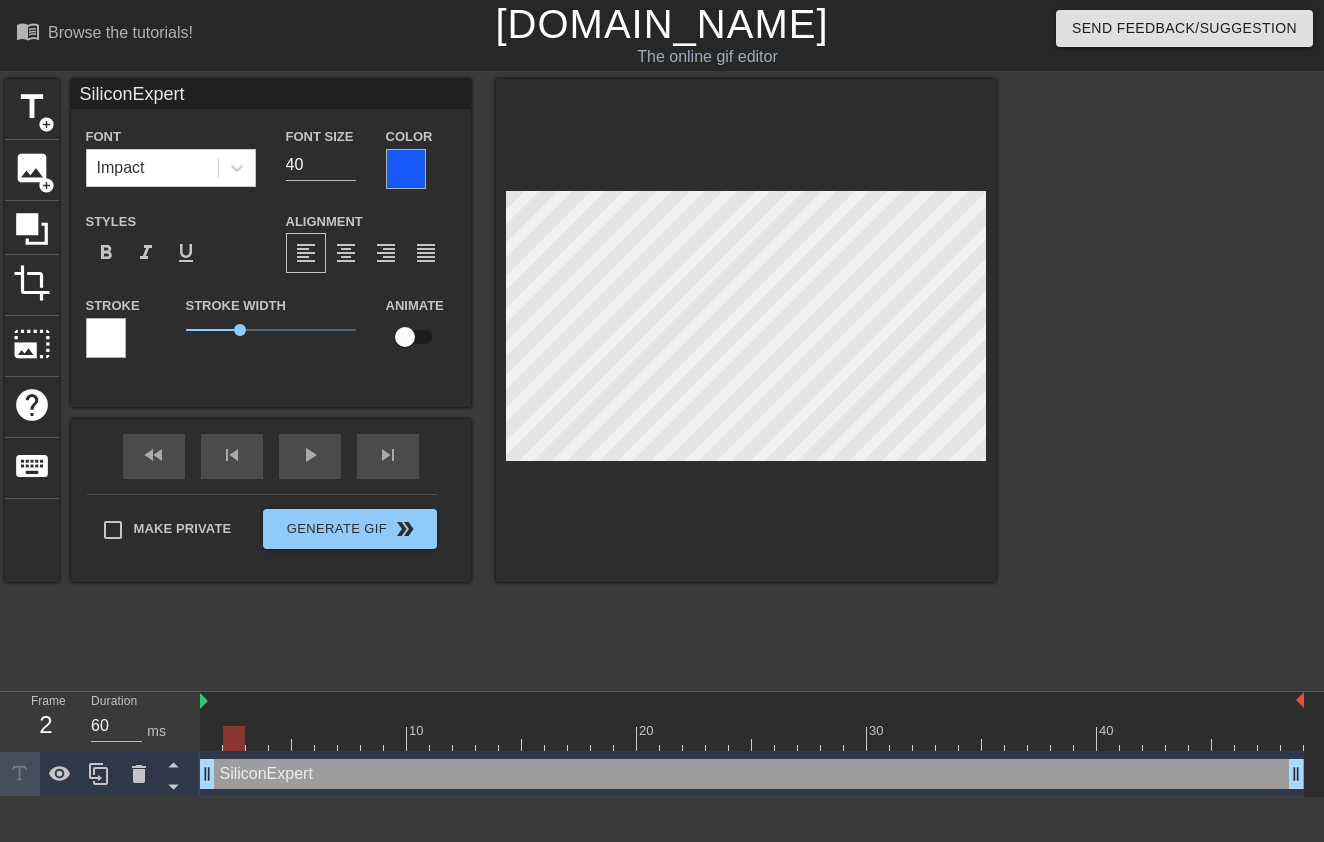 type on "70" 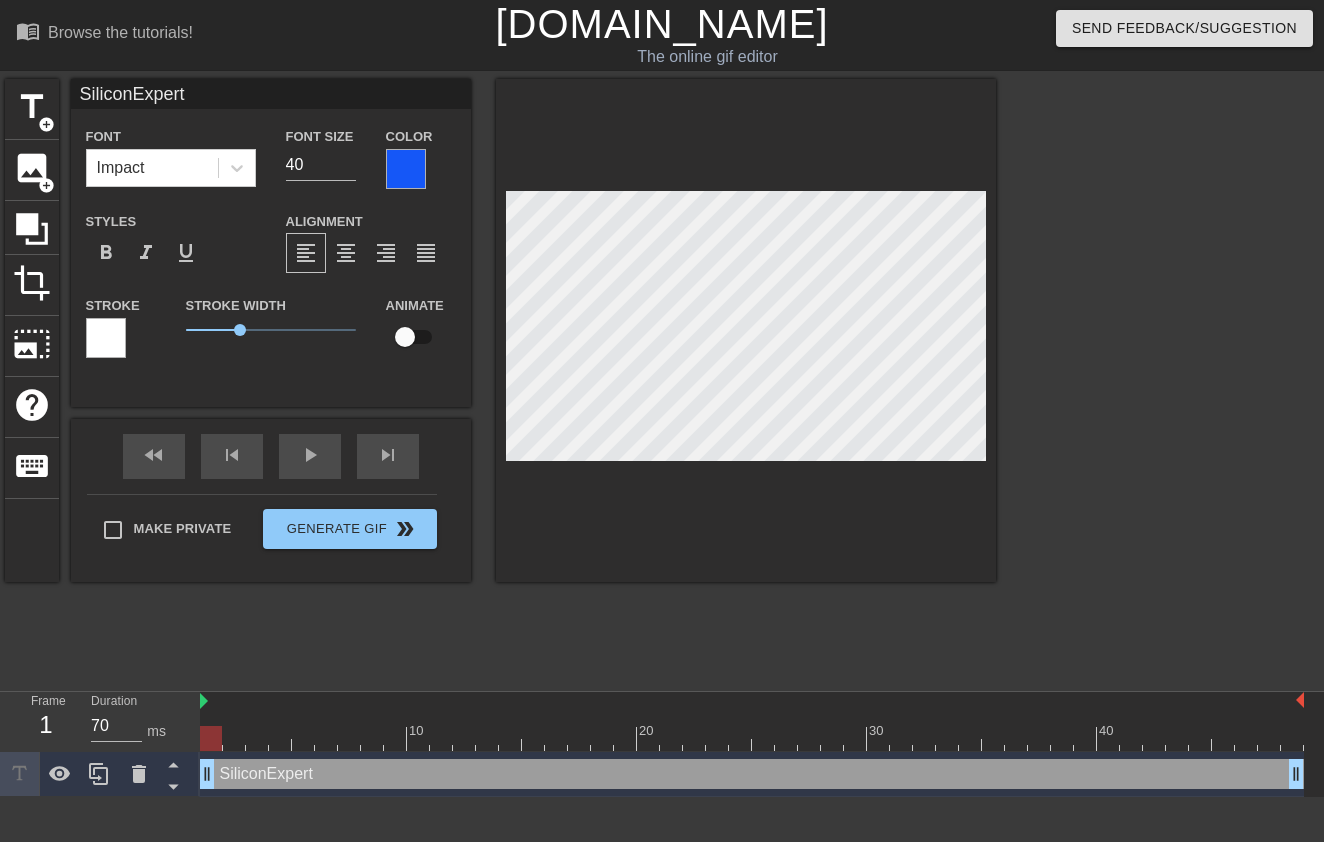 drag, startPoint x: 331, startPoint y: 738, endPoint x: 201, endPoint y: 737, distance: 130.00385 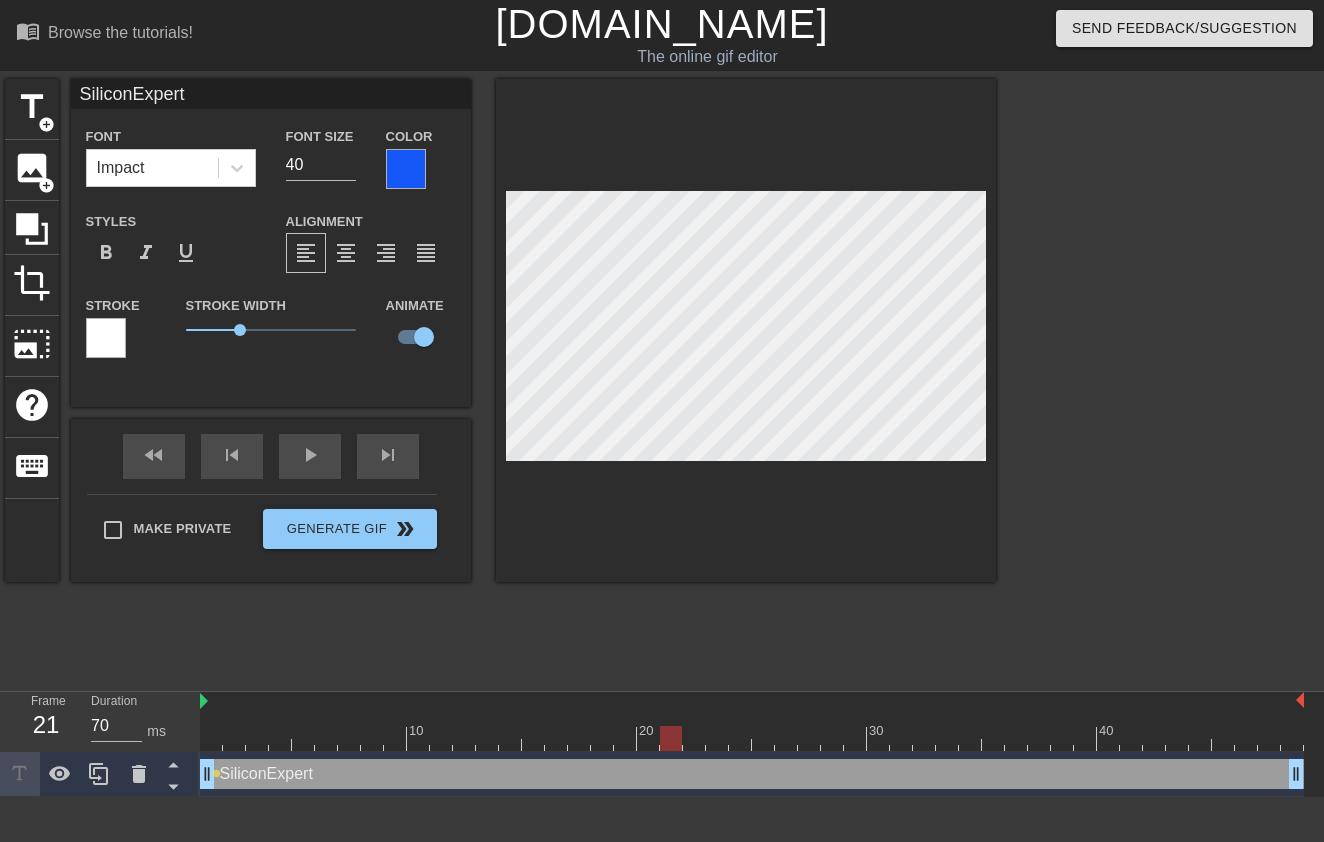 drag, startPoint x: 207, startPoint y: 739, endPoint x: 660, endPoint y: 716, distance: 453.5835 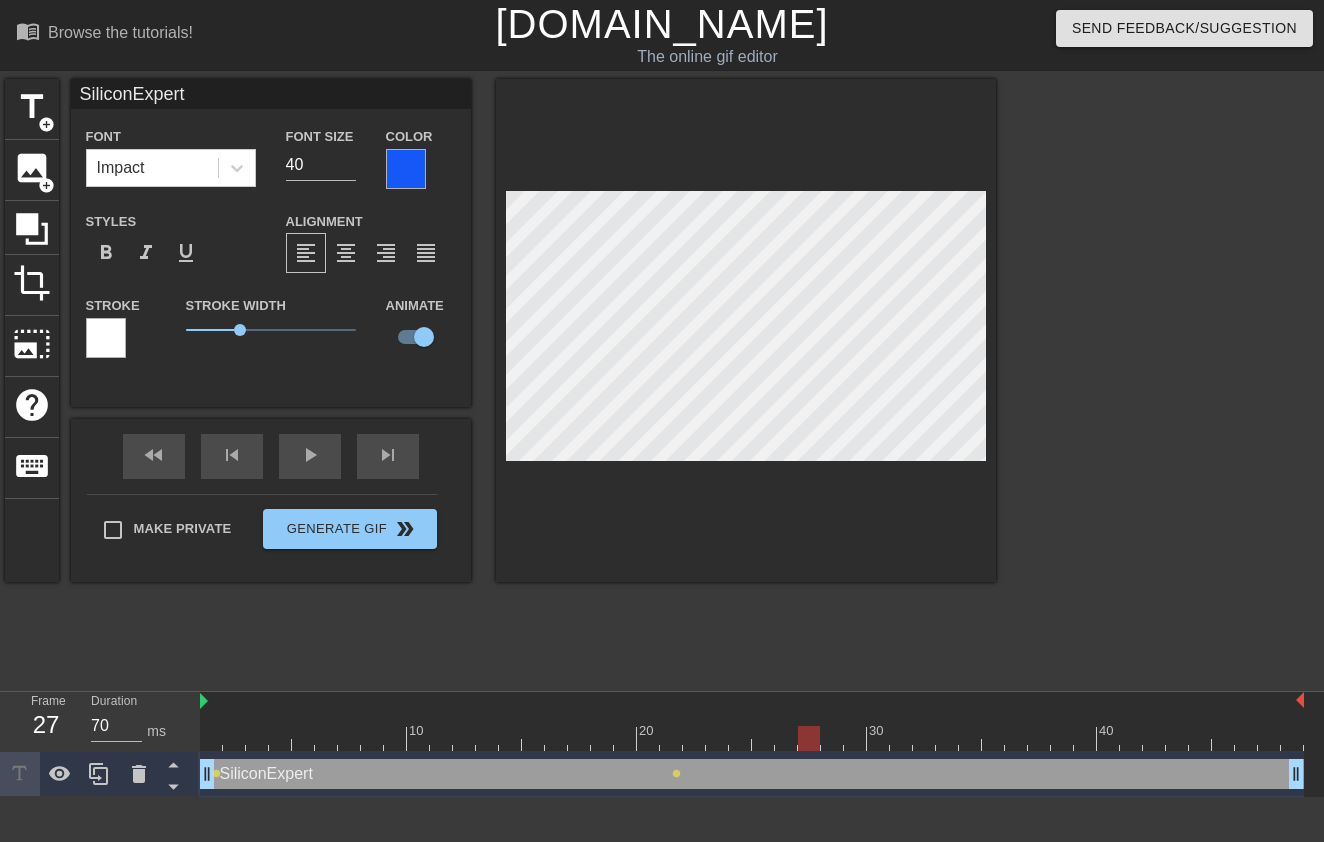 drag, startPoint x: 669, startPoint y: 737, endPoint x: 809, endPoint y: 731, distance: 140.12851 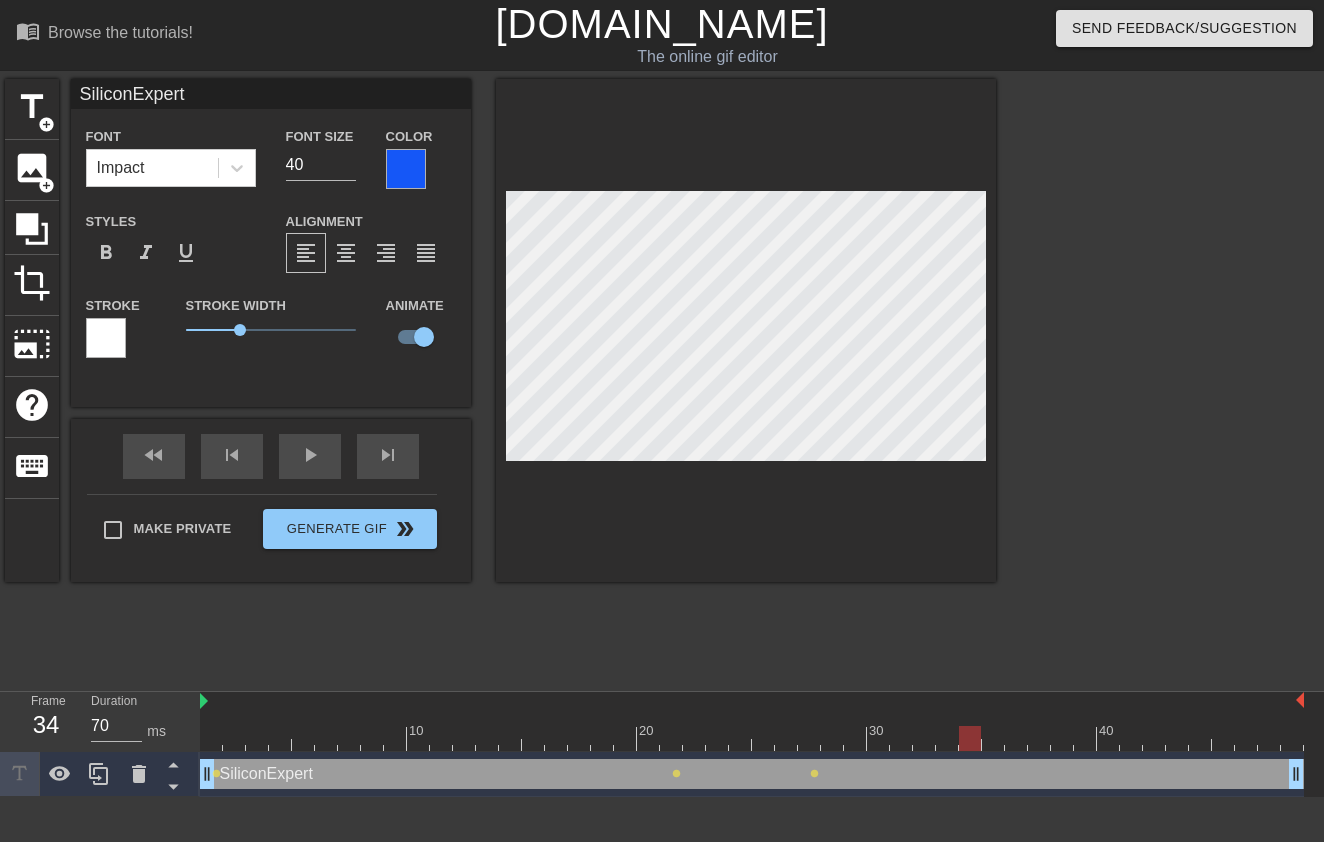 drag, startPoint x: 811, startPoint y: 737, endPoint x: 958, endPoint y: 736, distance: 147.0034 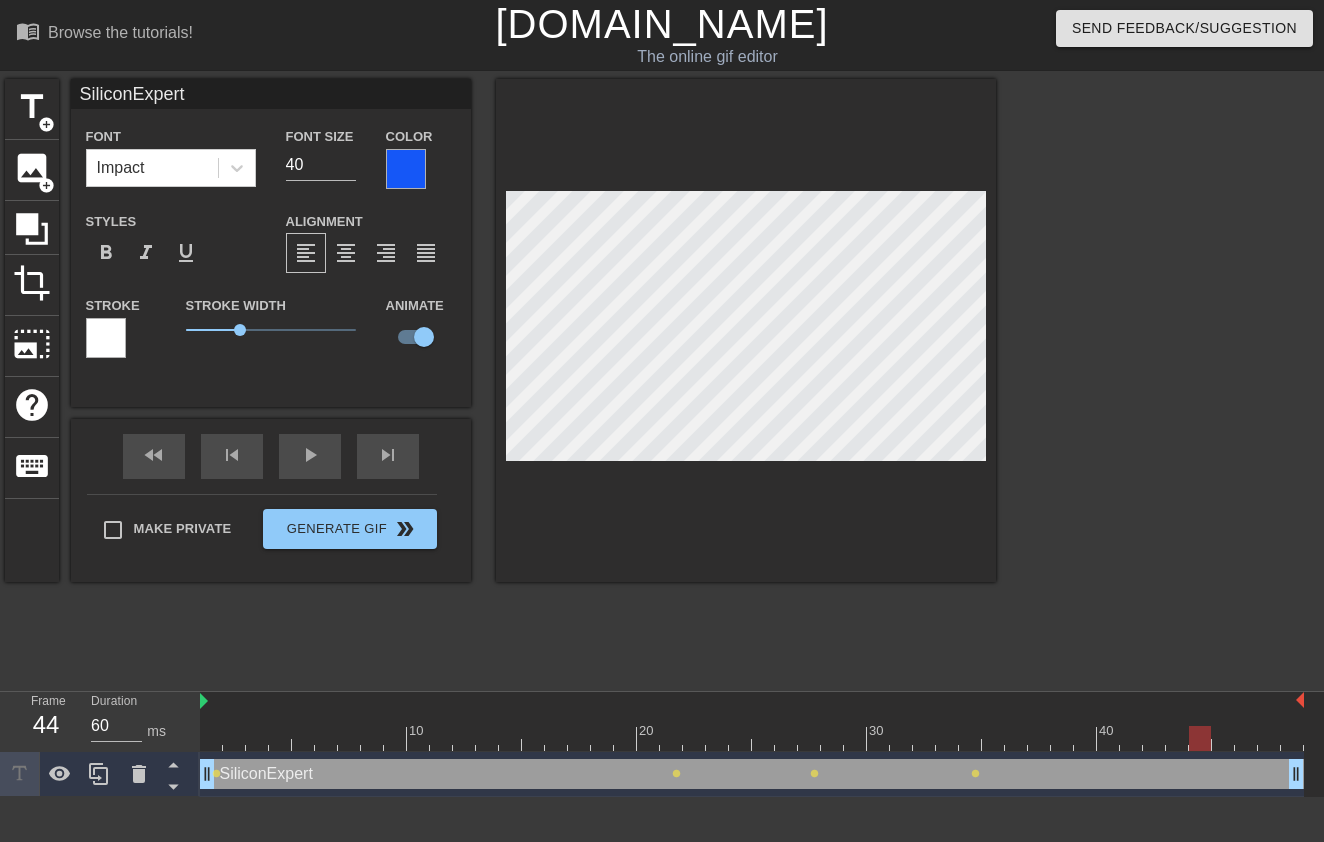 drag, startPoint x: 967, startPoint y: 736, endPoint x: 1205, endPoint y: 736, distance: 238 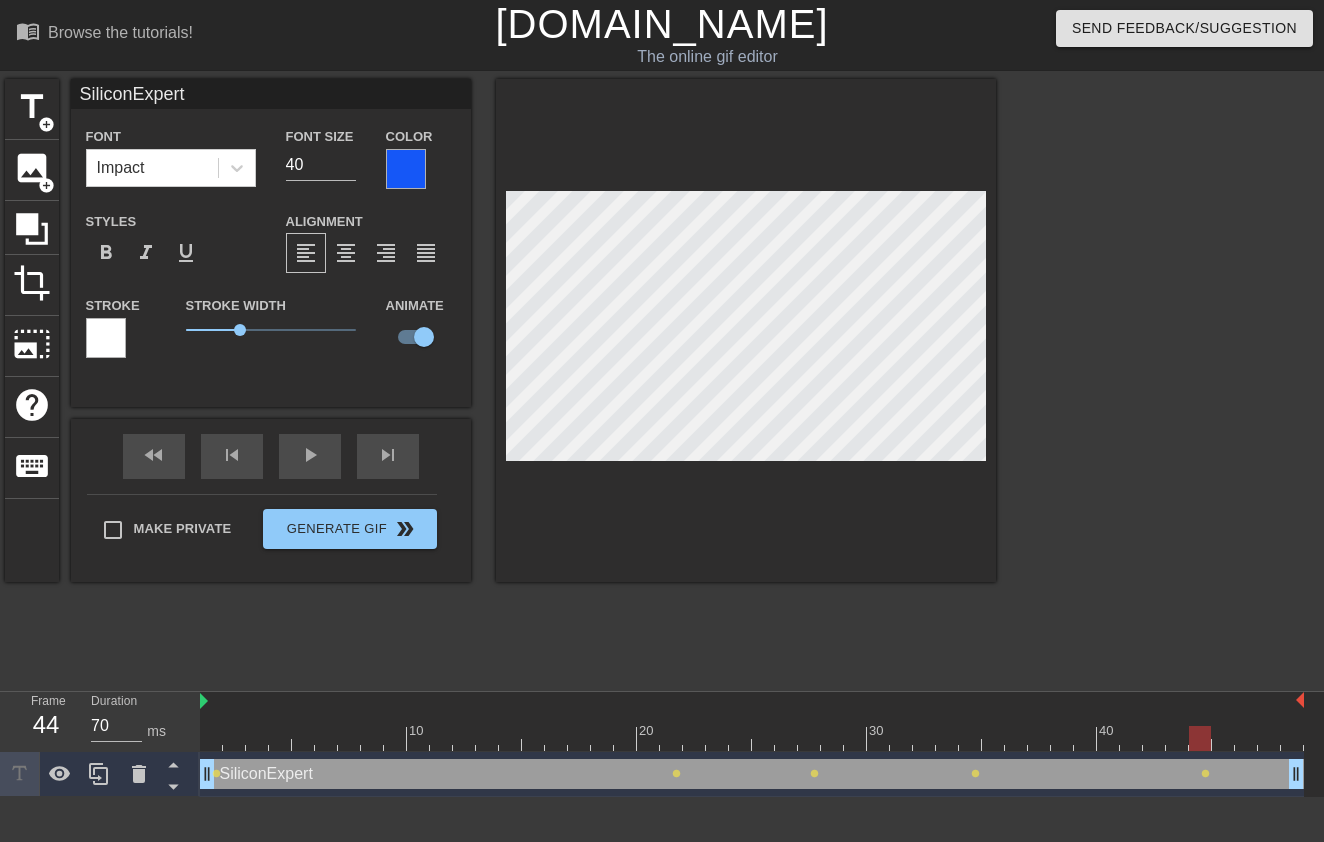 type on "60" 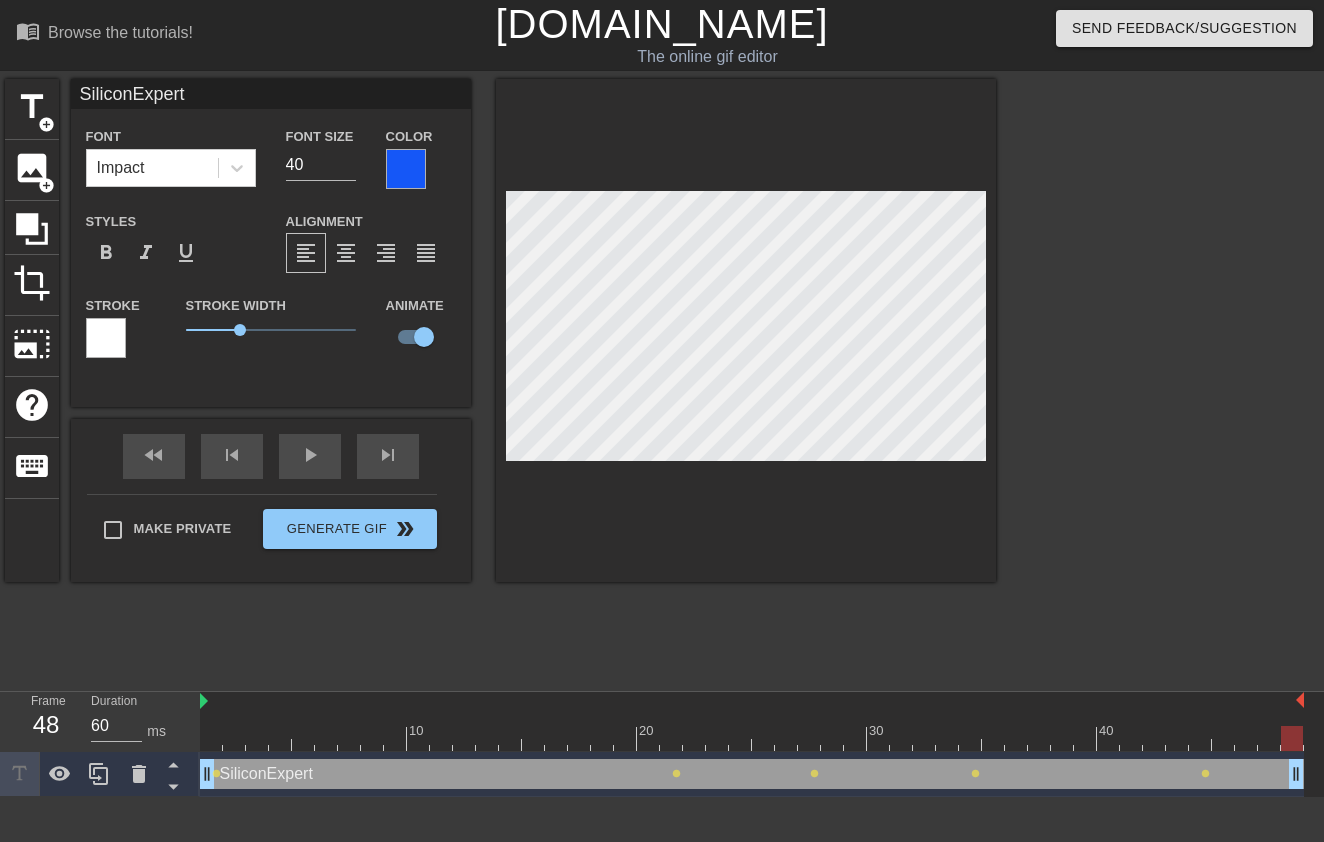 drag, startPoint x: 1200, startPoint y: 734, endPoint x: 1297, endPoint y: 725, distance: 97.41663 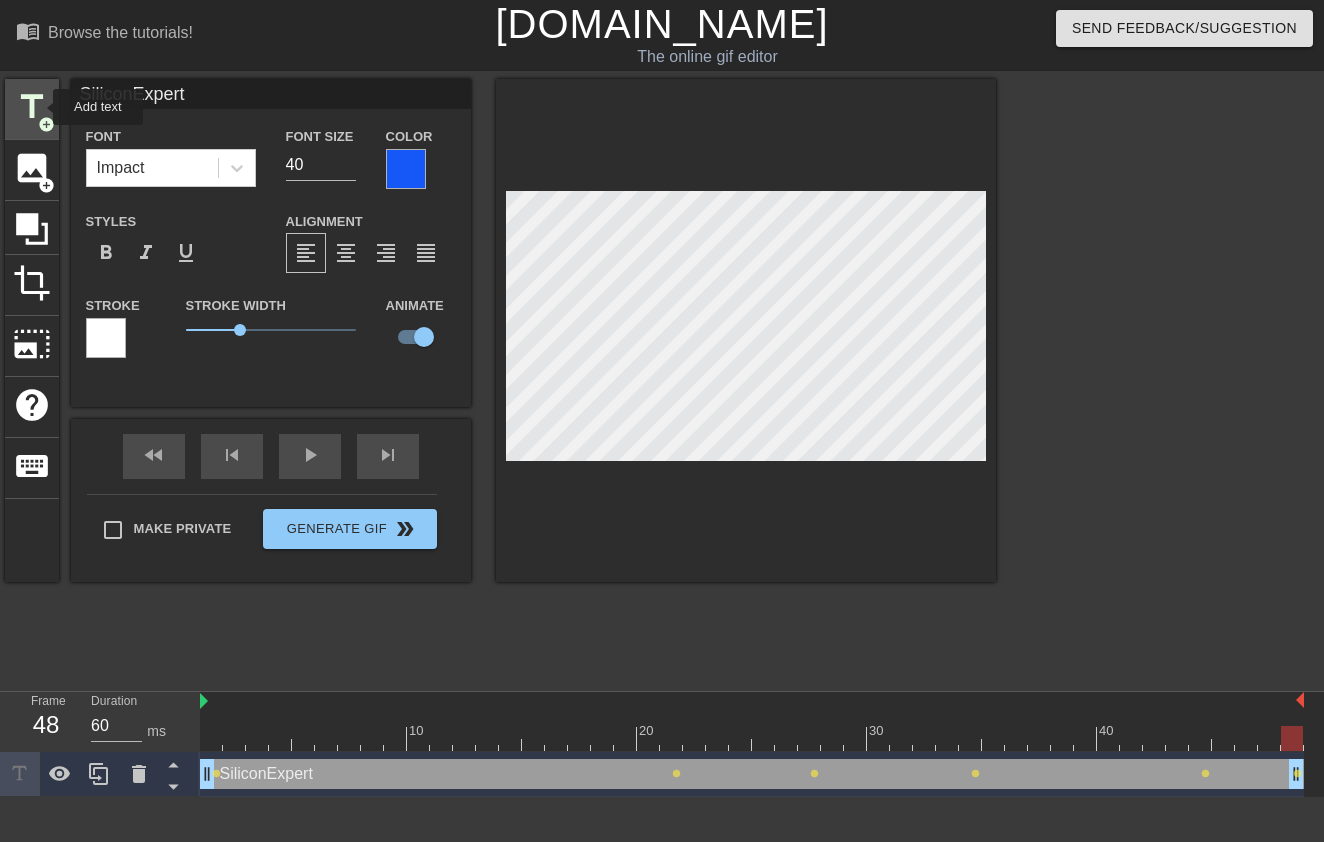 click on "title" at bounding box center (32, 107) 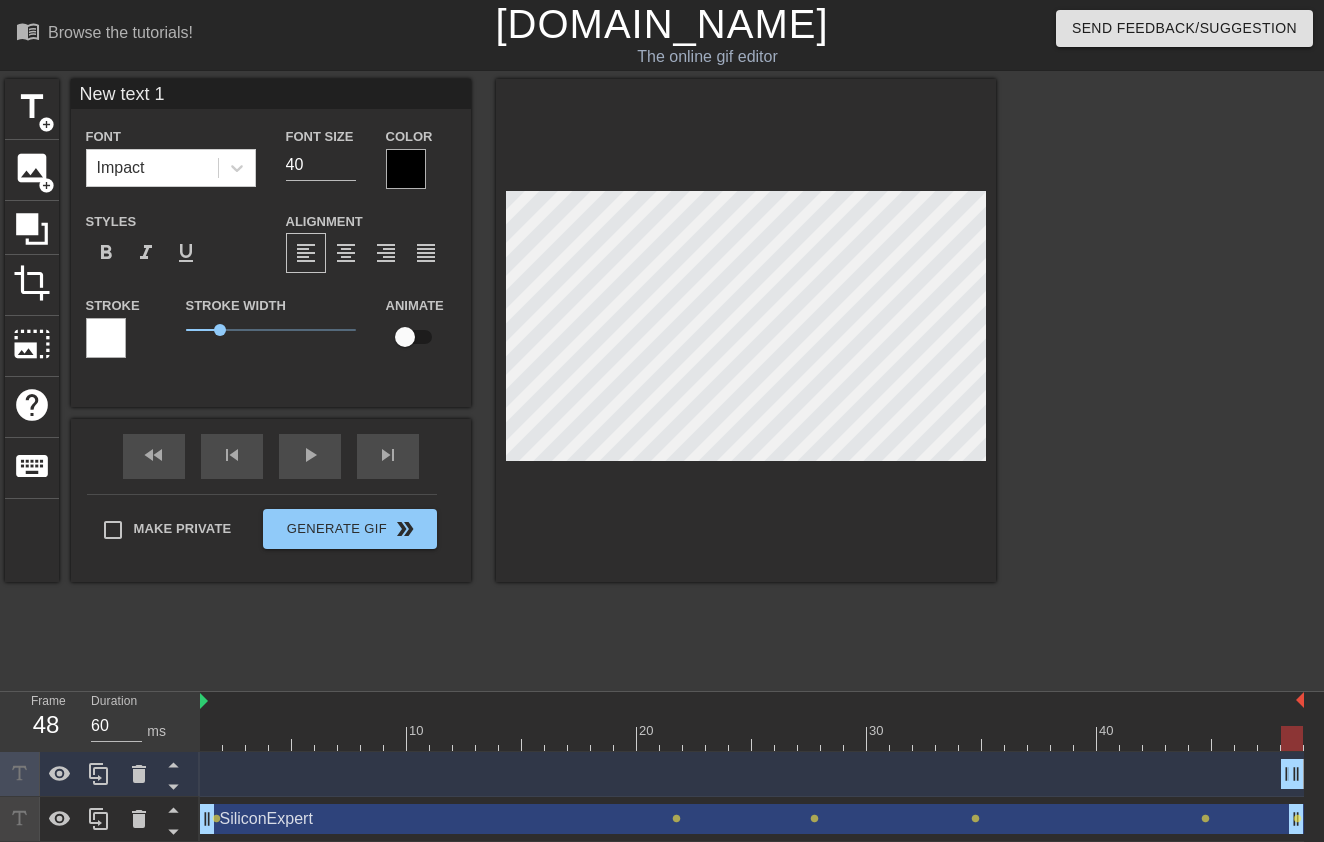 click on "New text 1 drag_handle drag_handle" at bounding box center (752, 774) 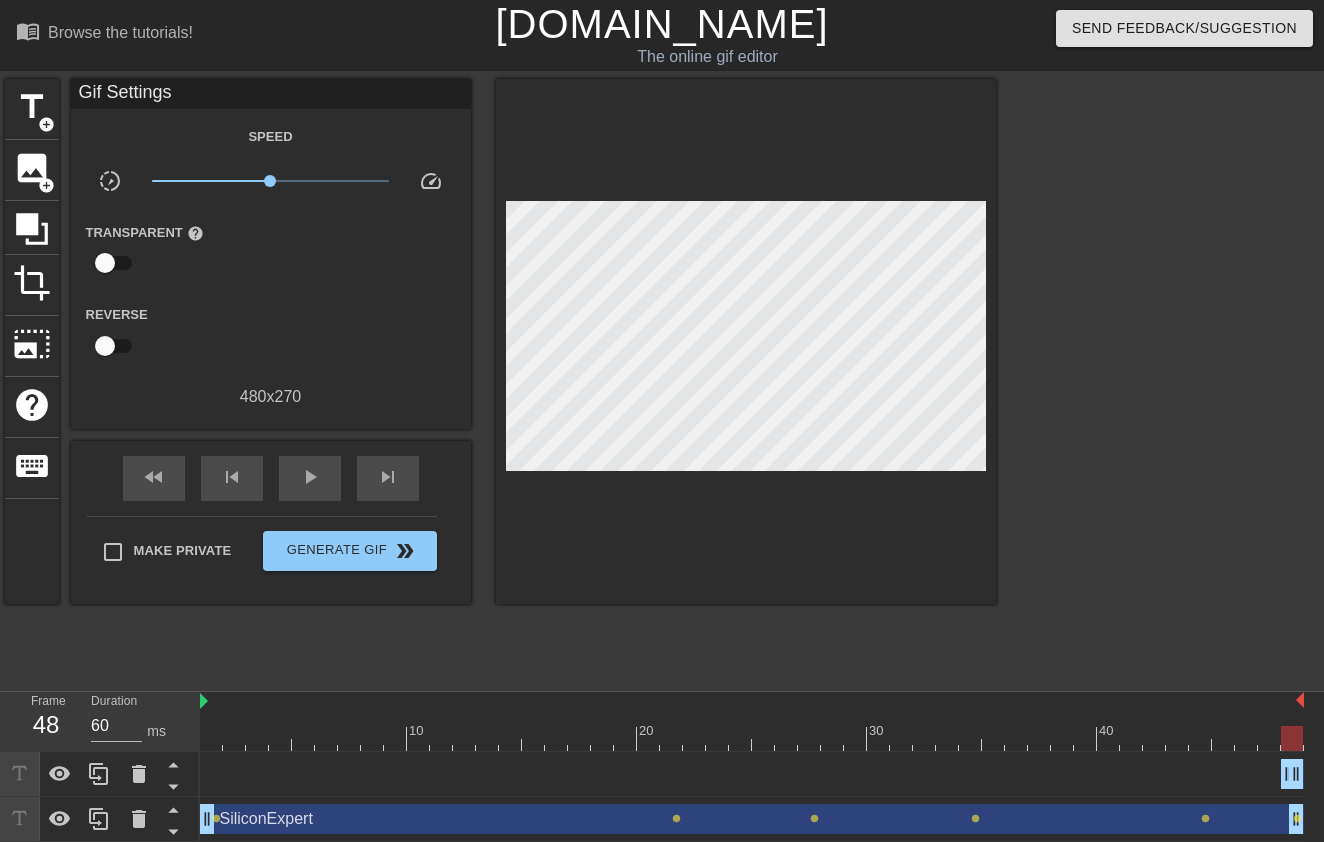 click at bounding box center [752, 702] 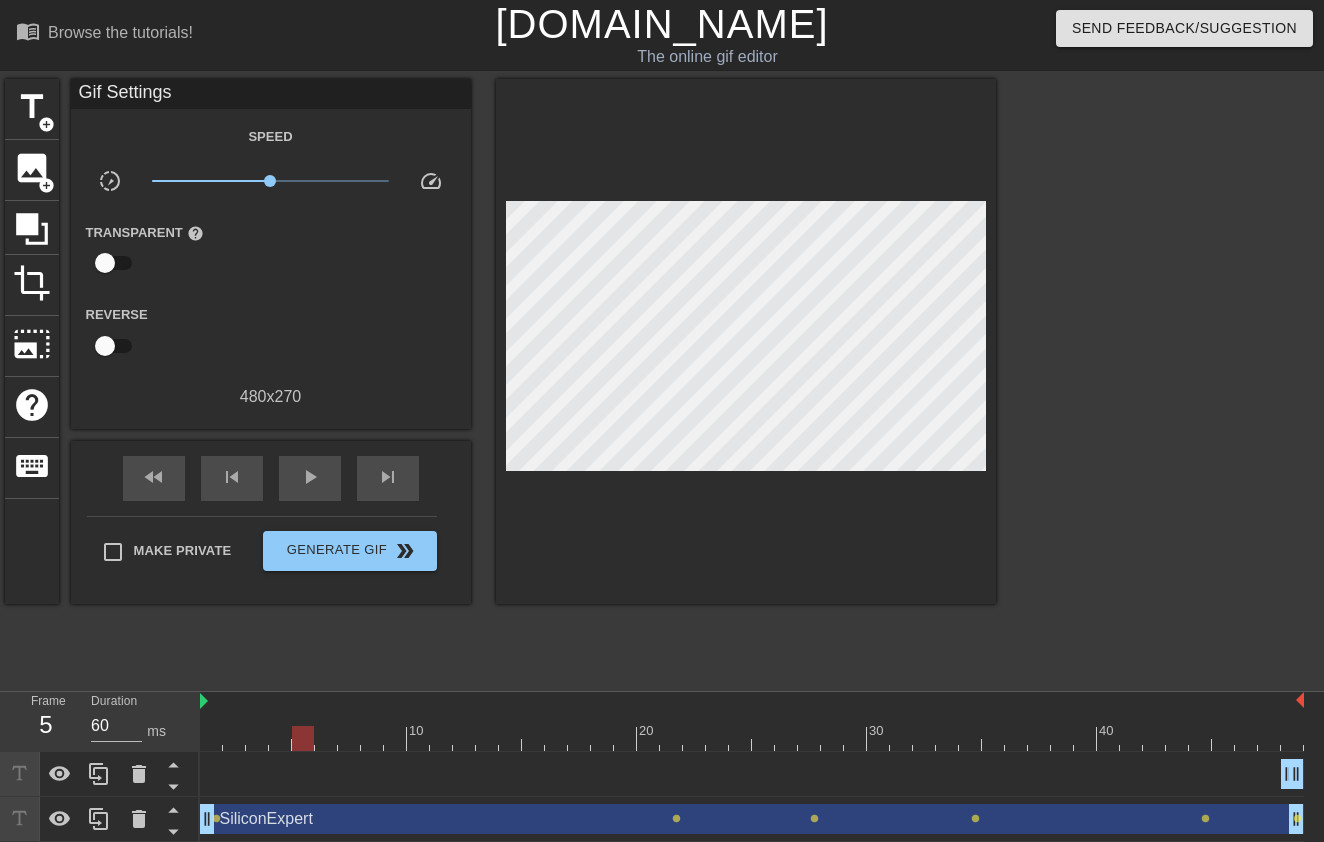 drag, startPoint x: 210, startPoint y: 740, endPoint x: 305, endPoint y: 722, distance: 96.69022 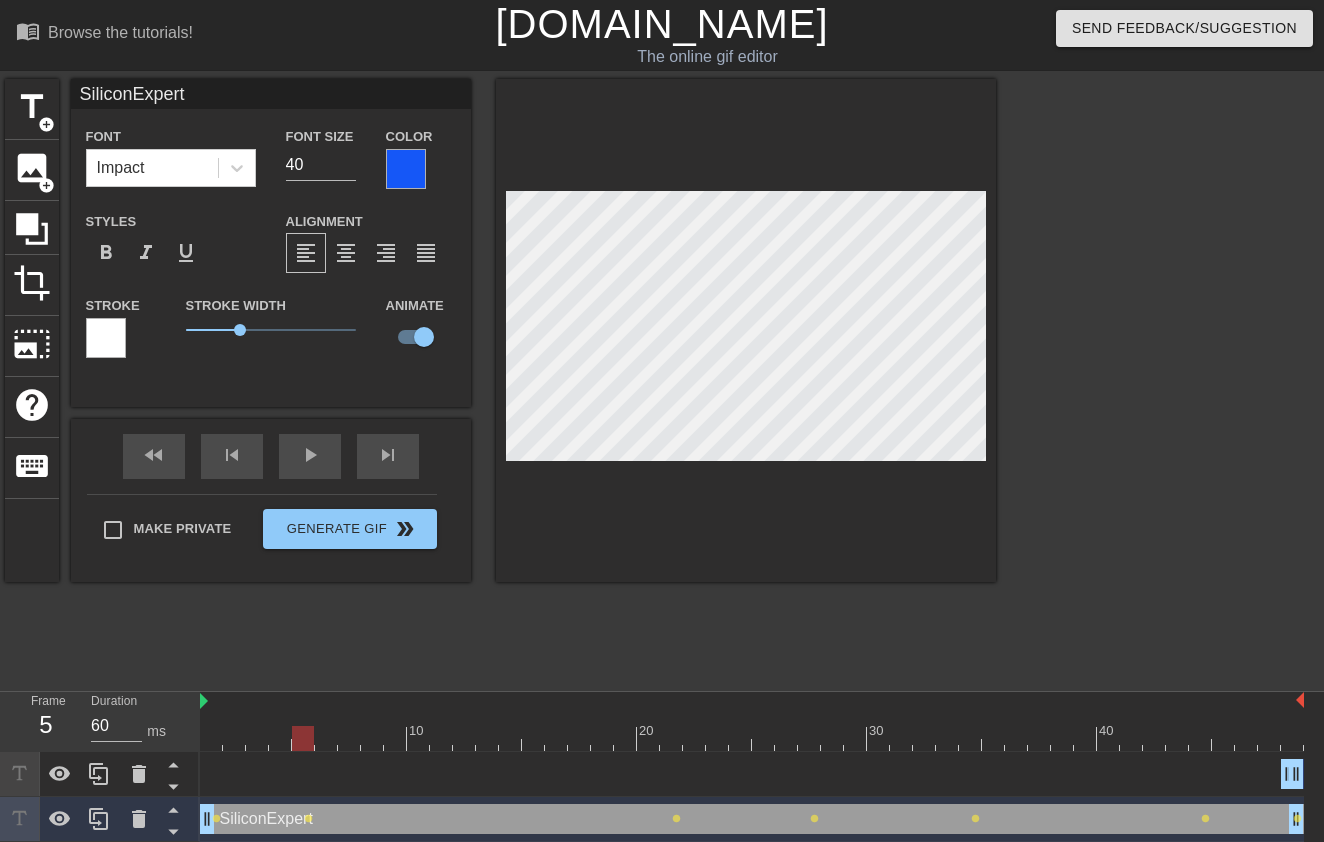 click at bounding box center (303, 738) 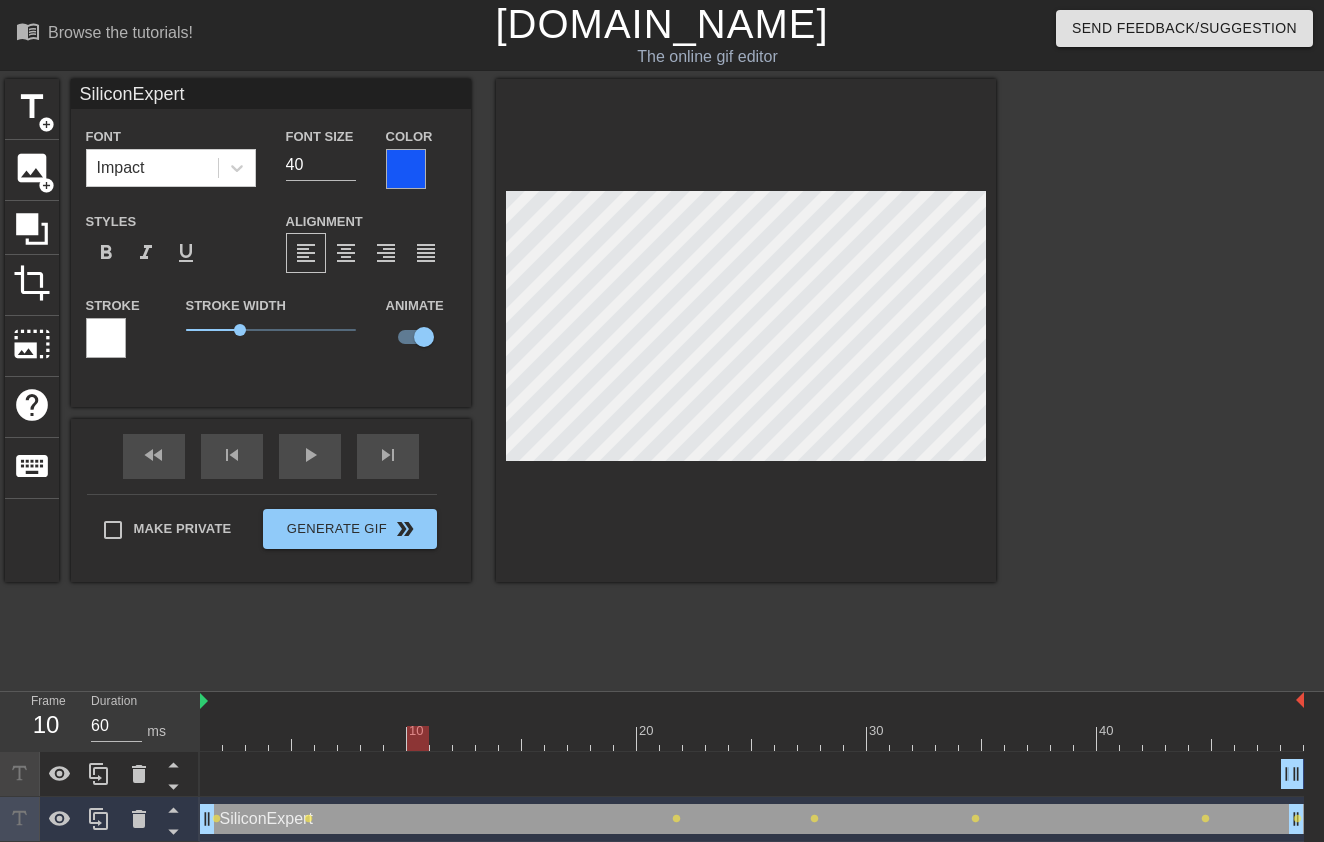 drag, startPoint x: 300, startPoint y: 742, endPoint x: 433, endPoint y: 739, distance: 133.03383 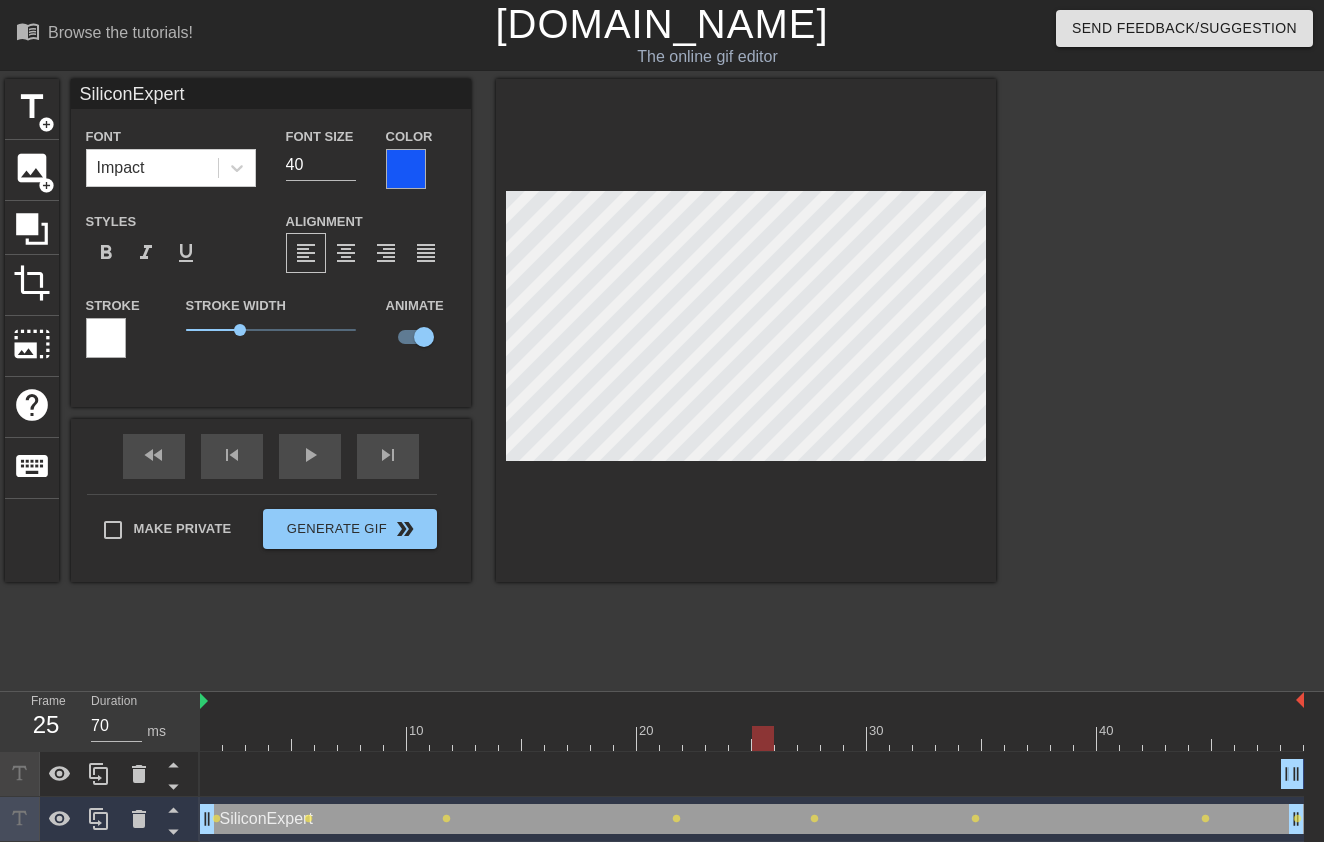 drag, startPoint x: 445, startPoint y: 738, endPoint x: 752, endPoint y: 722, distance: 307.41666 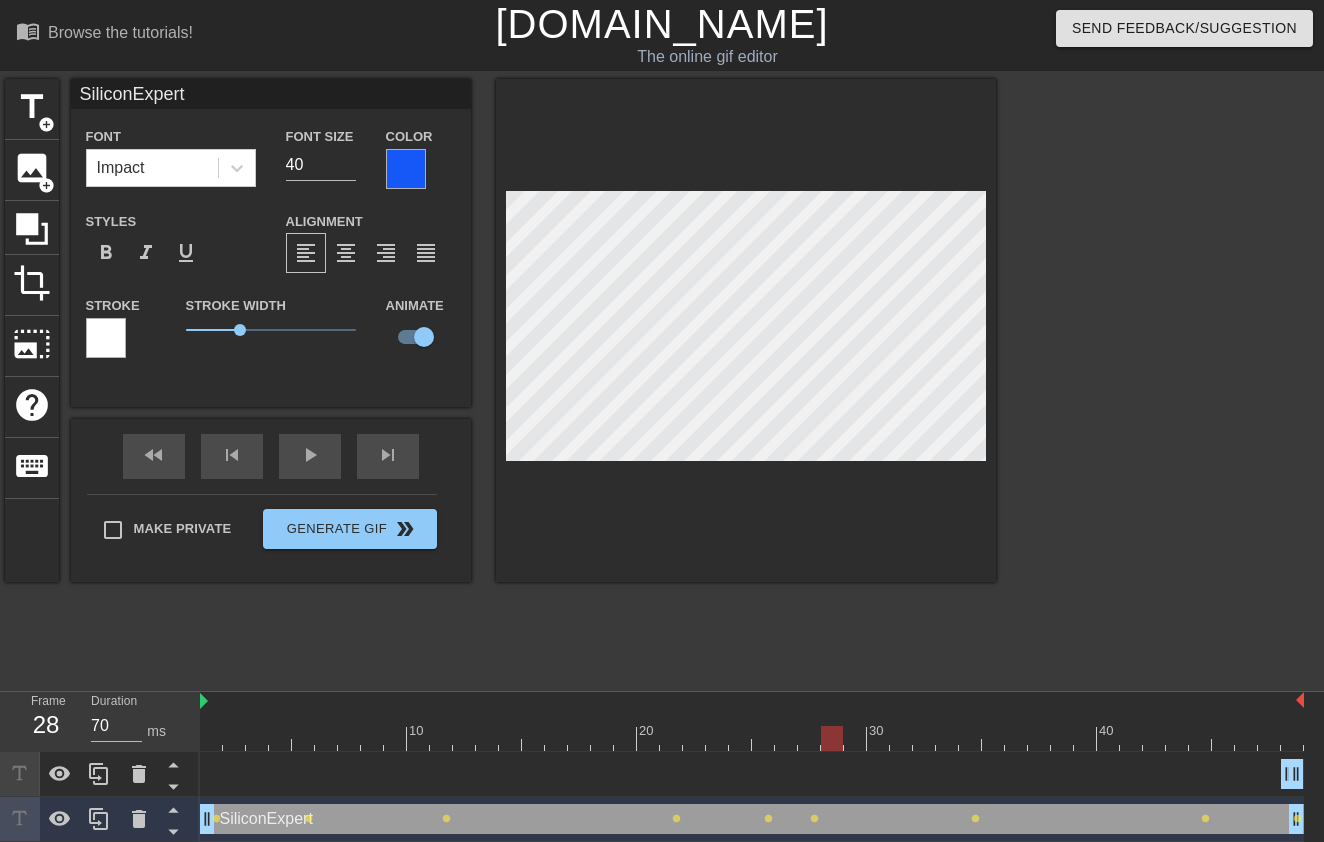 drag, startPoint x: 765, startPoint y: 738, endPoint x: 841, endPoint y: 736, distance: 76.02631 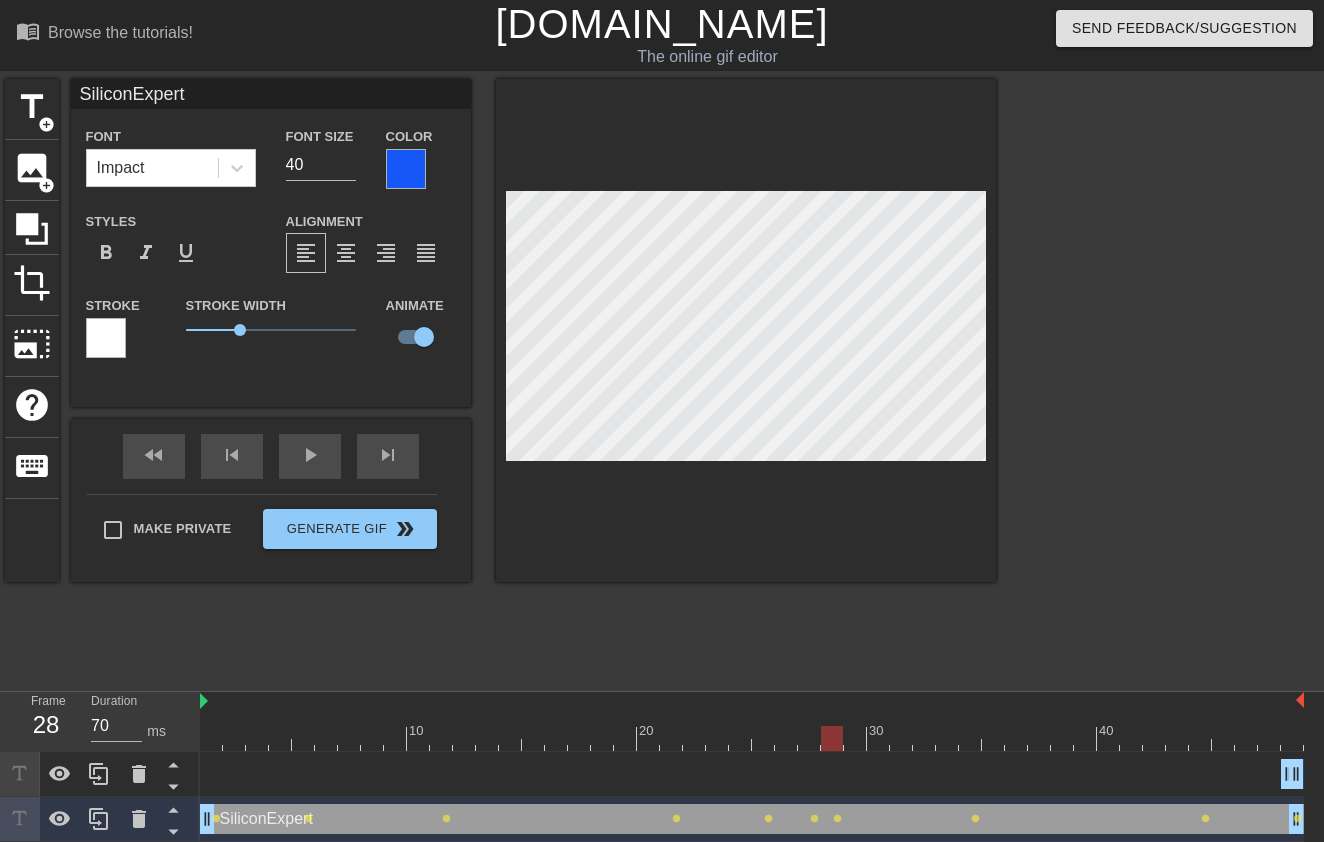 click at bounding box center (832, 738) 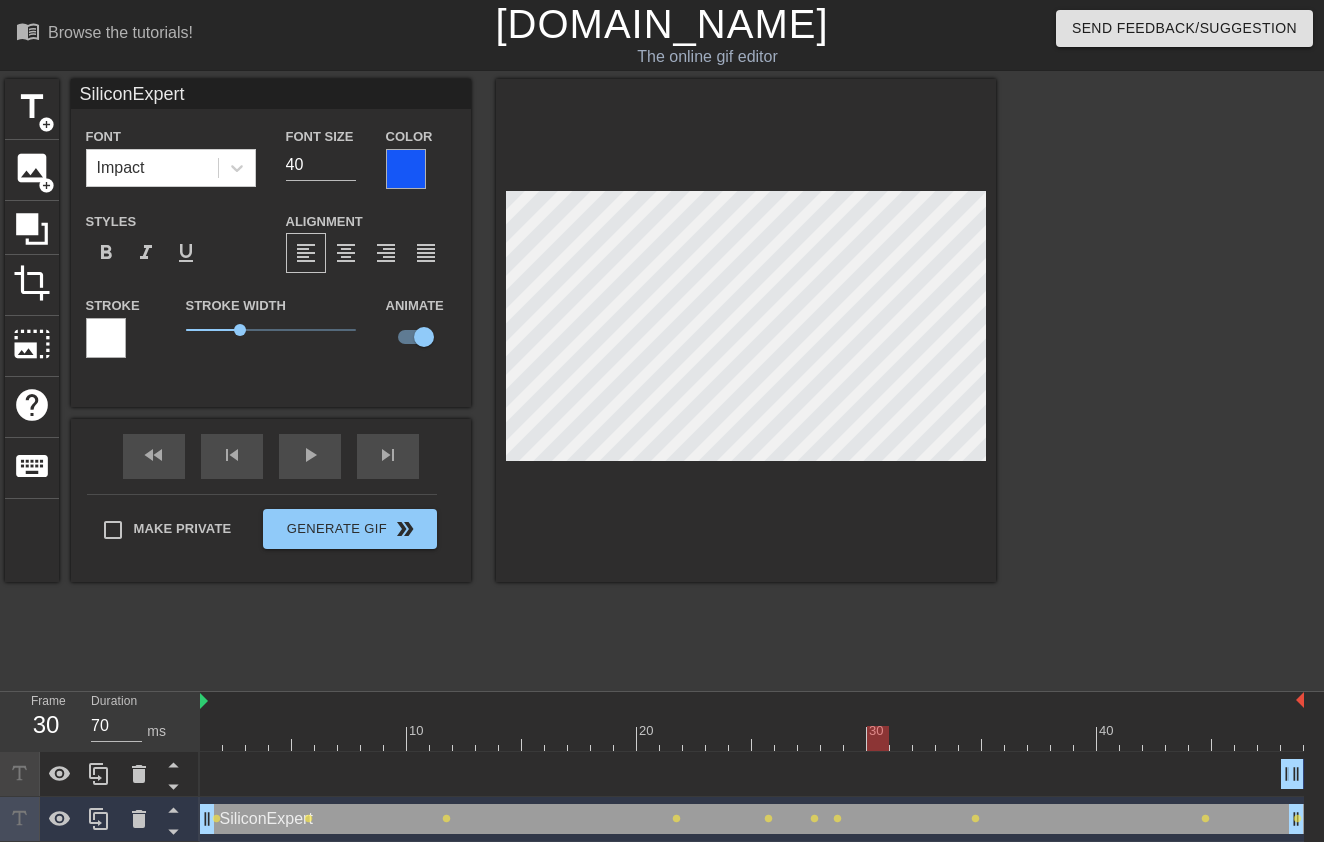 drag, startPoint x: 829, startPoint y: 736, endPoint x: 877, endPoint y: 733, distance: 48.09366 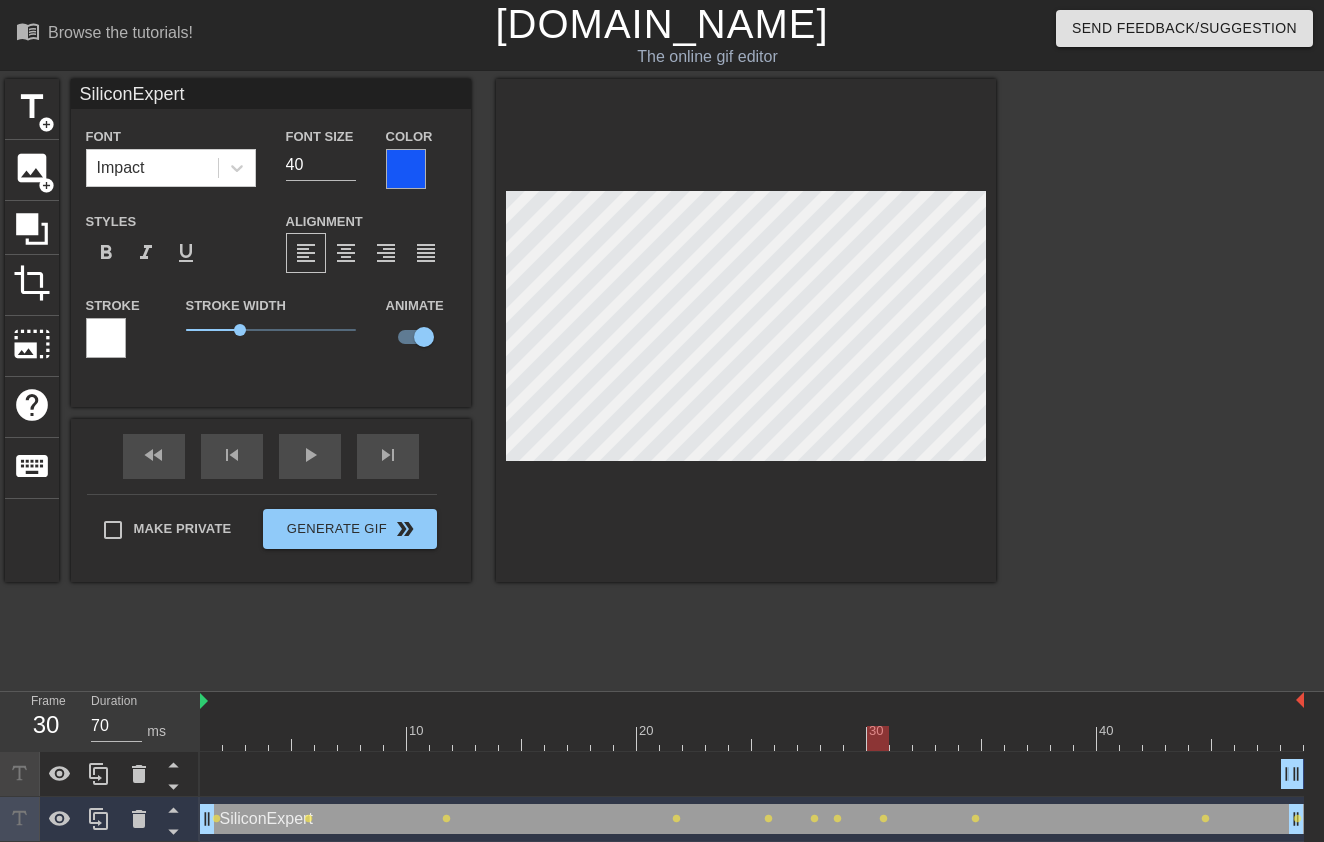 scroll, scrollTop: 0, scrollLeft: 0, axis: both 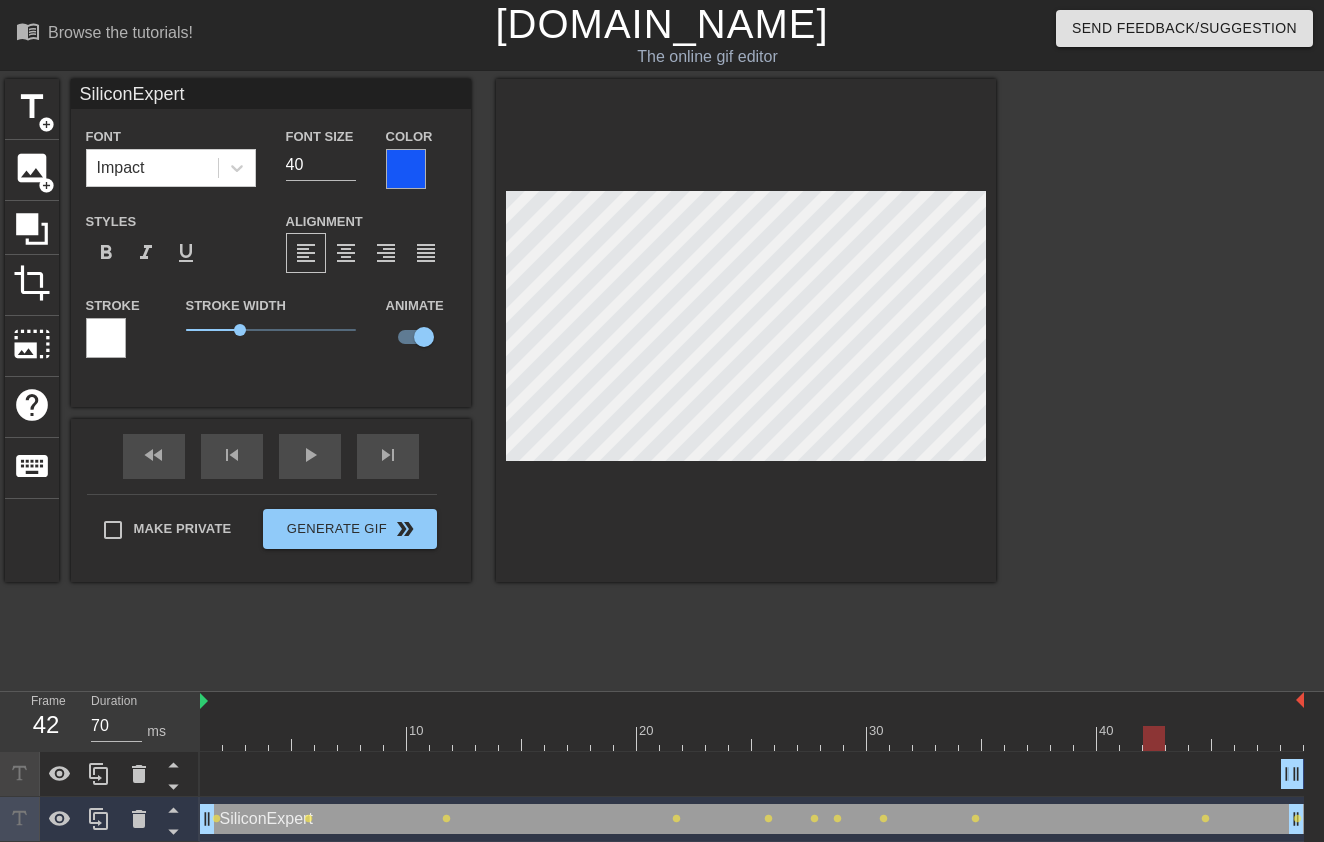 drag, startPoint x: 876, startPoint y: 735, endPoint x: 1144, endPoint y: 736, distance: 268.00186 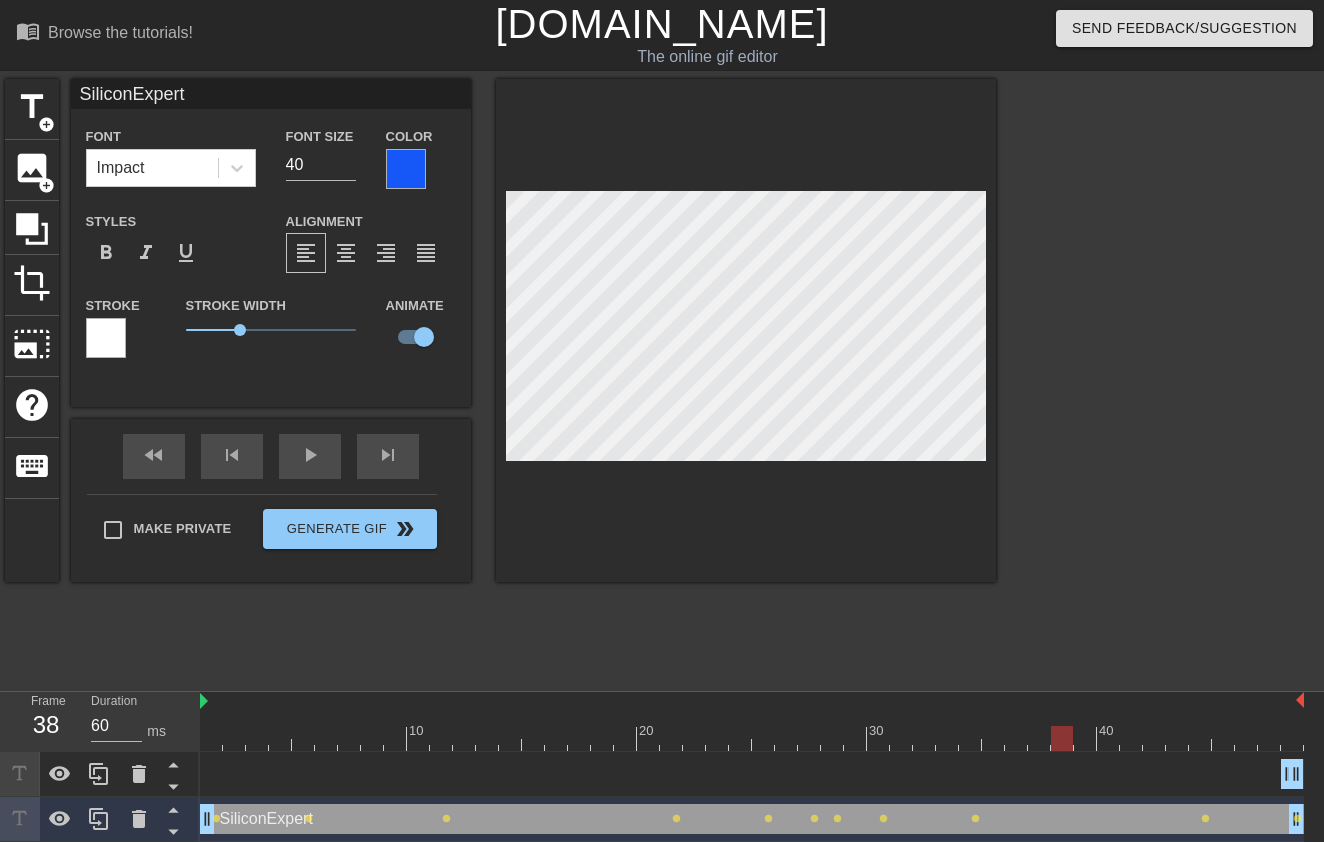 drag, startPoint x: 1152, startPoint y: 737, endPoint x: 1069, endPoint y: 740, distance: 83.0542 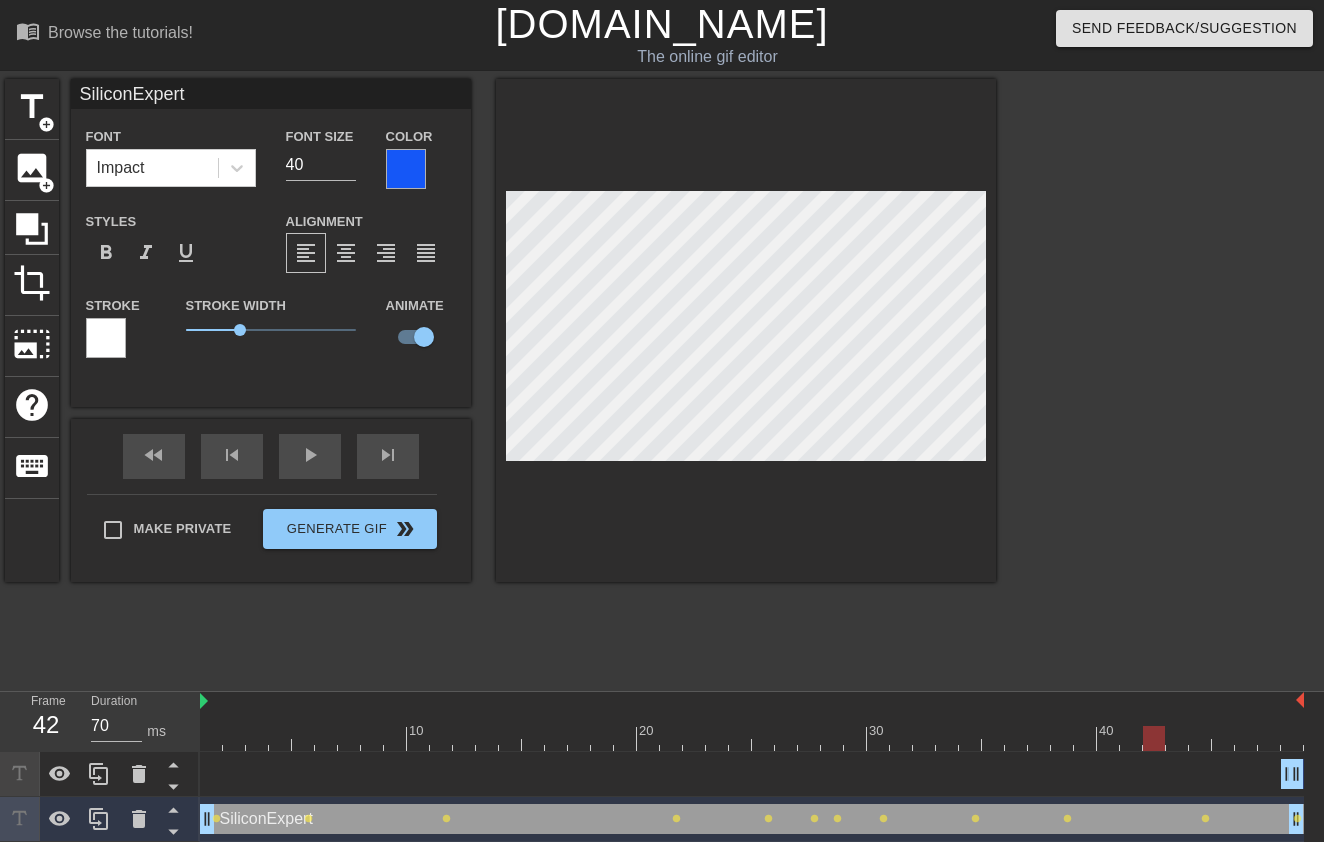 drag, startPoint x: 1059, startPoint y: 739, endPoint x: 1143, endPoint y: 728, distance: 84.71718 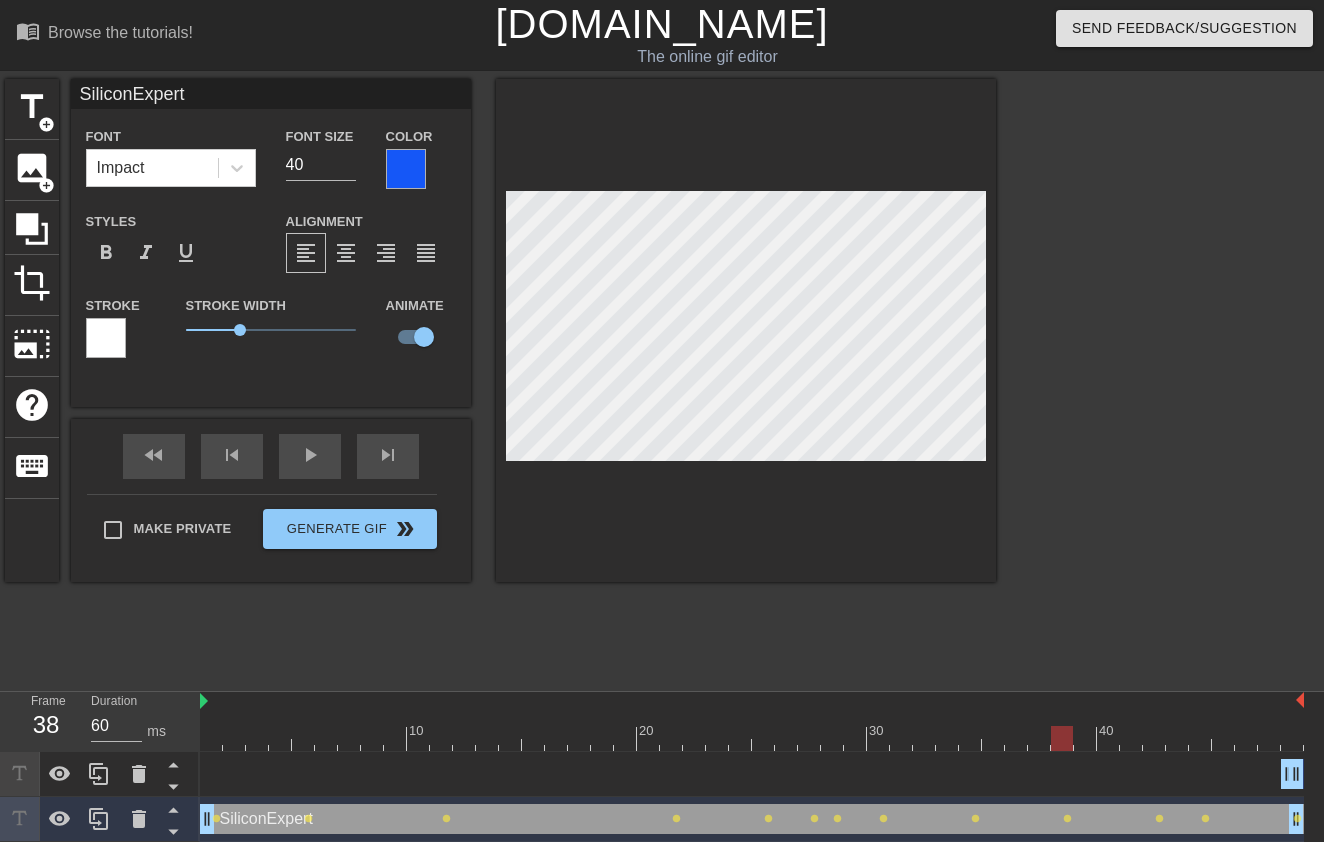 drag, startPoint x: 1153, startPoint y: 736, endPoint x: 1067, endPoint y: 747, distance: 86.70064 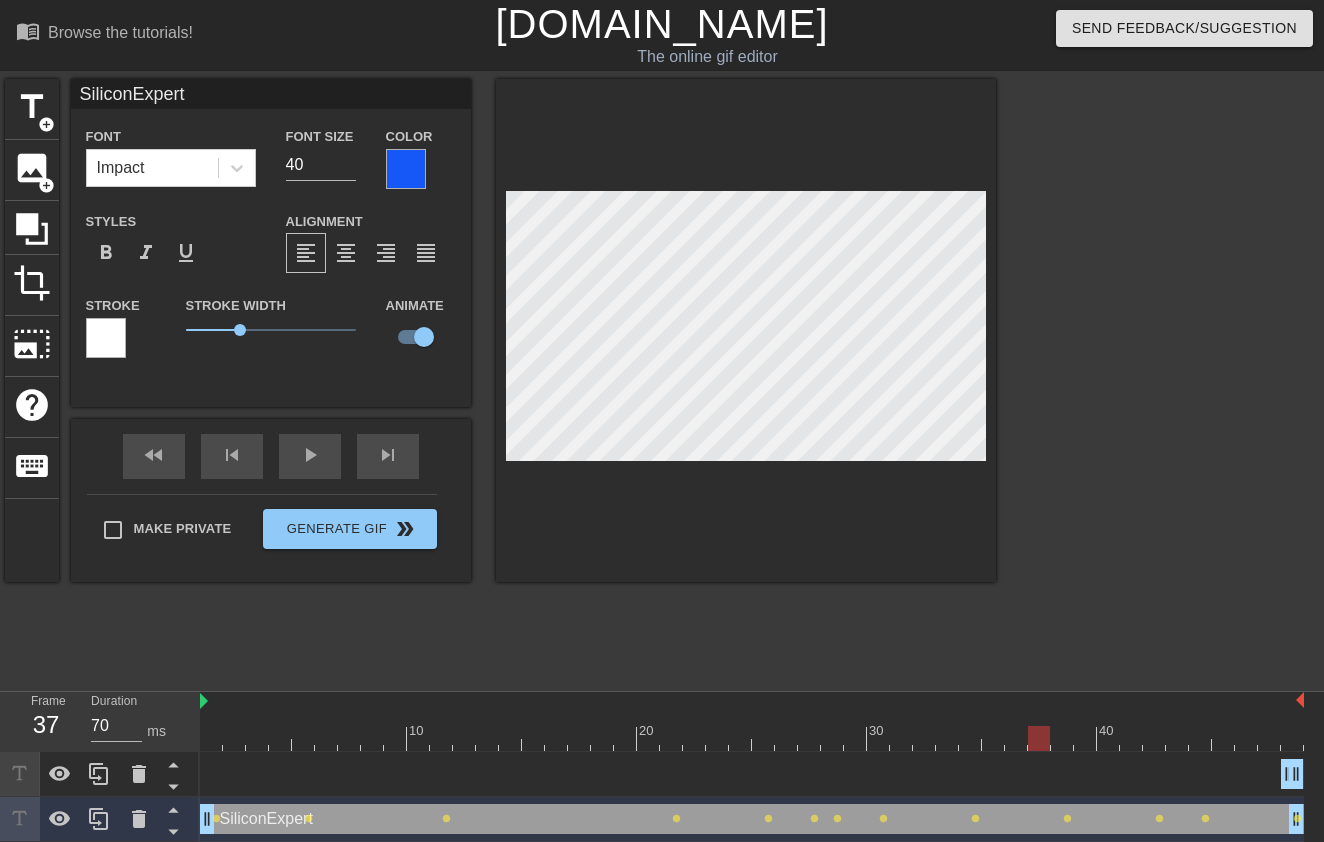 drag, startPoint x: 1062, startPoint y: 742, endPoint x: 1037, endPoint y: 742, distance: 25 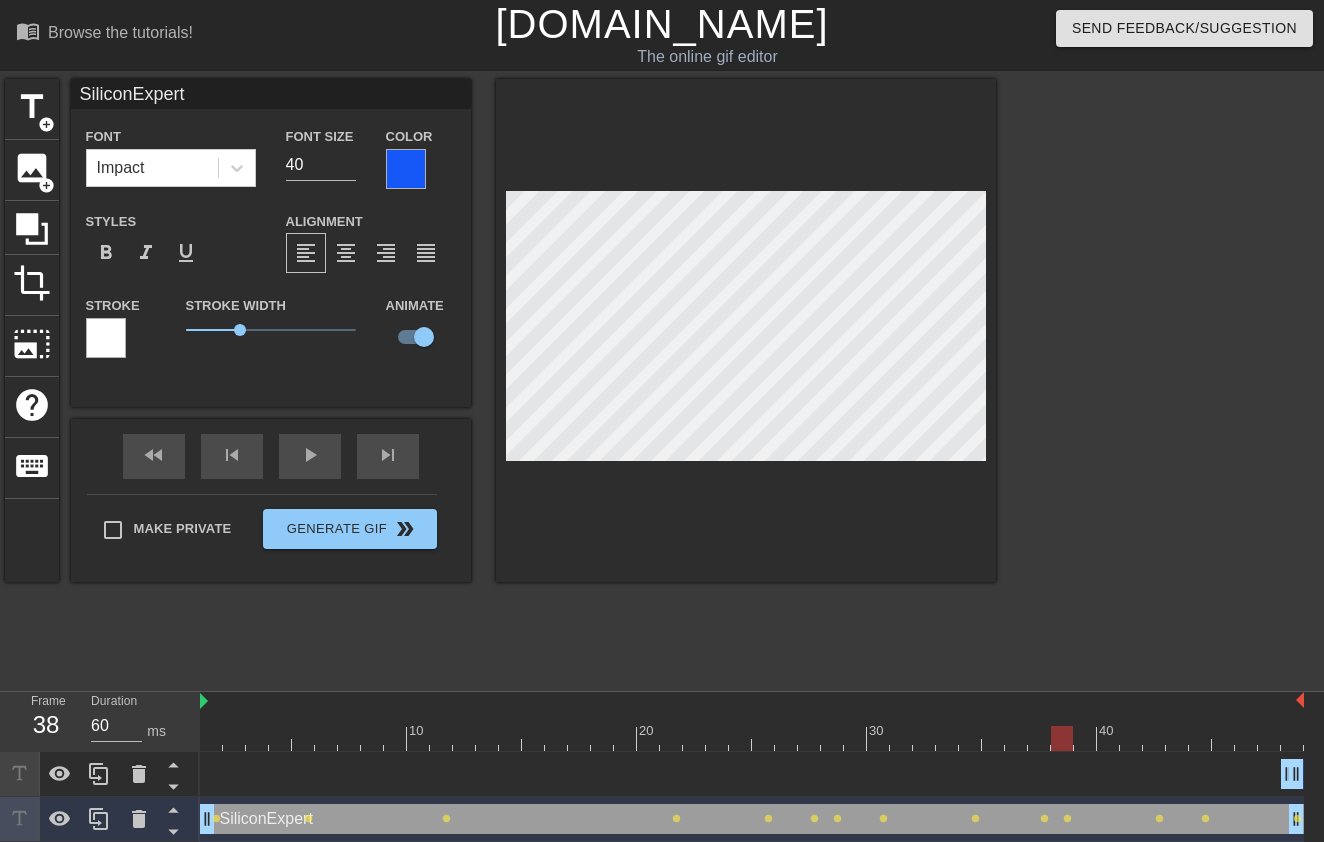drag, startPoint x: 1039, startPoint y: 737, endPoint x: 1069, endPoint y: 745, distance: 31.04835 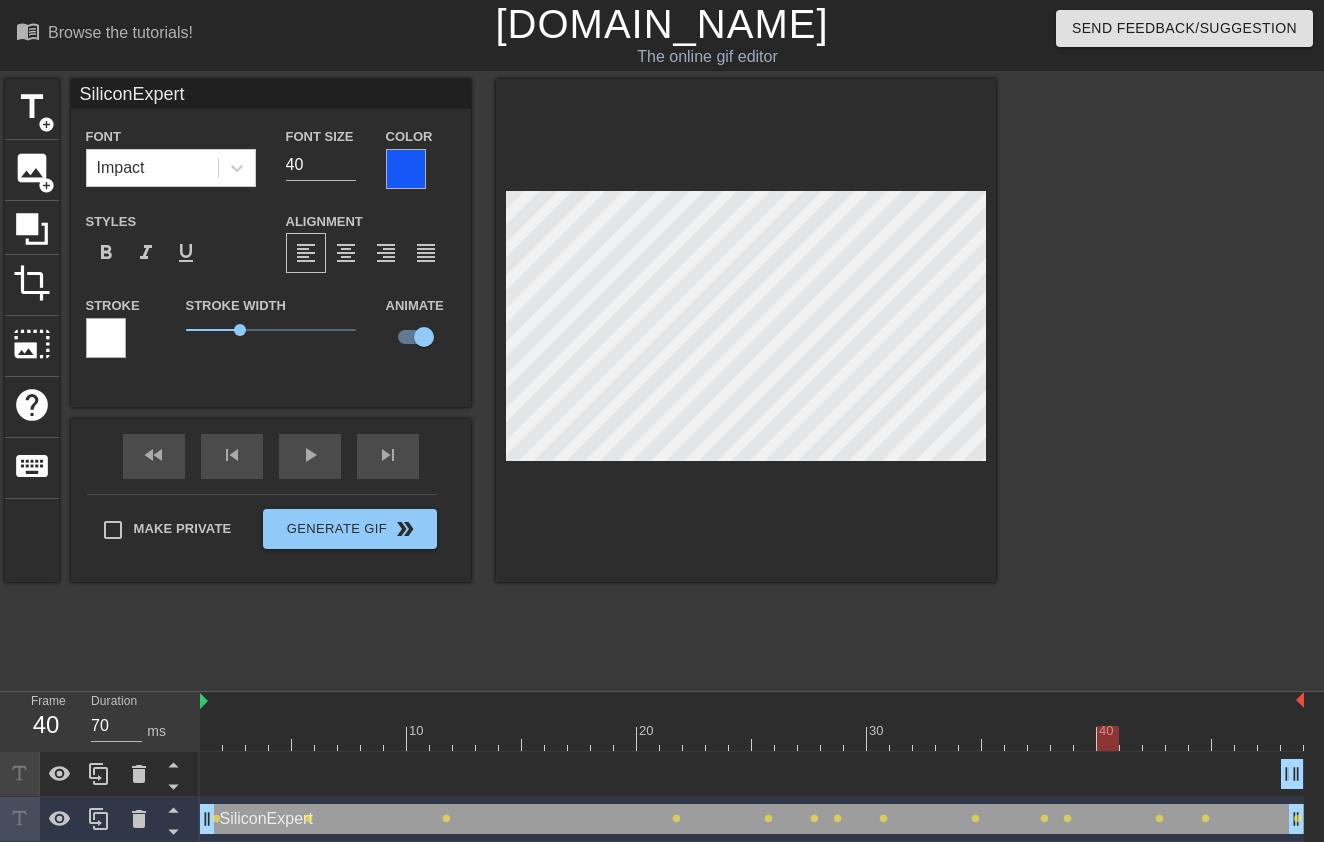 drag, startPoint x: 1061, startPoint y: 741, endPoint x: 1113, endPoint y: 734, distance: 52.46904 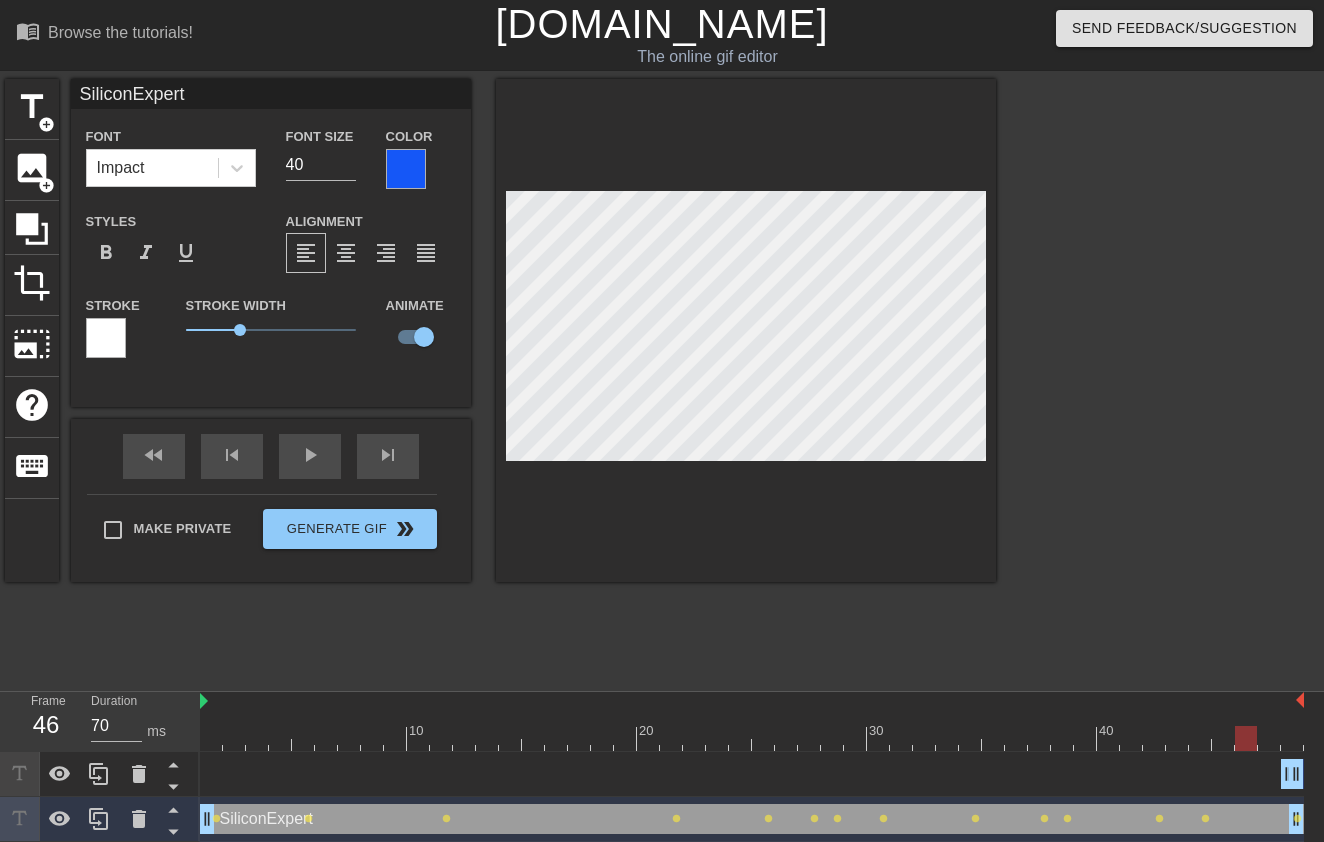 type on "60" 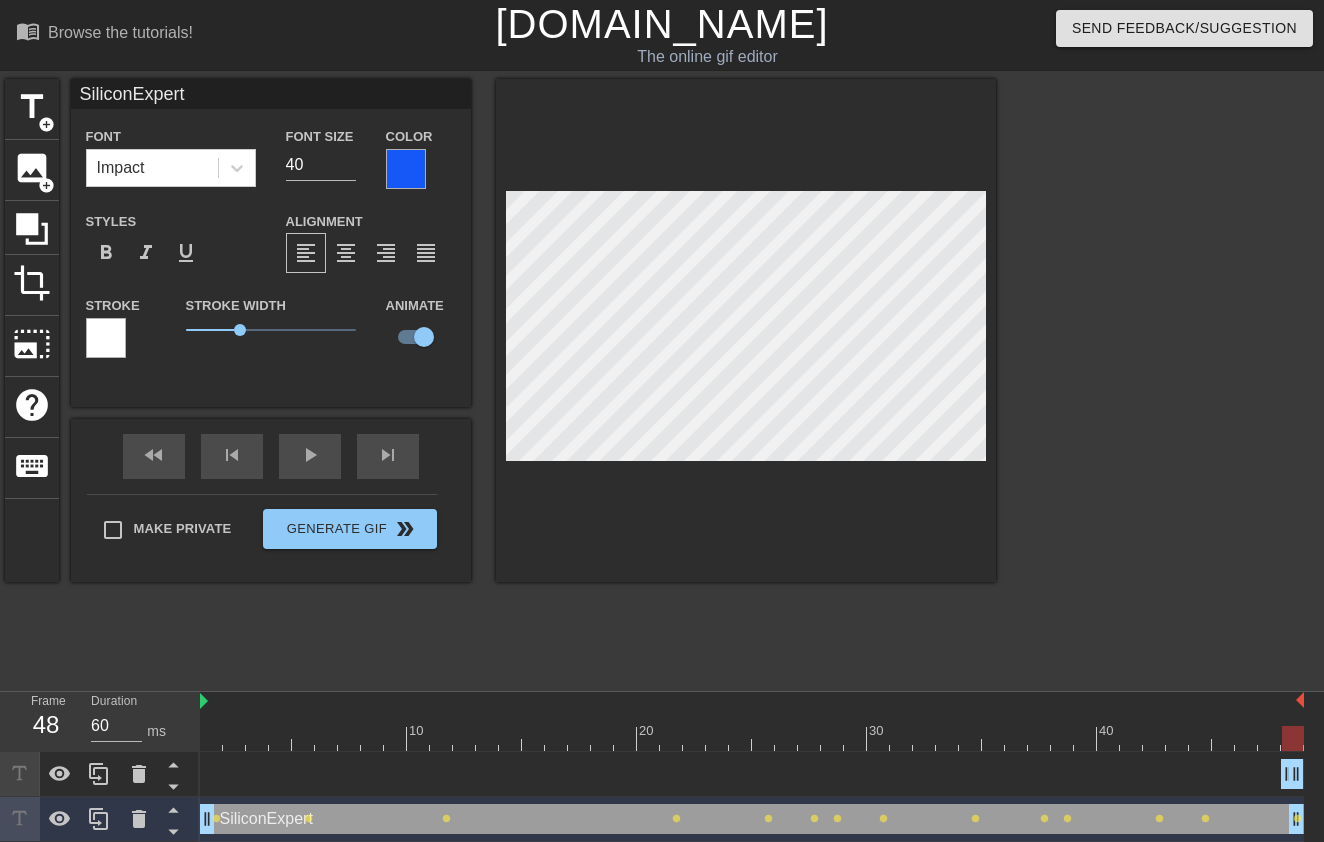 drag, startPoint x: 1105, startPoint y: 740, endPoint x: 1306, endPoint y: 742, distance: 201.00995 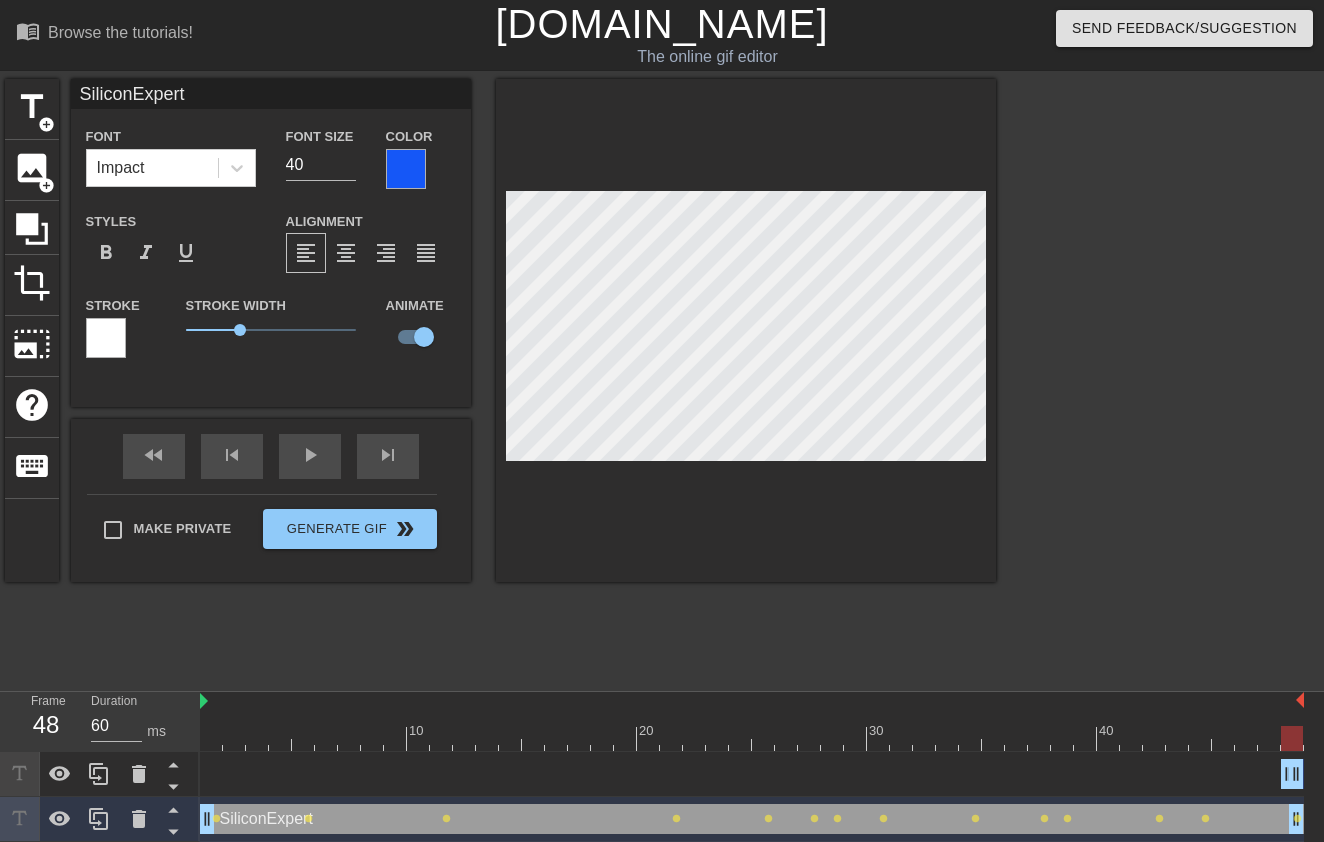 type on "New text 1" 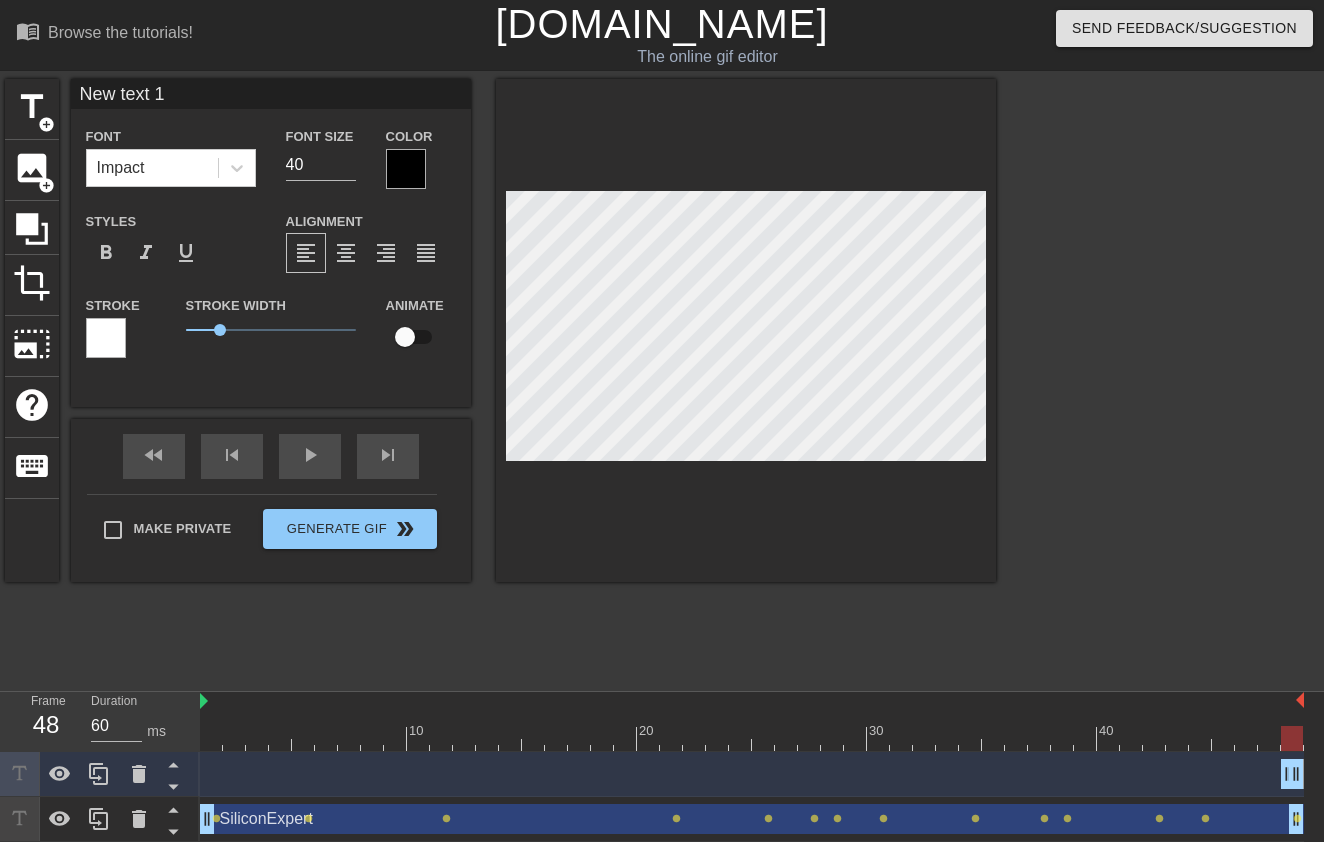 type on "I" 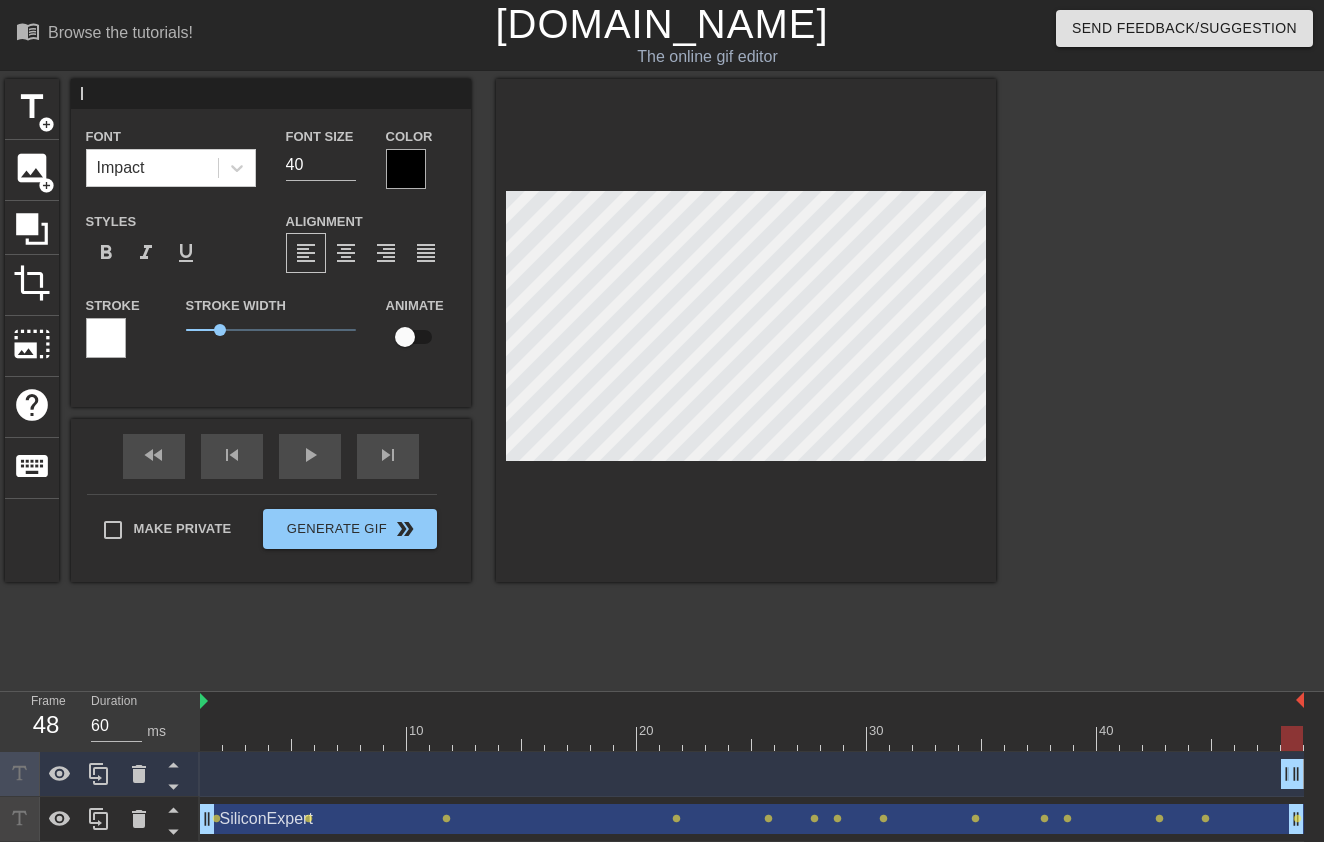 type on "IH" 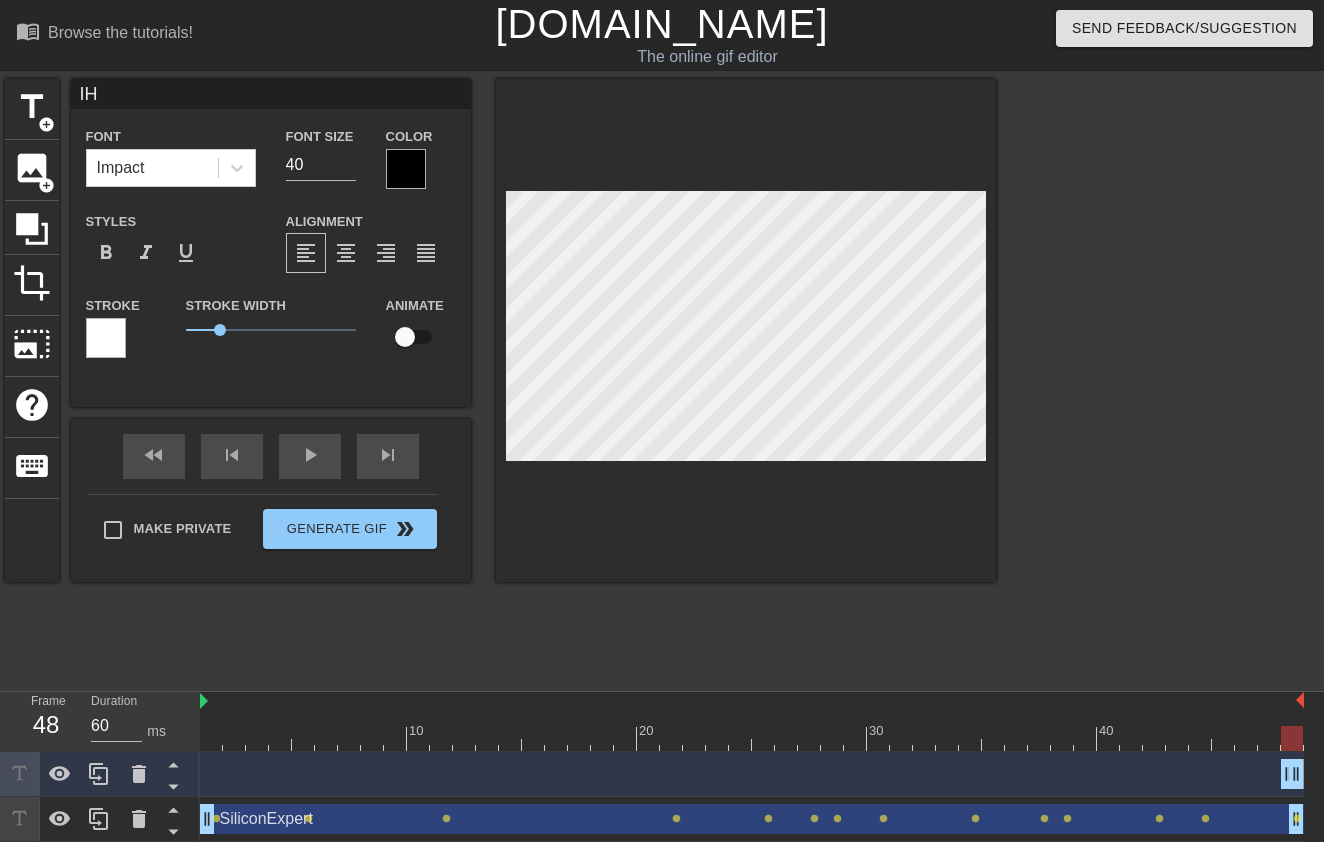 type on "IHS" 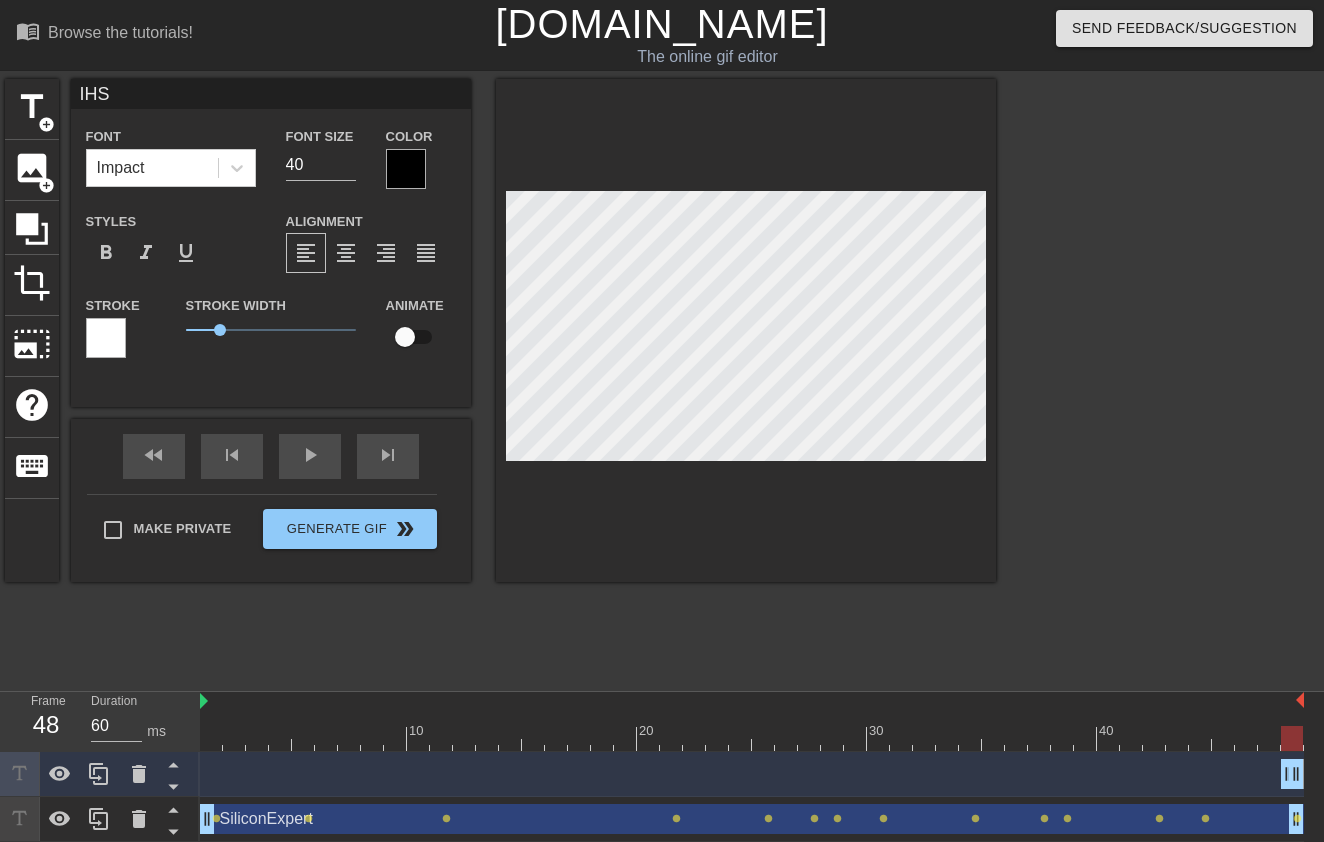 type on "IHS" 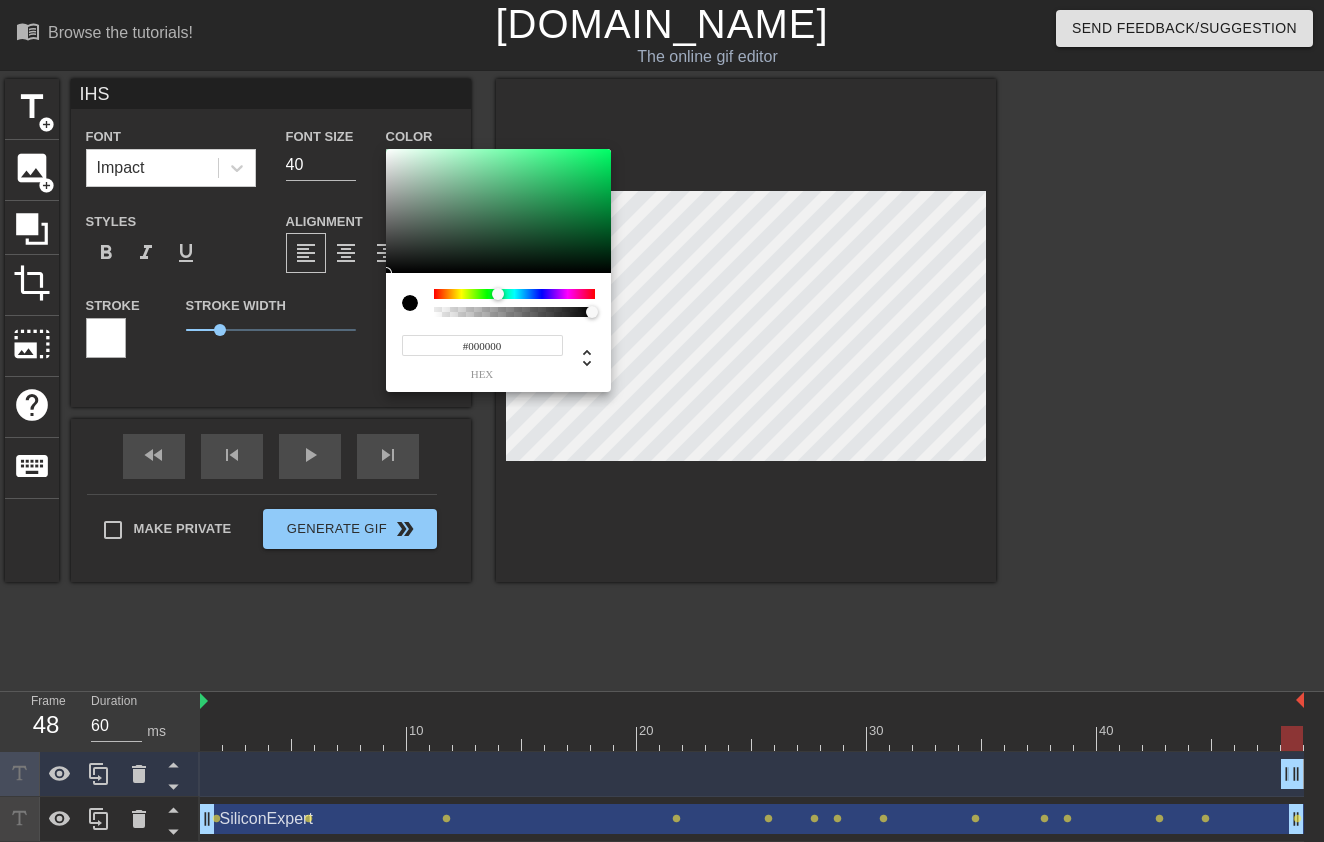 drag, startPoint x: 460, startPoint y: 294, endPoint x: 498, endPoint y: 294, distance: 38 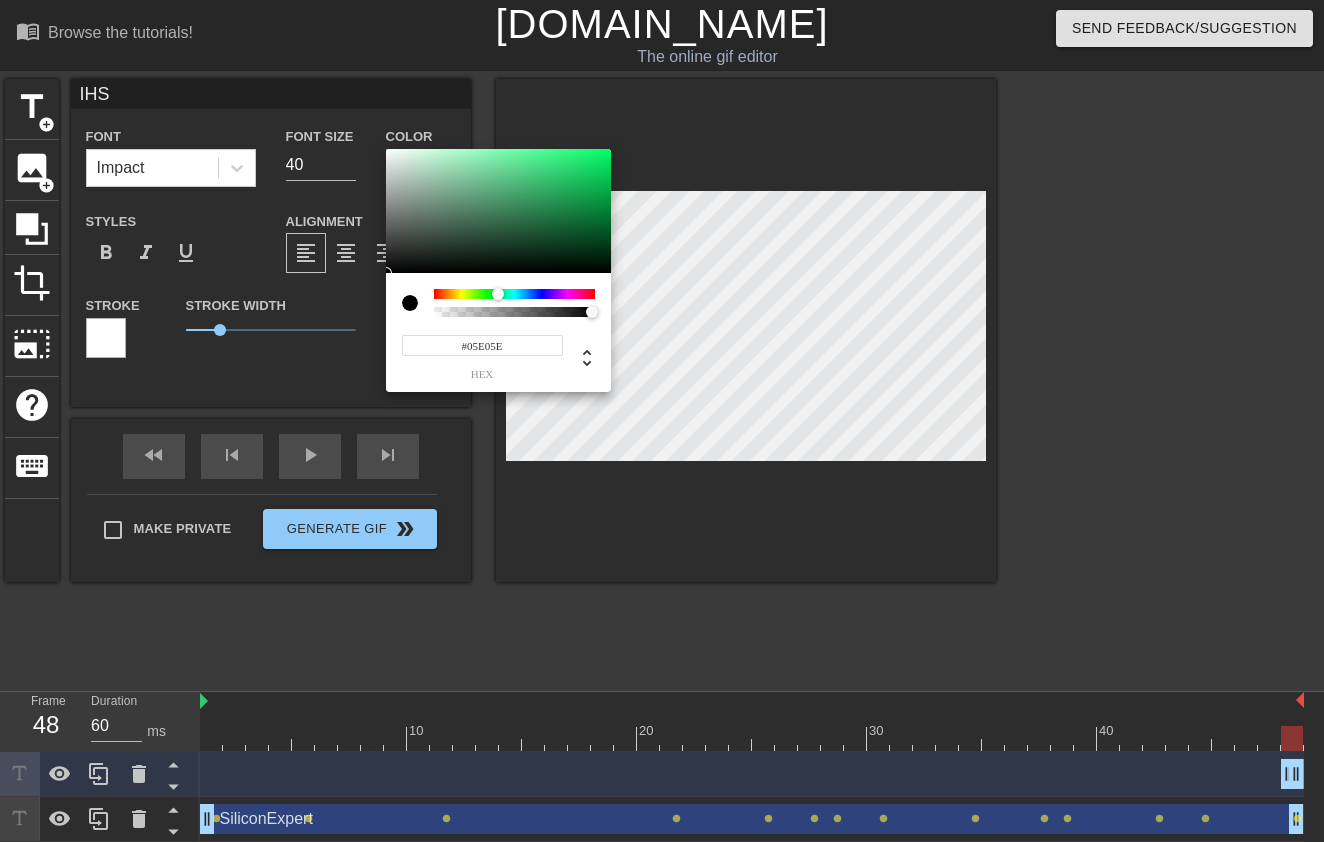 click at bounding box center [498, 211] 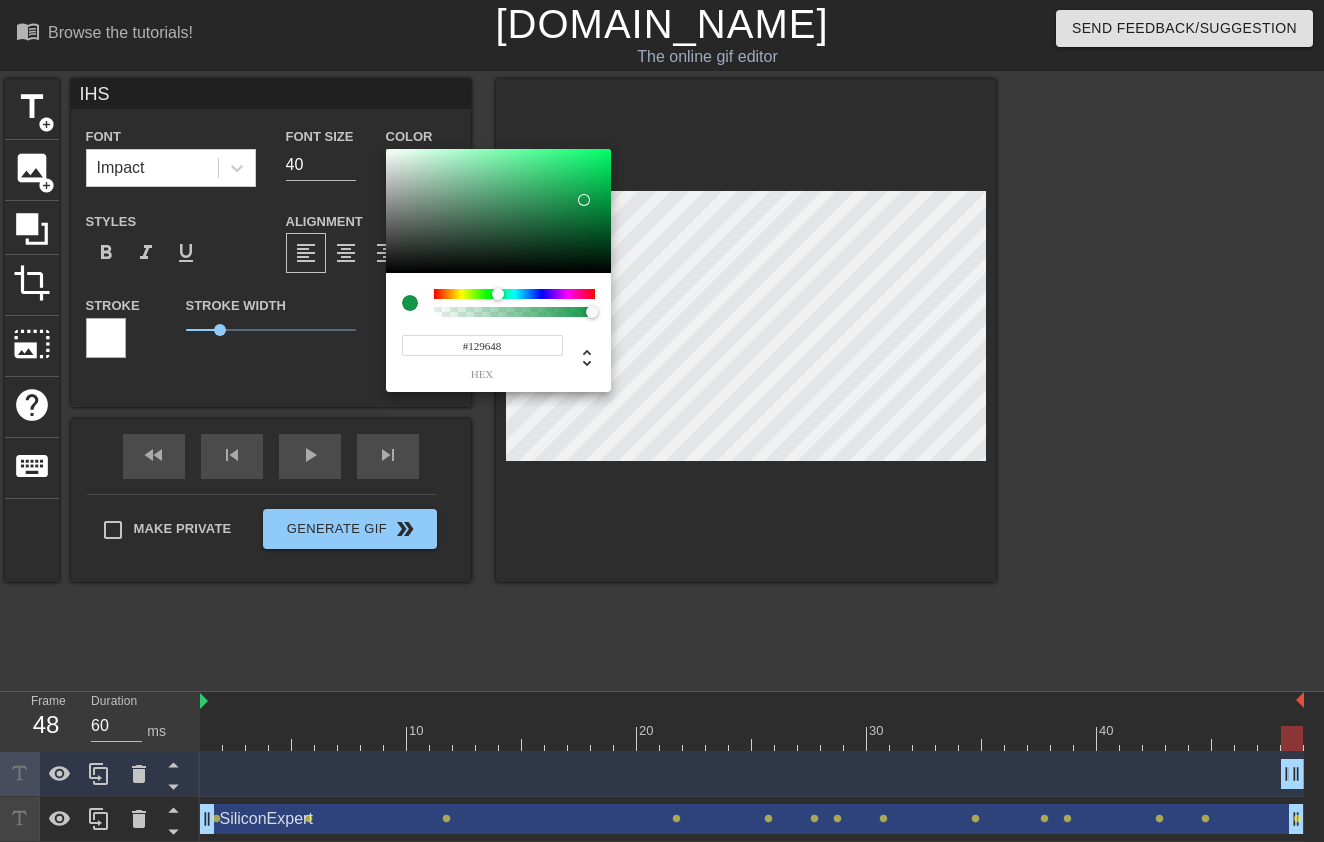 type on "#119848" 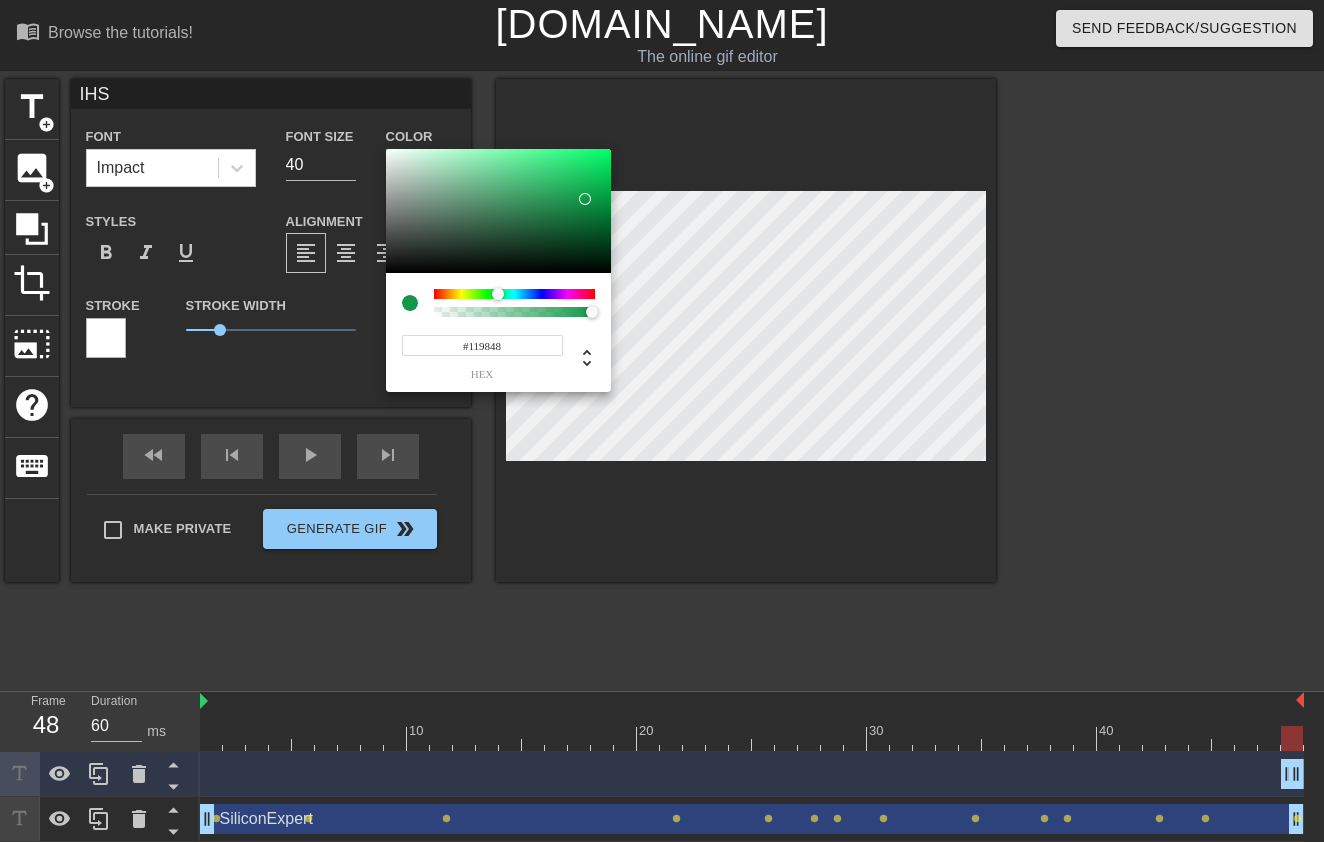 click at bounding box center [498, 211] 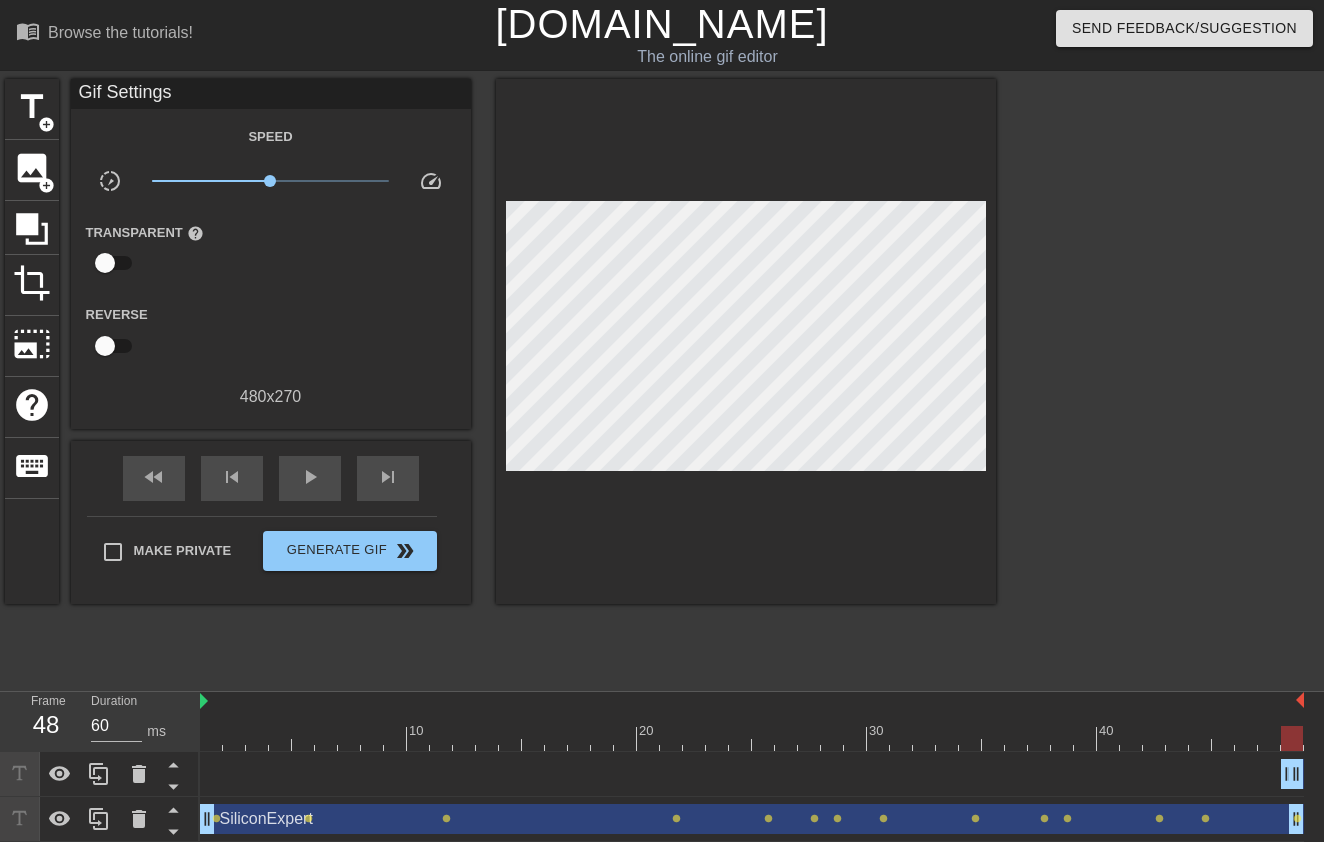 drag, startPoint x: 1294, startPoint y: 739, endPoint x: 345, endPoint y: 745, distance: 949.019 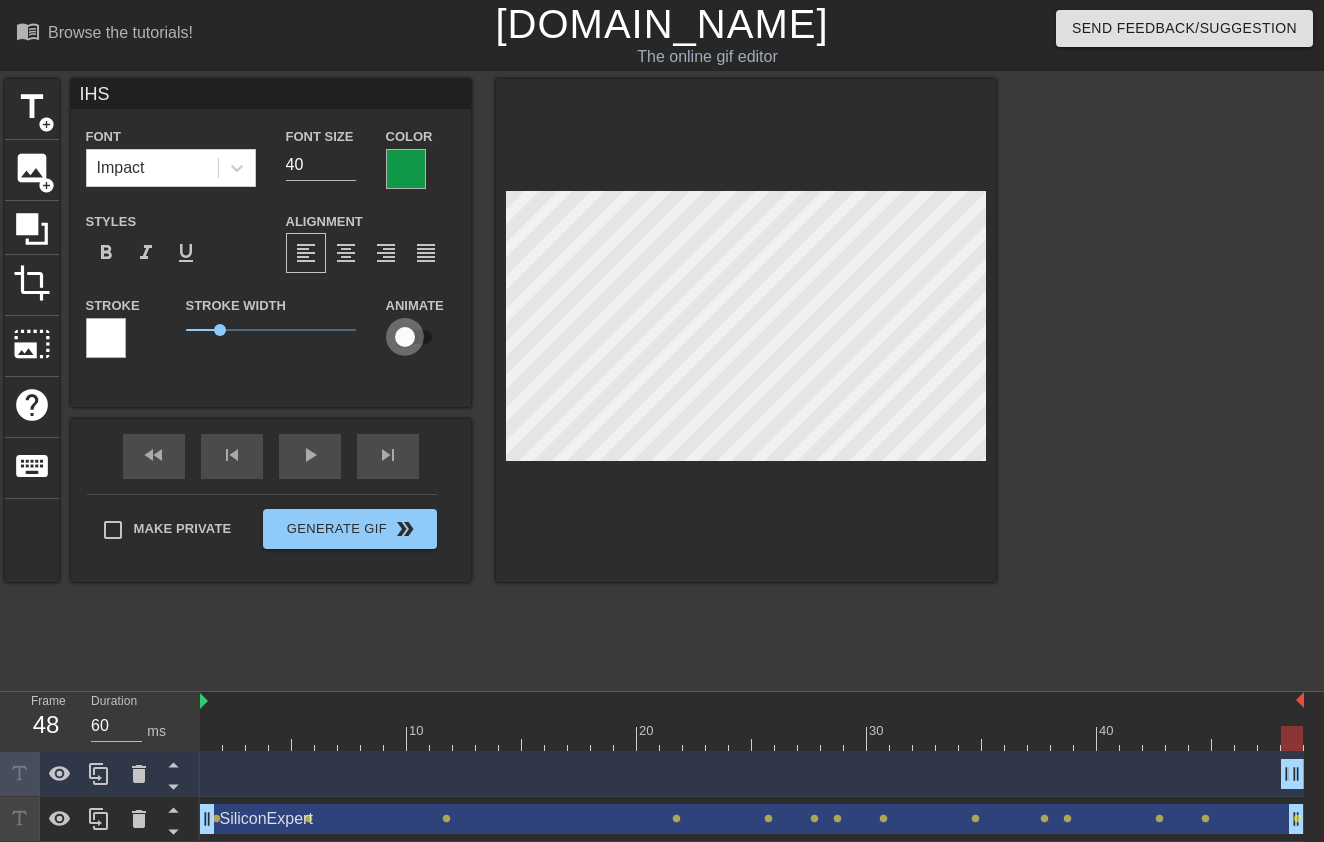 click at bounding box center [405, 337] 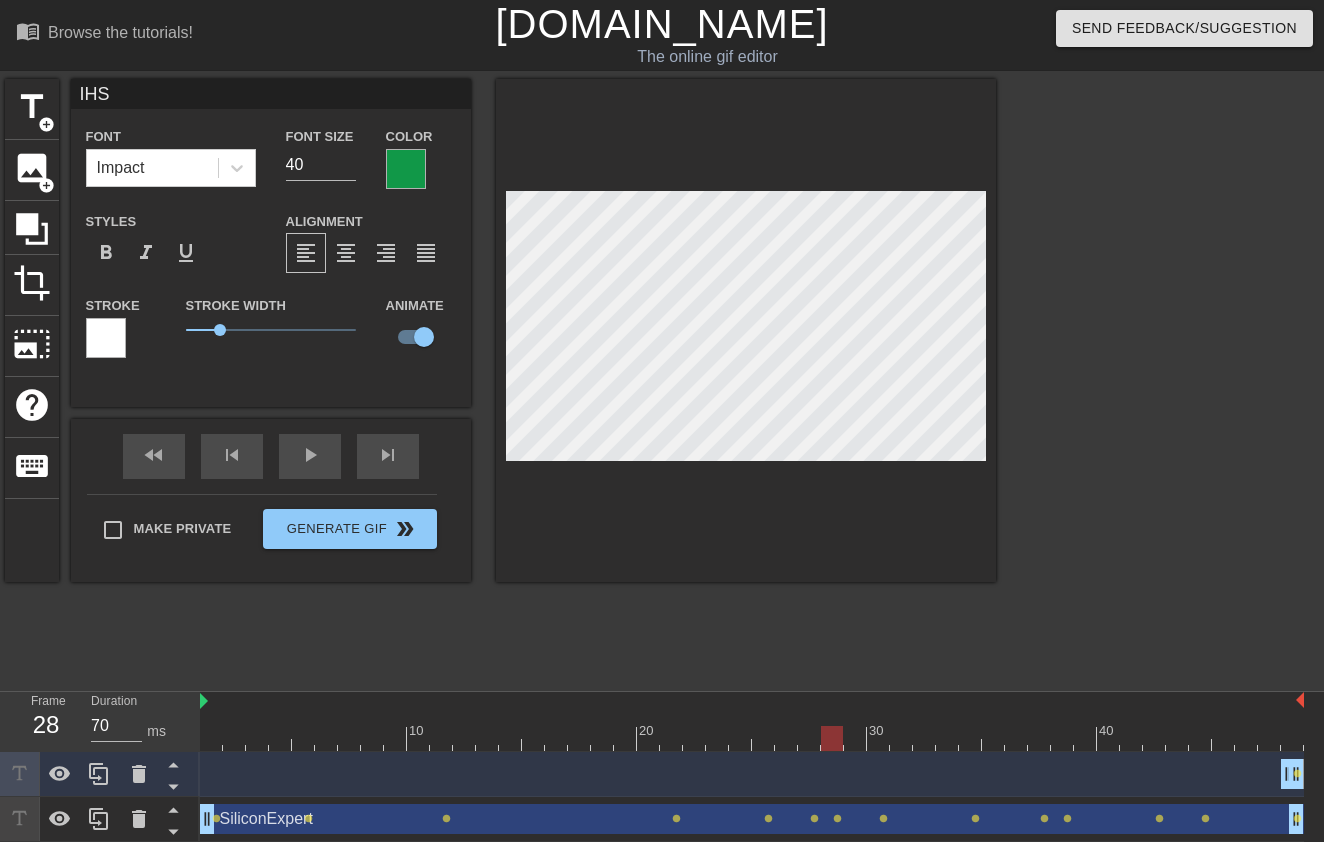 drag, startPoint x: 1291, startPoint y: 738, endPoint x: 837, endPoint y: 772, distance: 455.27136 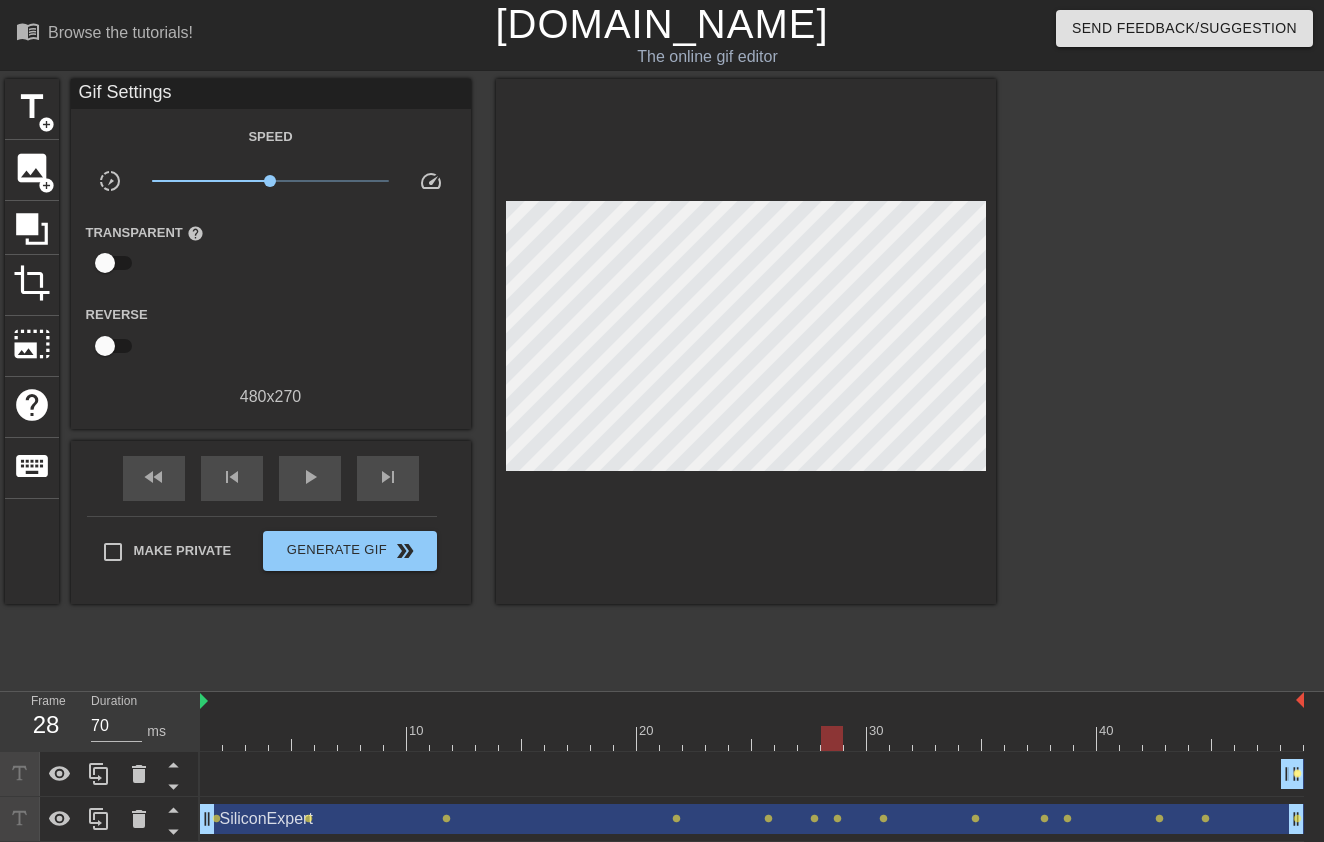 click on "lens" at bounding box center [1297, 773] 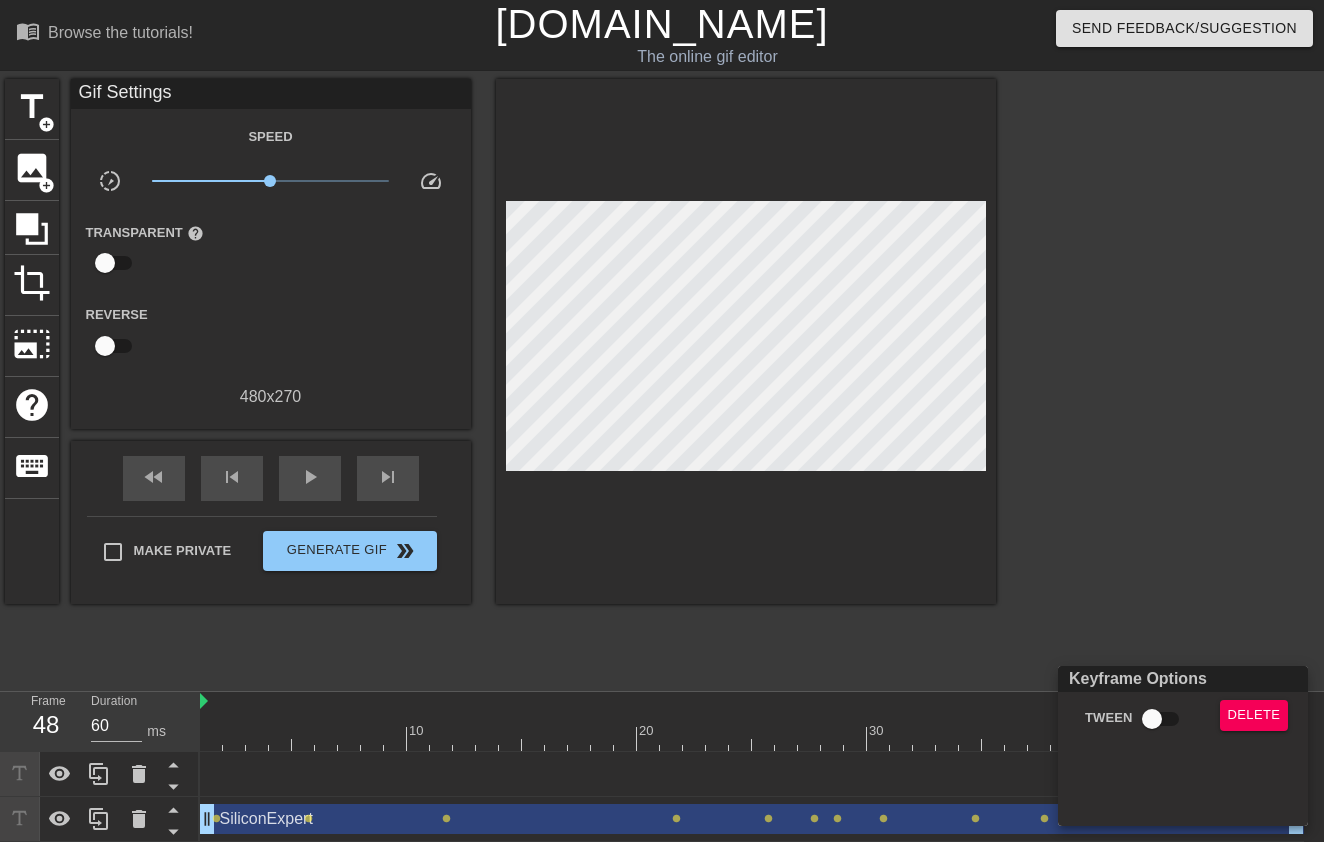click at bounding box center (662, 421) 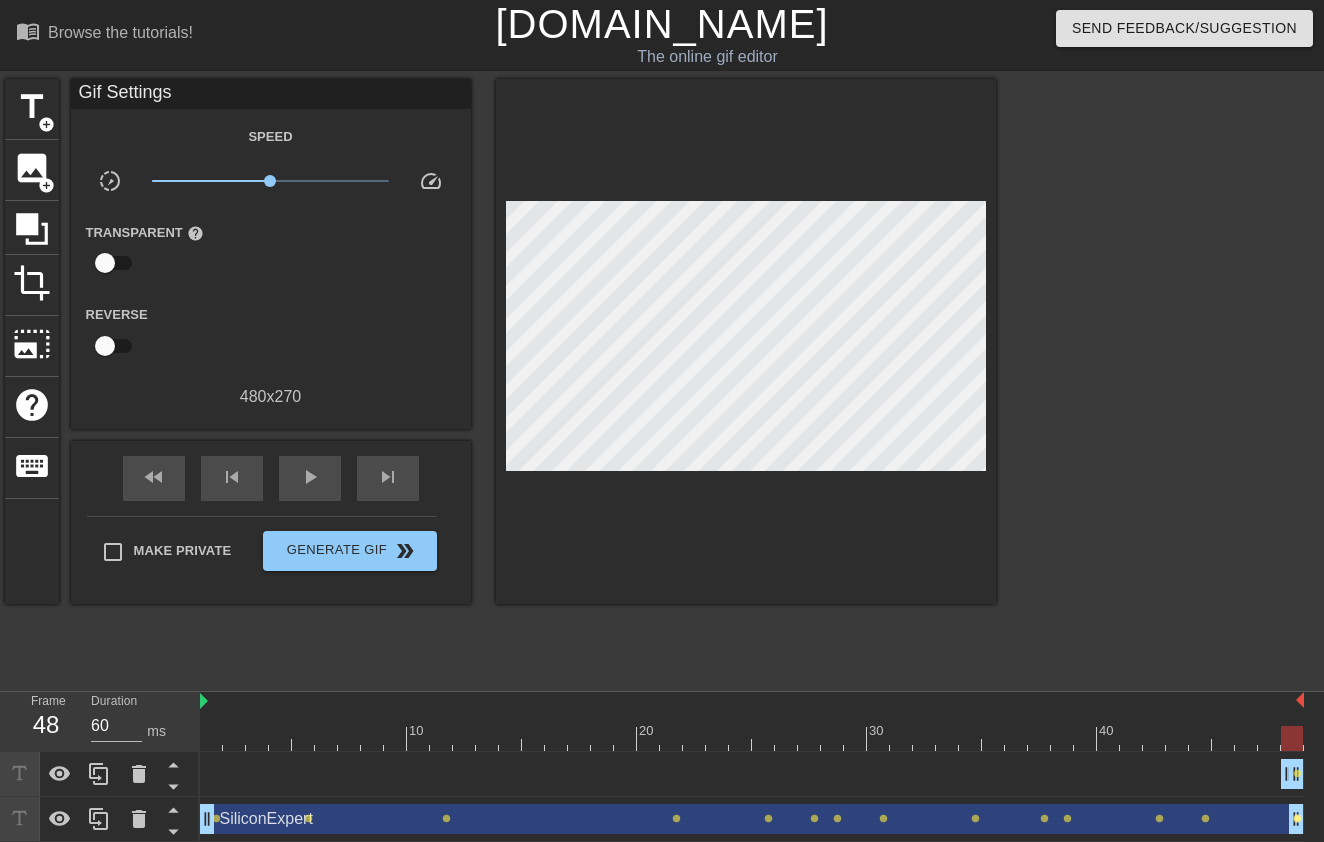 click on "lens" at bounding box center [1297, 818] 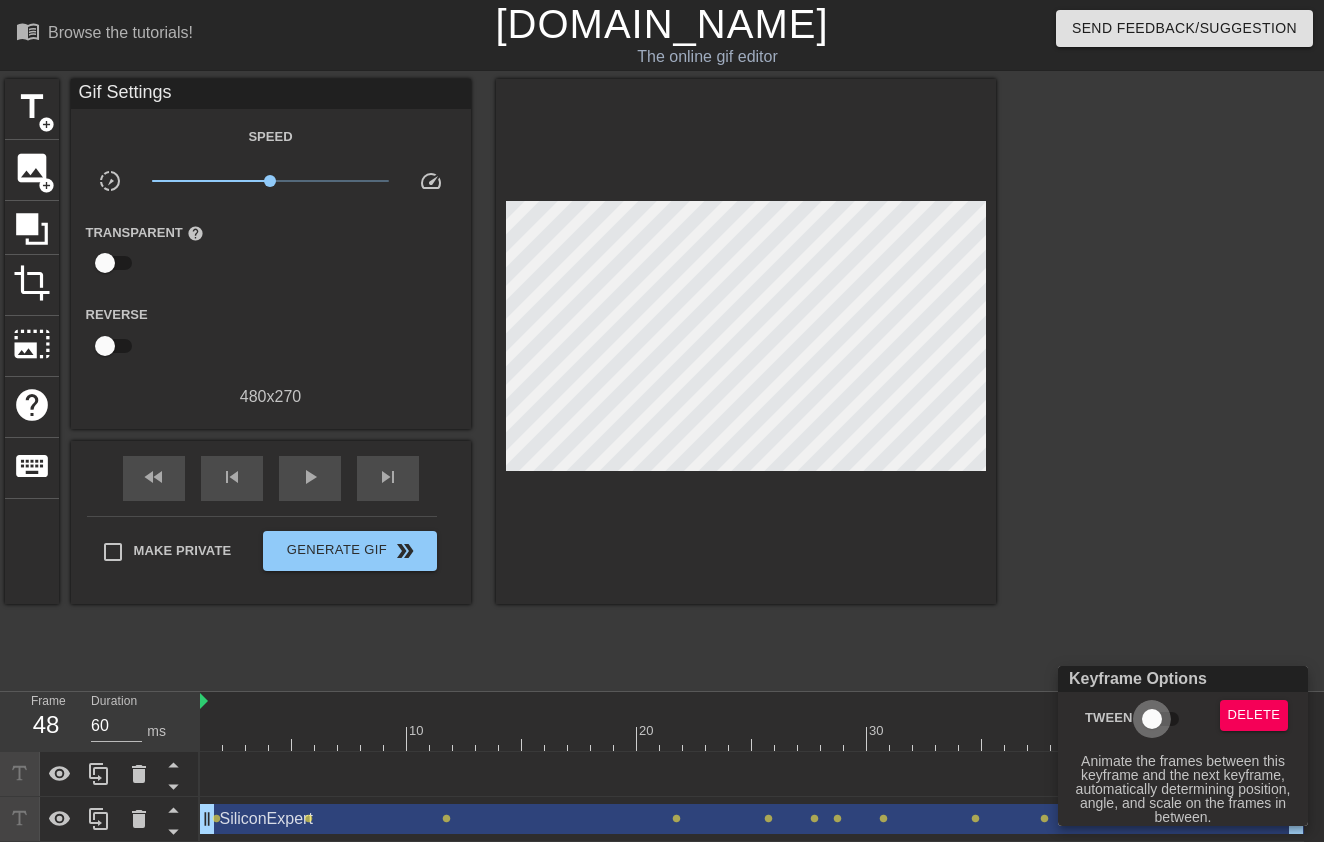 click on "Tween" at bounding box center [1152, 719] 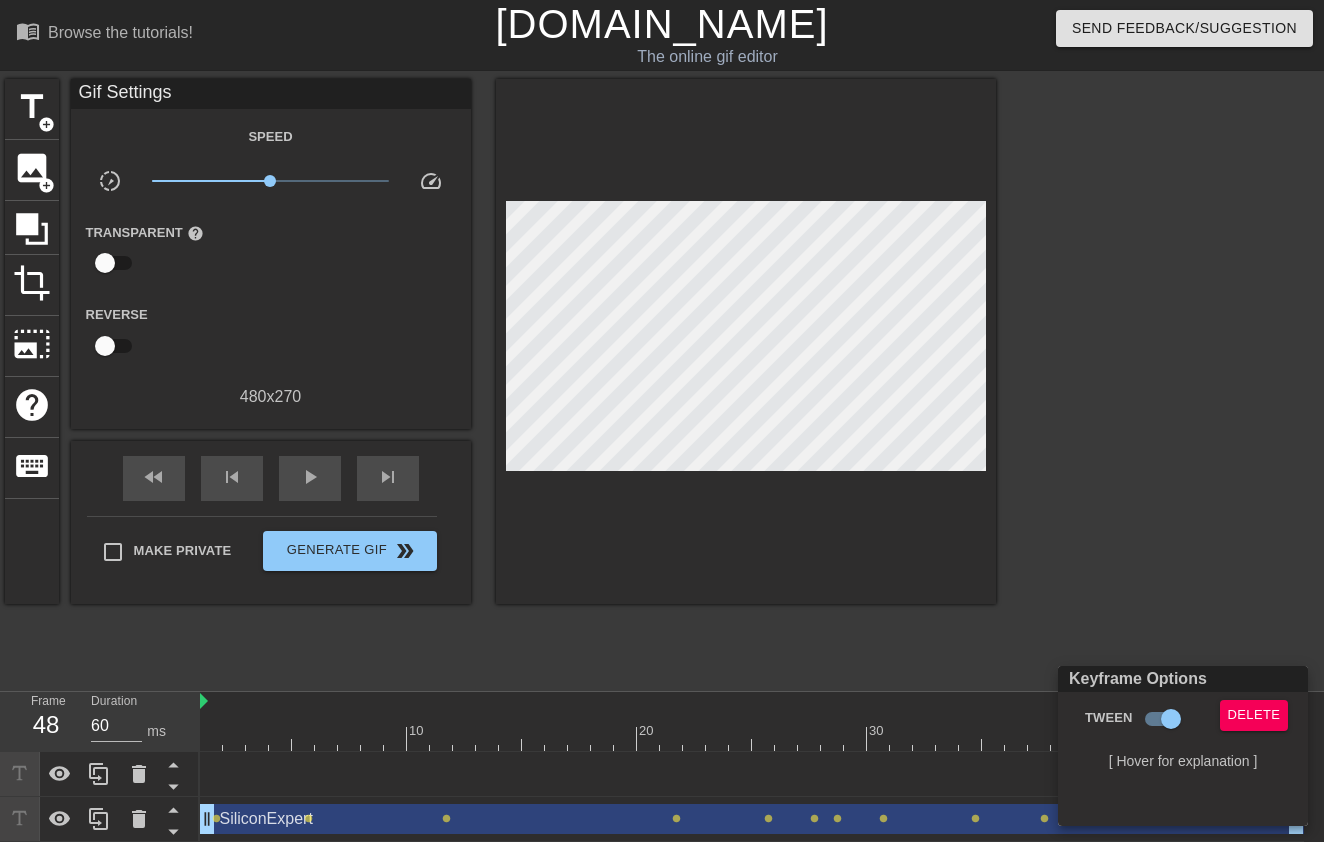 click at bounding box center (662, 421) 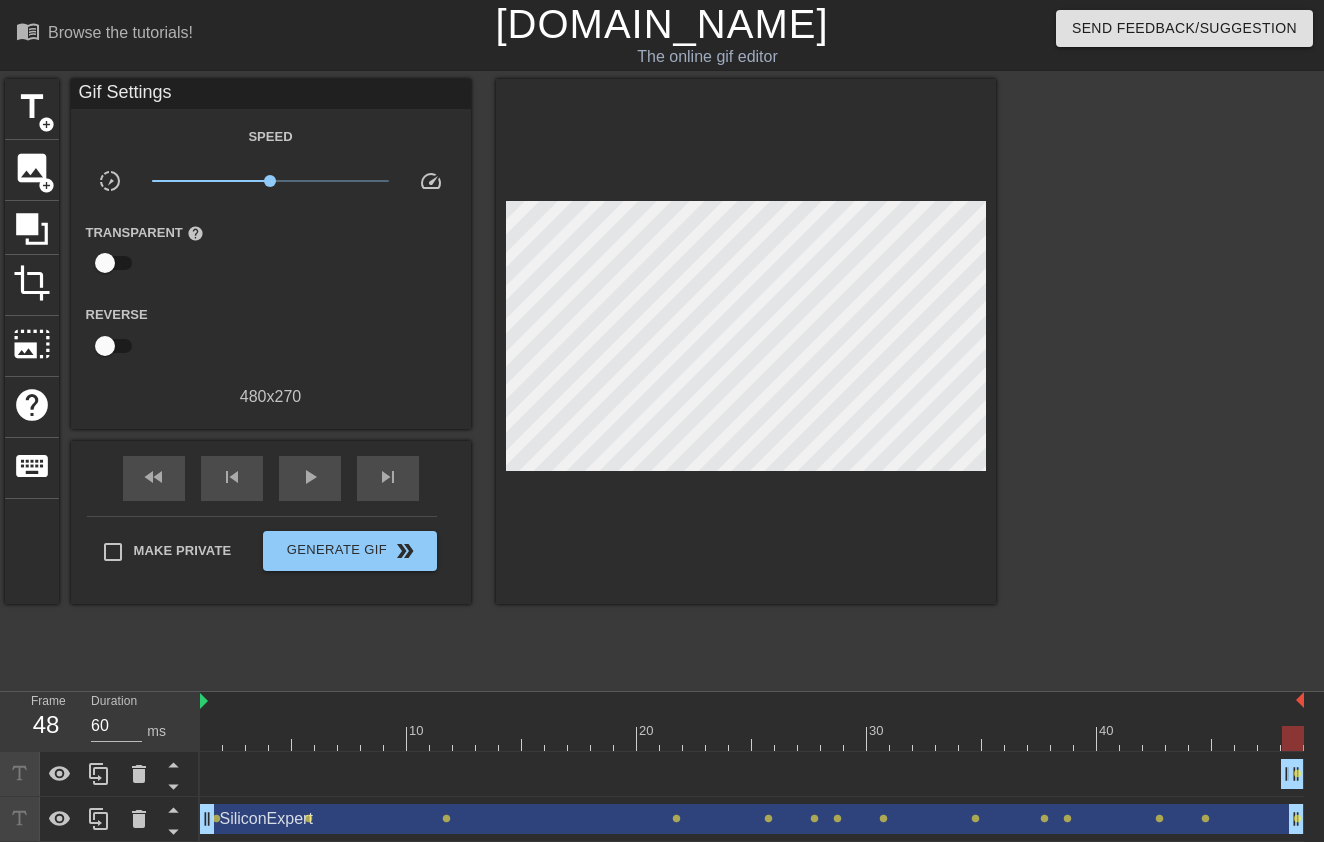 drag, startPoint x: 1286, startPoint y: 741, endPoint x: 1298, endPoint y: 747, distance: 13.416408 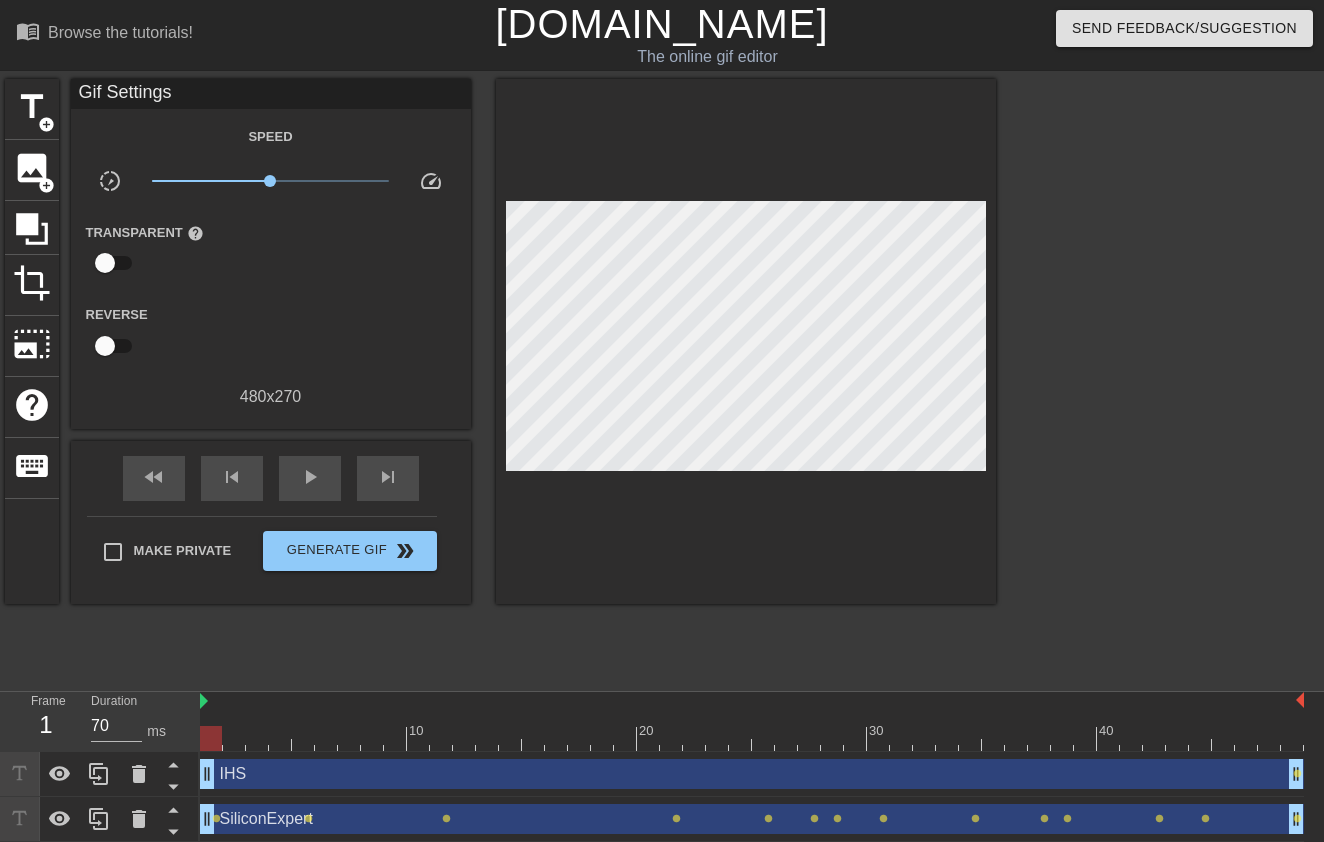 drag, startPoint x: 1283, startPoint y: 776, endPoint x: 188, endPoint y: 849, distance: 1097.4307 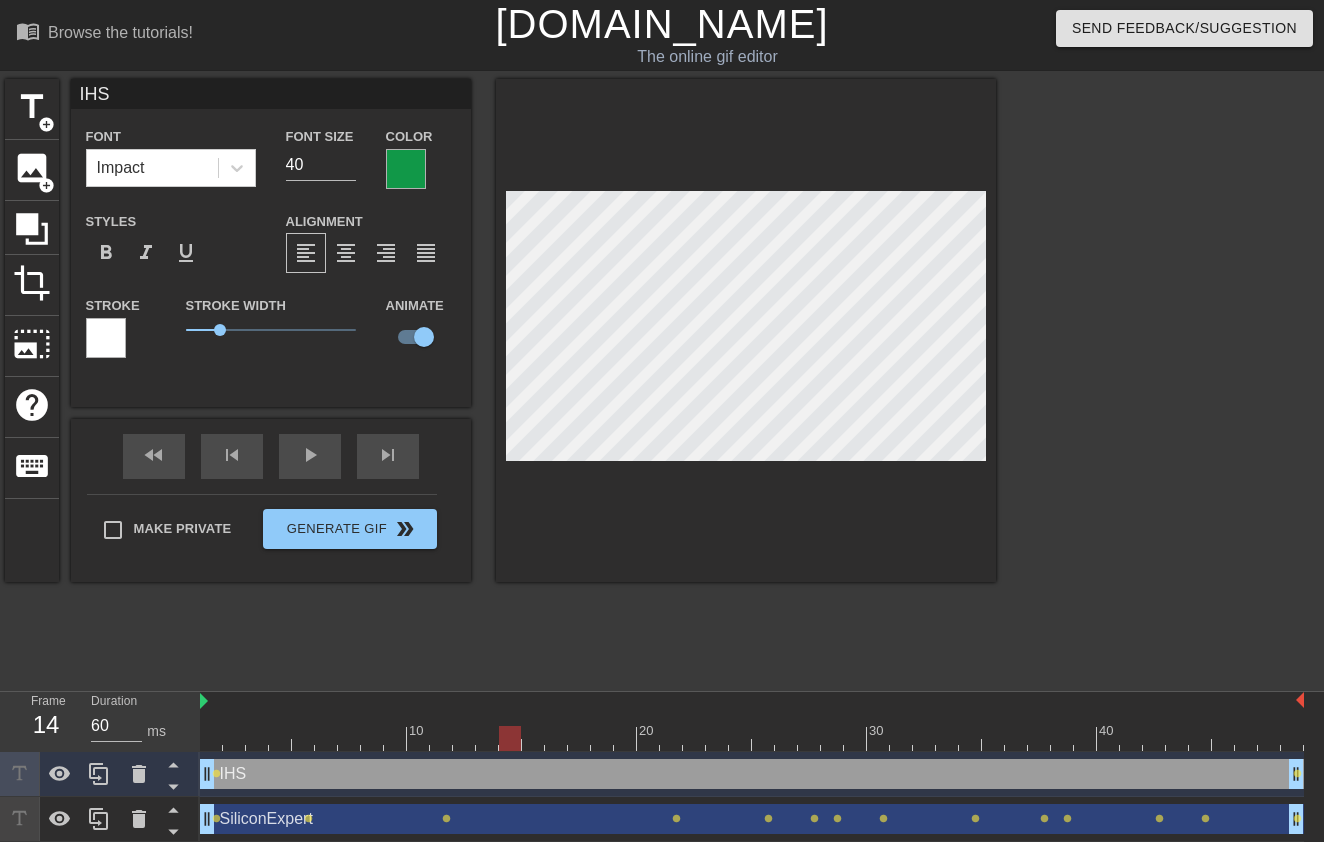 drag, startPoint x: 210, startPoint y: 739, endPoint x: 500, endPoint y: 720, distance: 290.62173 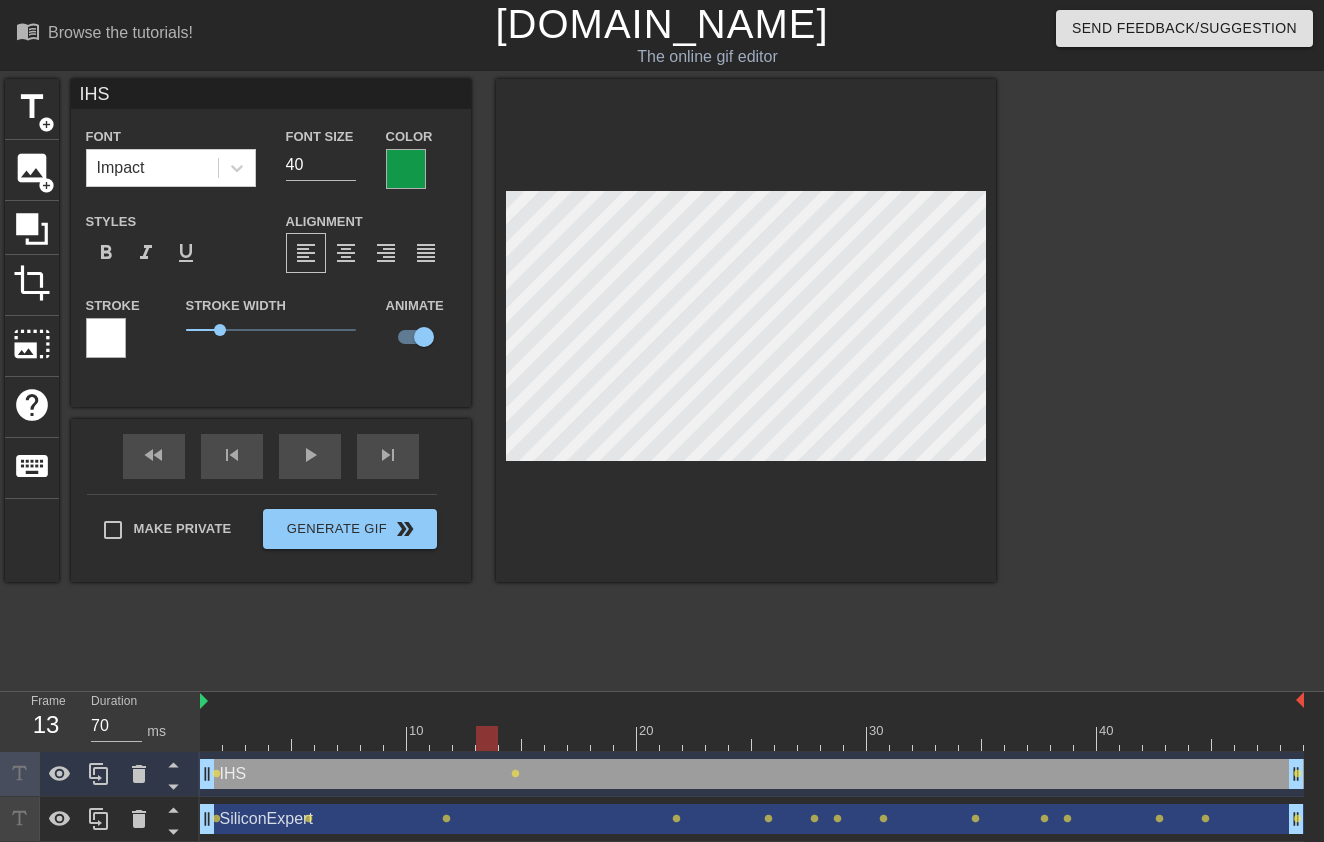 drag, startPoint x: 512, startPoint y: 739, endPoint x: 490, endPoint y: 731, distance: 23.409399 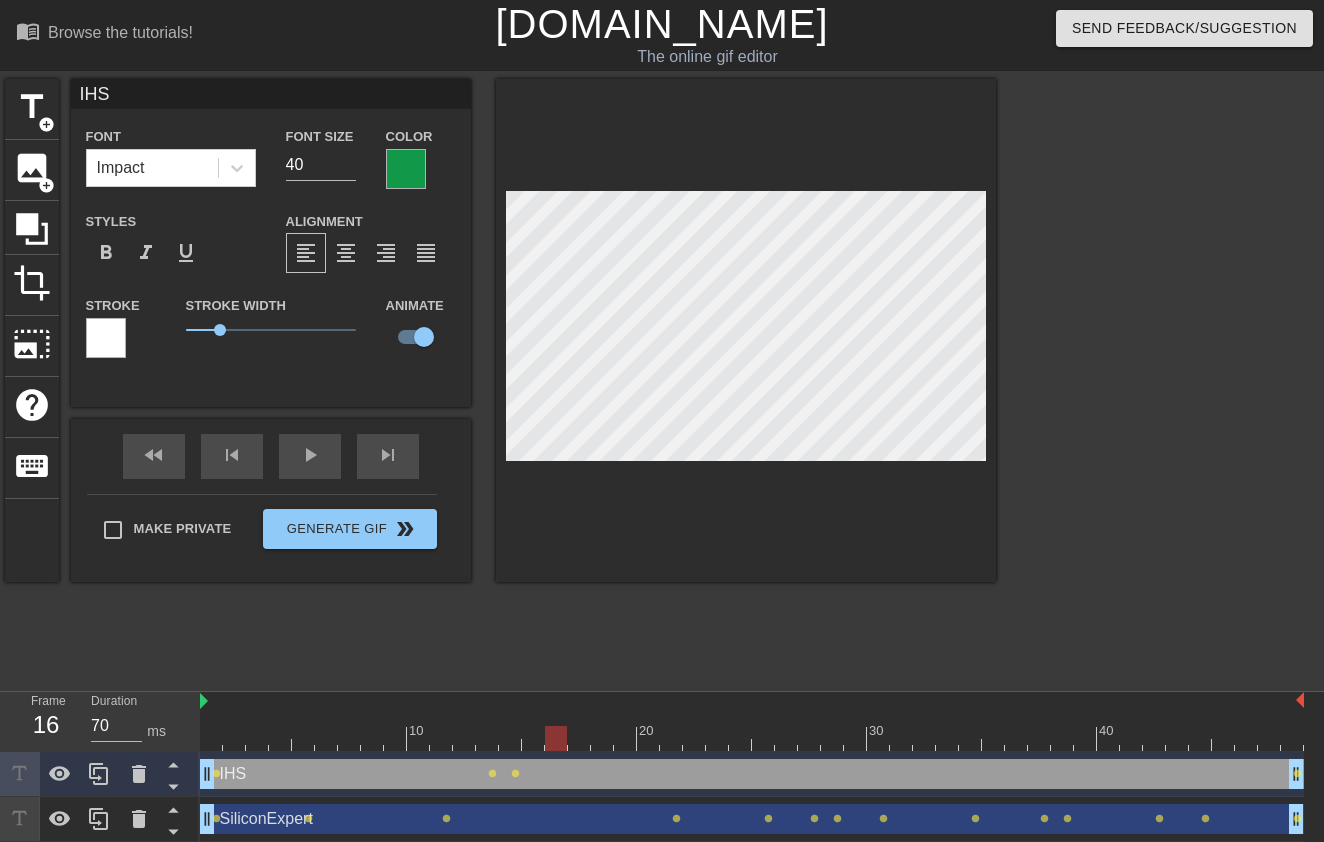 drag, startPoint x: 485, startPoint y: 738, endPoint x: 564, endPoint y: 707, distance: 84.8646 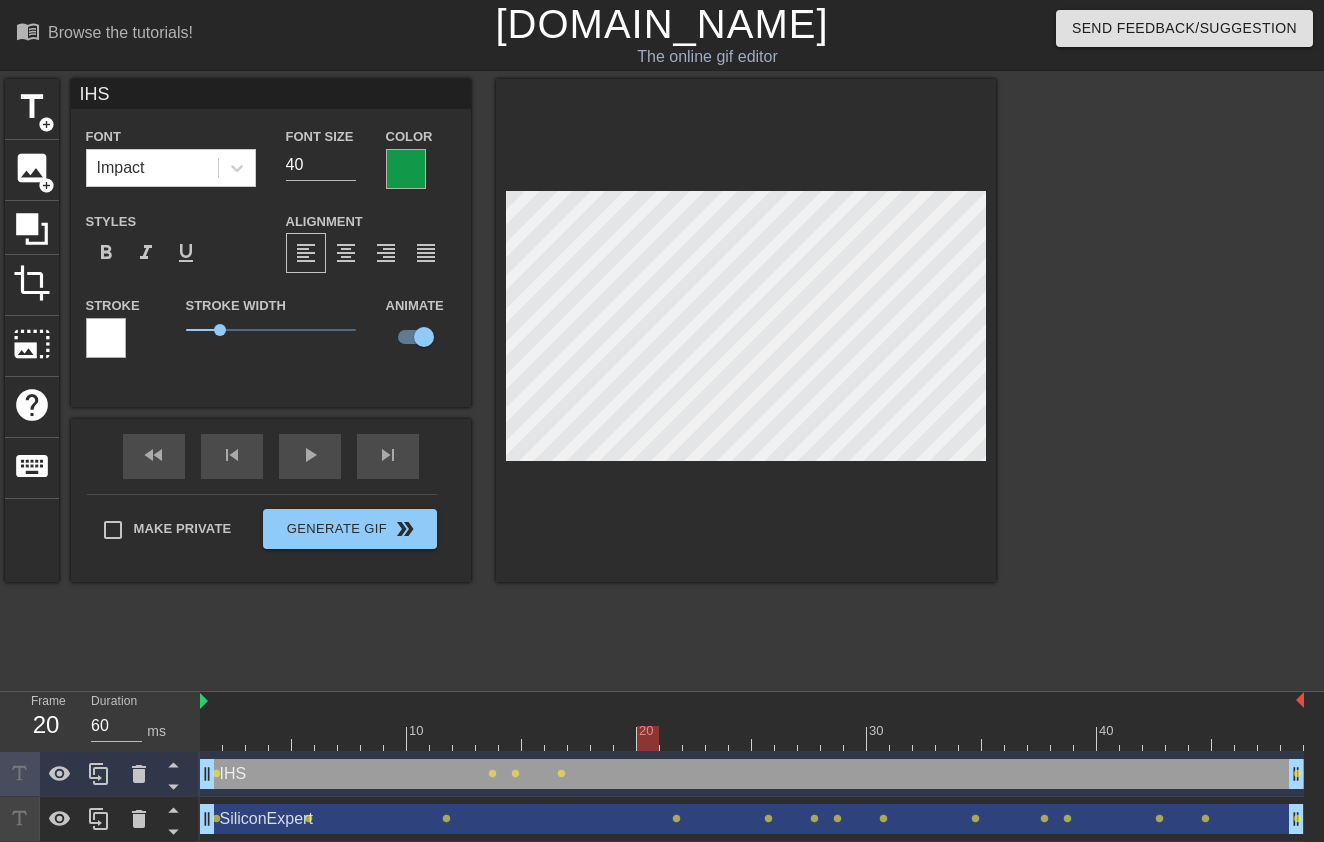 drag, startPoint x: 556, startPoint y: 737, endPoint x: 651, endPoint y: 738, distance: 95.005264 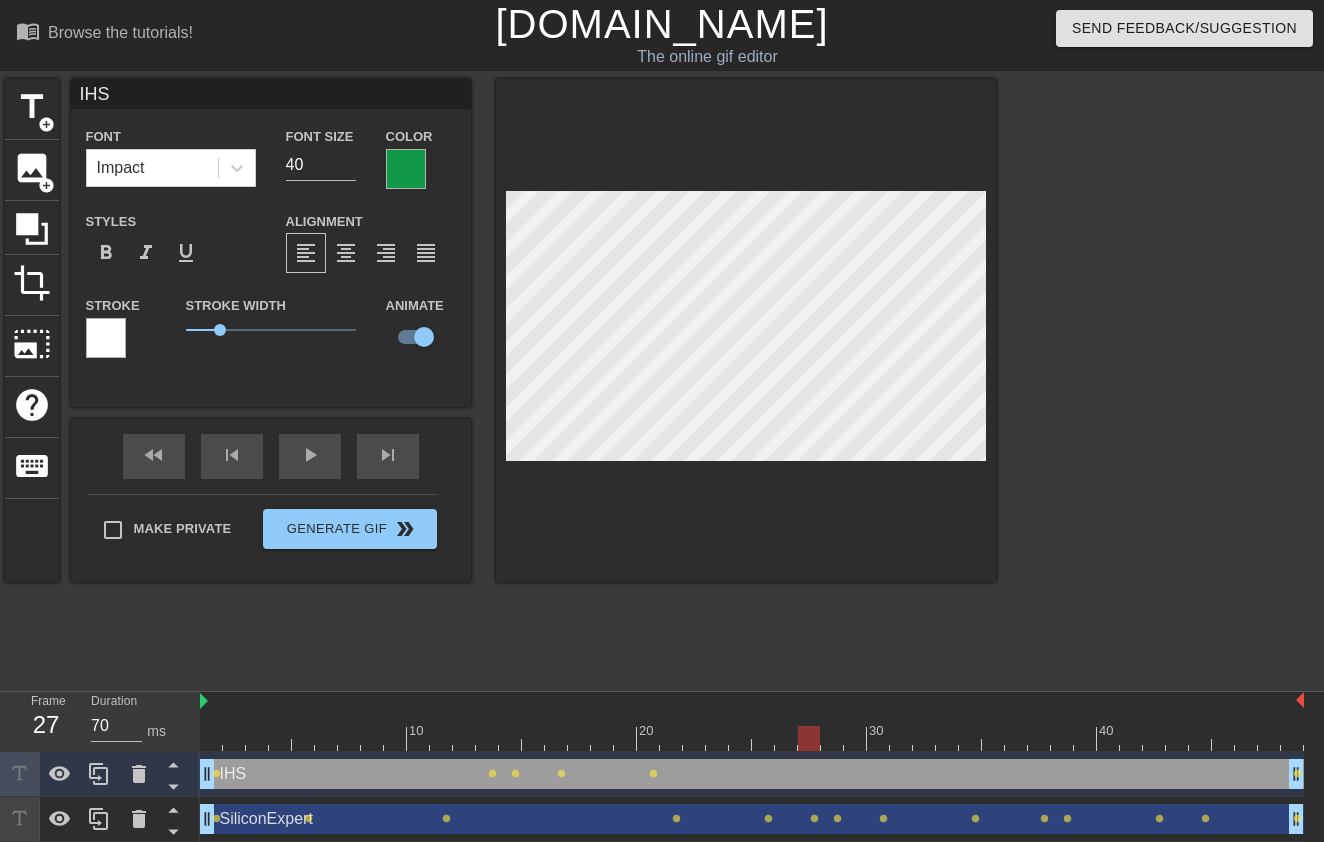 drag, startPoint x: 653, startPoint y: 742, endPoint x: 798, endPoint y: 733, distance: 145.27904 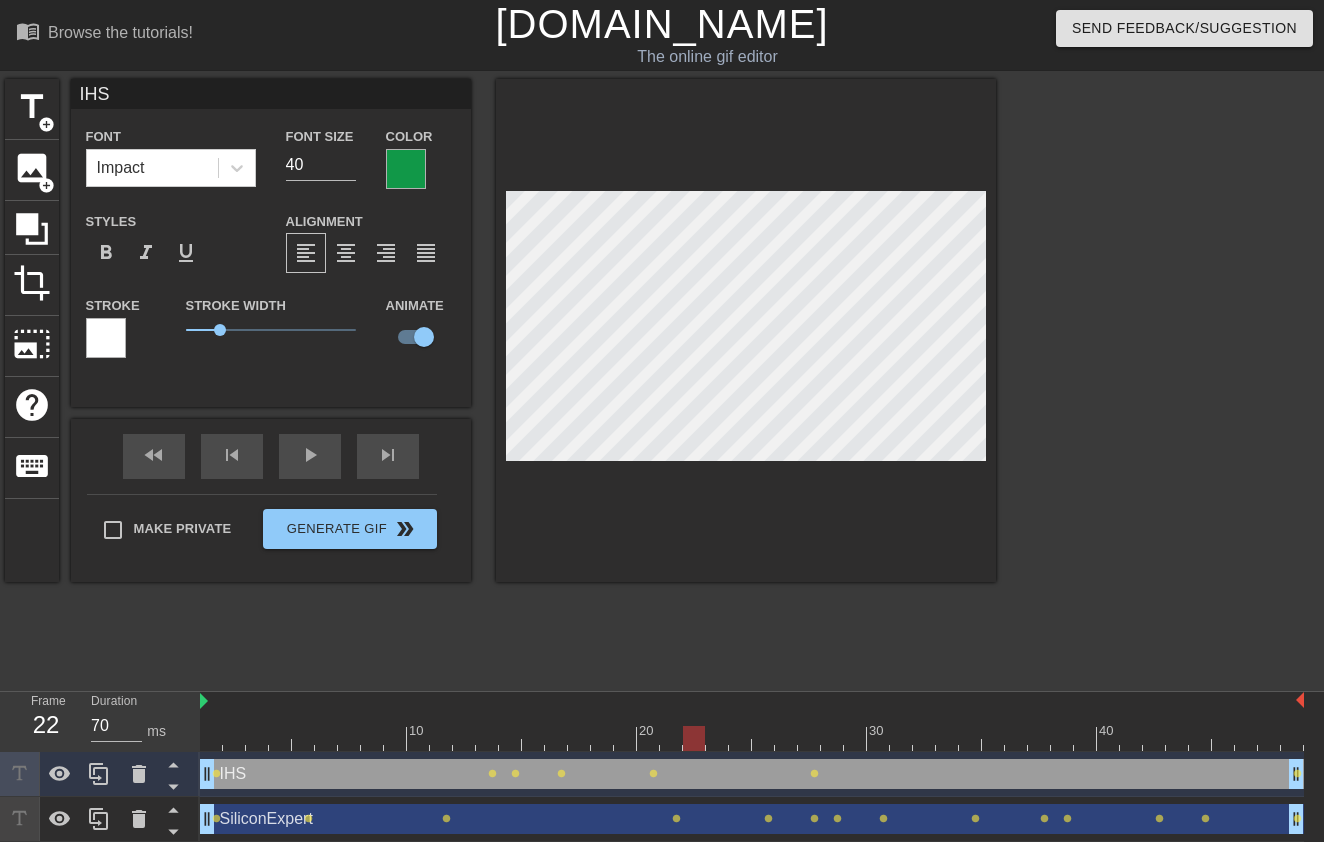 drag, startPoint x: 809, startPoint y: 736, endPoint x: 703, endPoint y: 737, distance: 106.004715 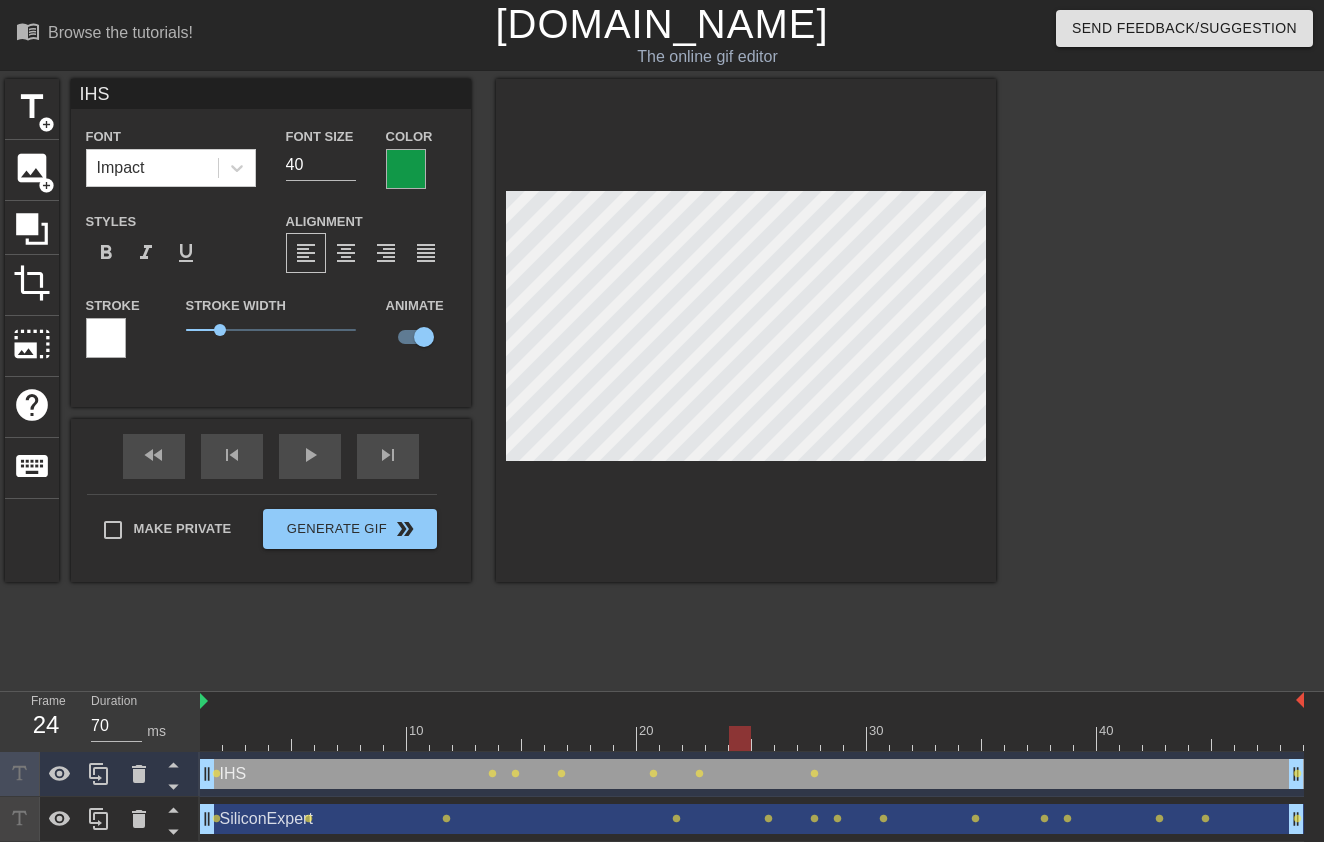 drag, startPoint x: 691, startPoint y: 735, endPoint x: 733, endPoint y: 735, distance: 42 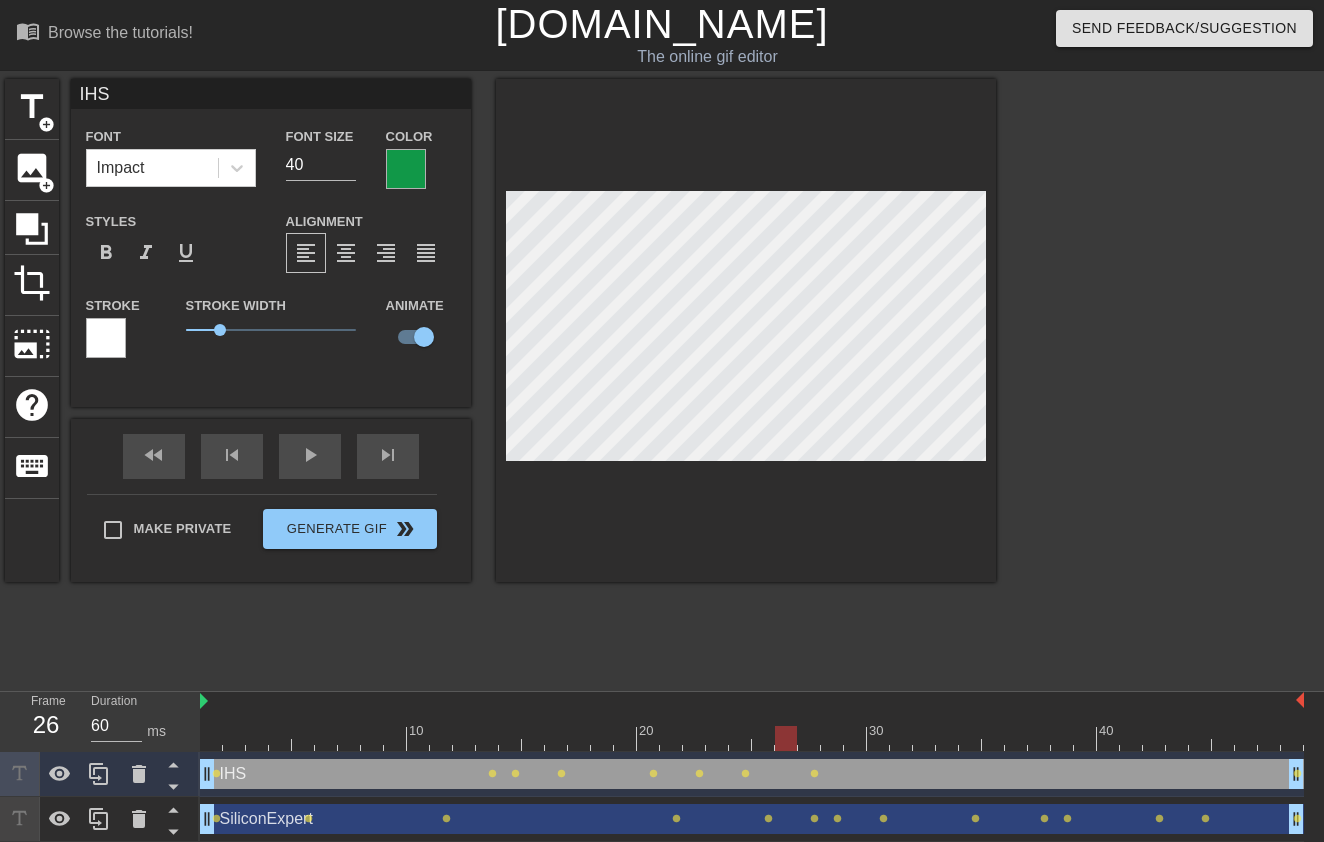 drag, startPoint x: 741, startPoint y: 739, endPoint x: 782, endPoint y: 725, distance: 43.32436 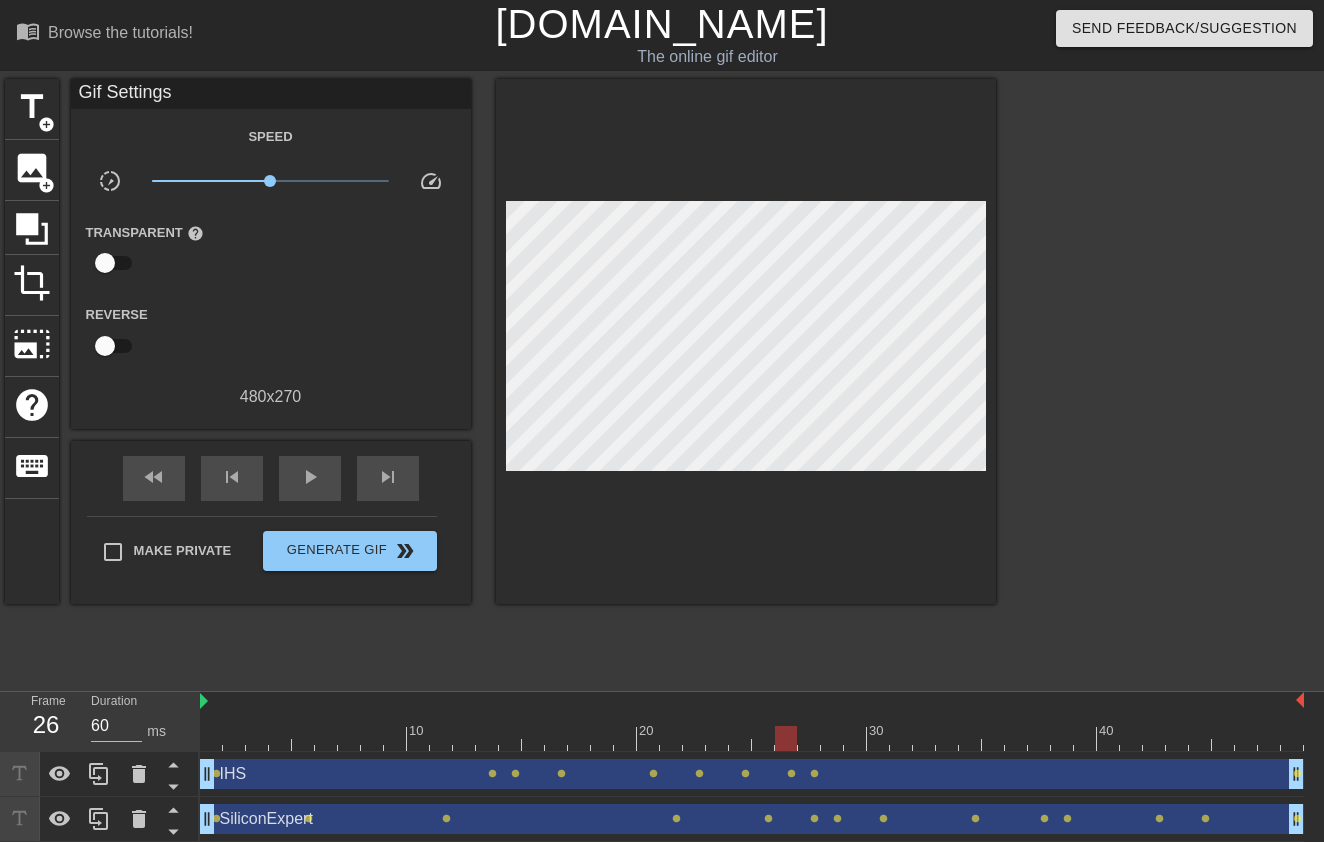click at bounding box center [786, 738] 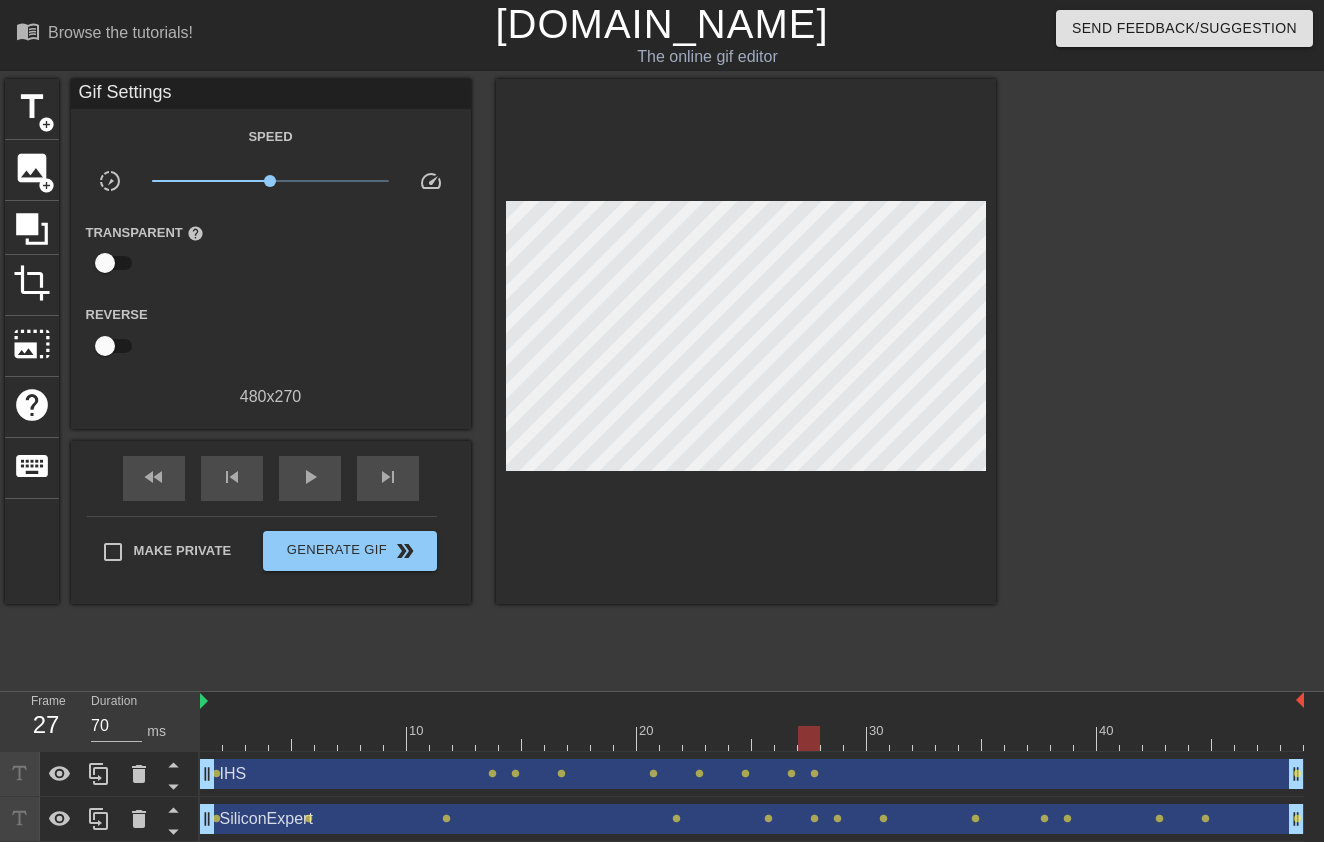 drag, startPoint x: 791, startPoint y: 740, endPoint x: 809, endPoint y: 739, distance: 18.027756 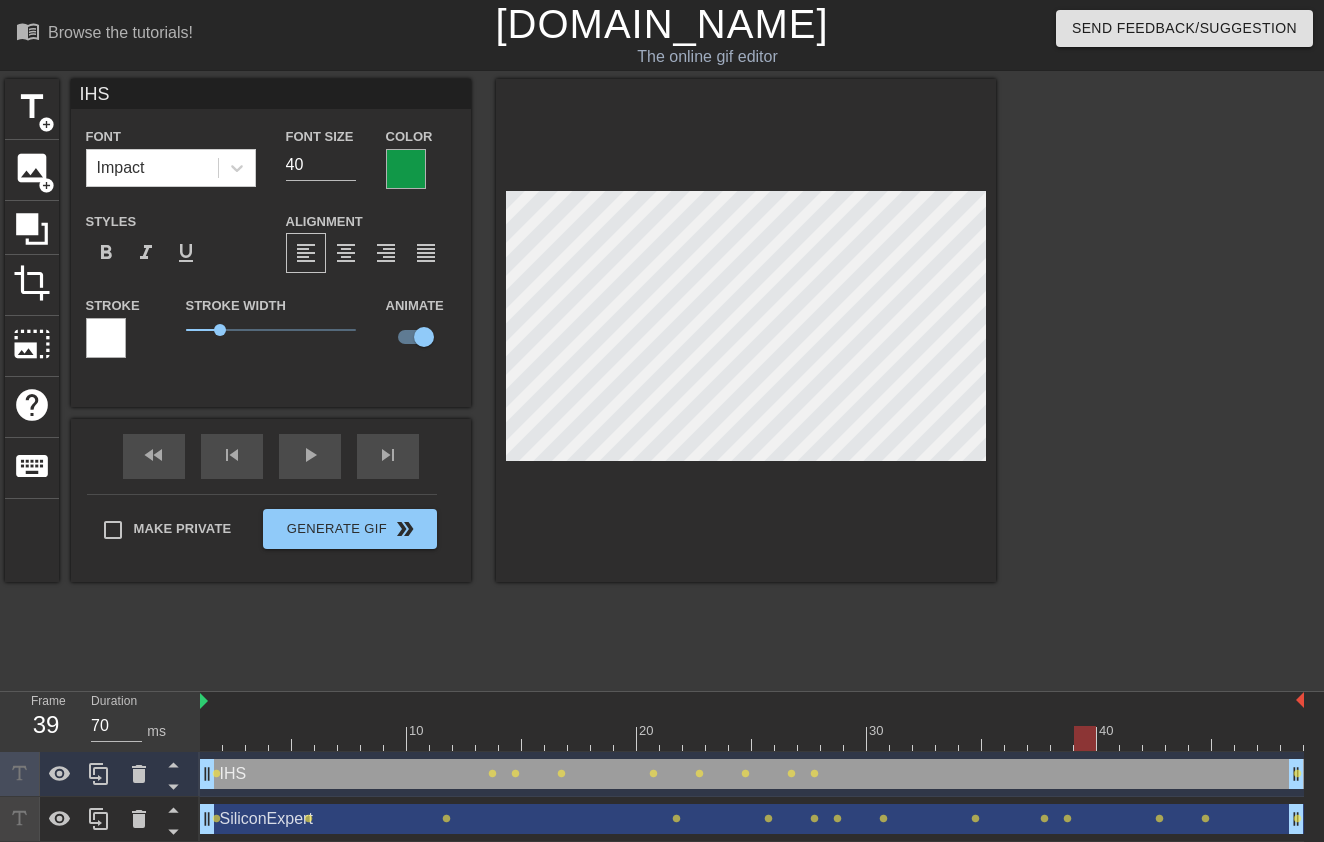 drag, startPoint x: 808, startPoint y: 736, endPoint x: 1083, endPoint y: 721, distance: 275.40878 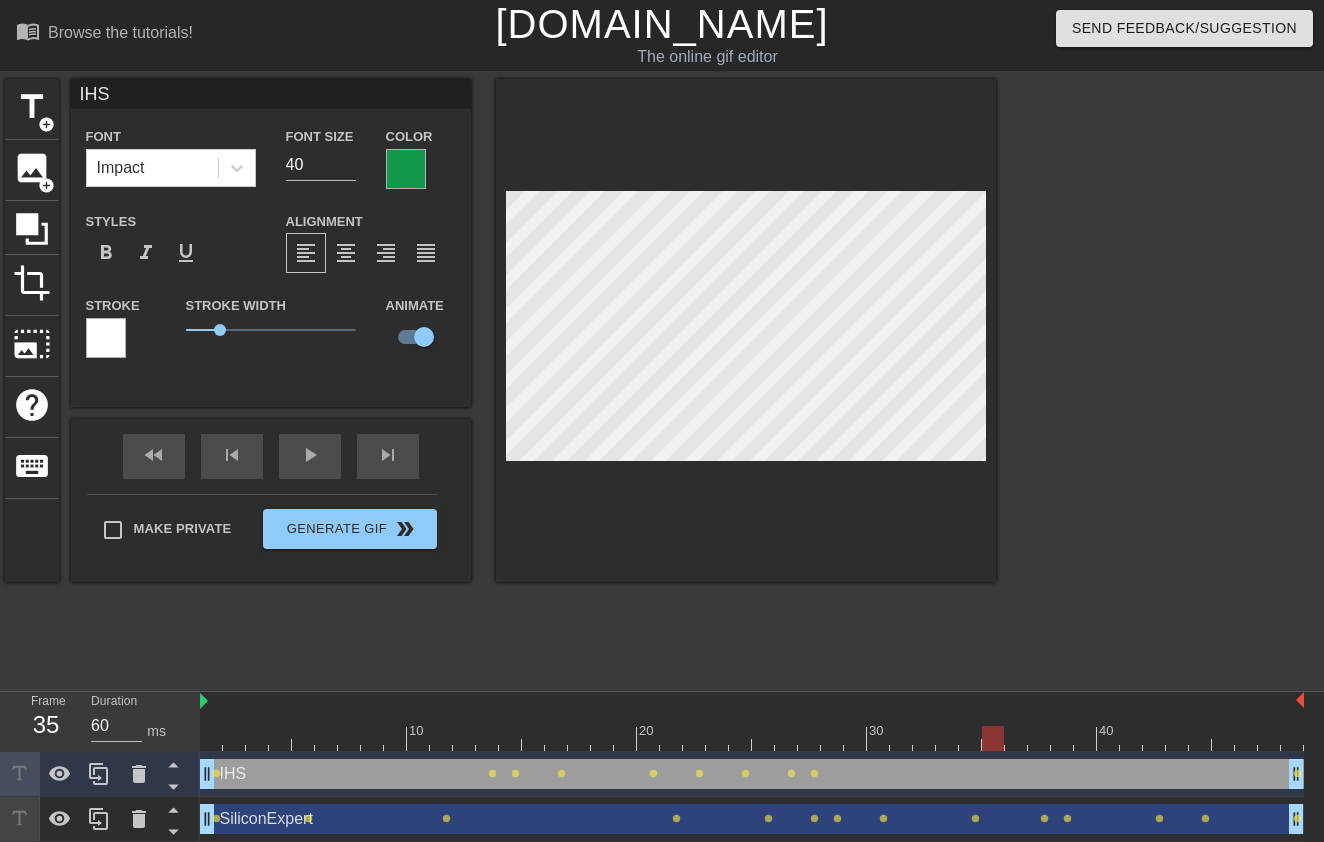 drag, startPoint x: 1086, startPoint y: 742, endPoint x: 997, endPoint y: 745, distance: 89.050545 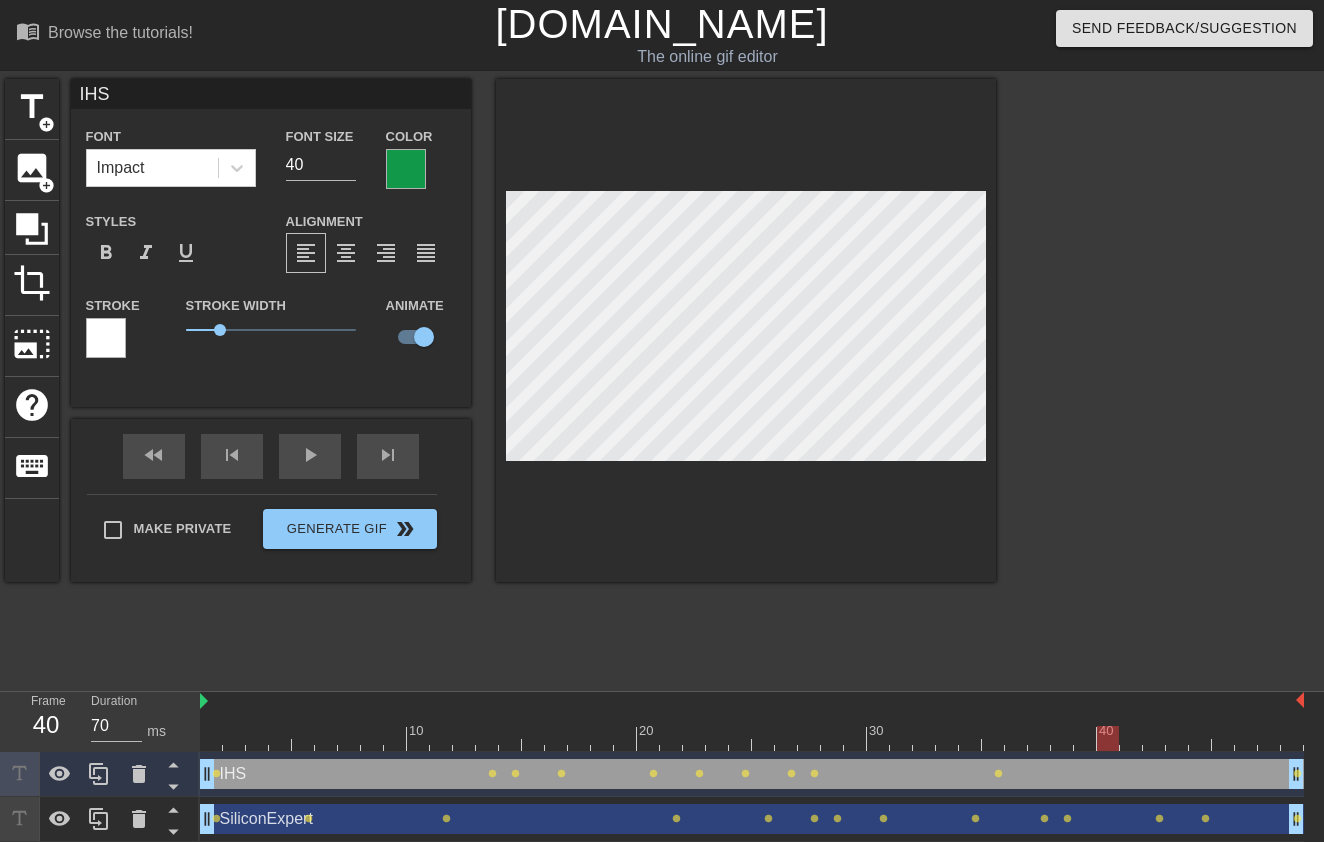 drag, startPoint x: 995, startPoint y: 743, endPoint x: 1115, endPoint y: 722, distance: 121.82365 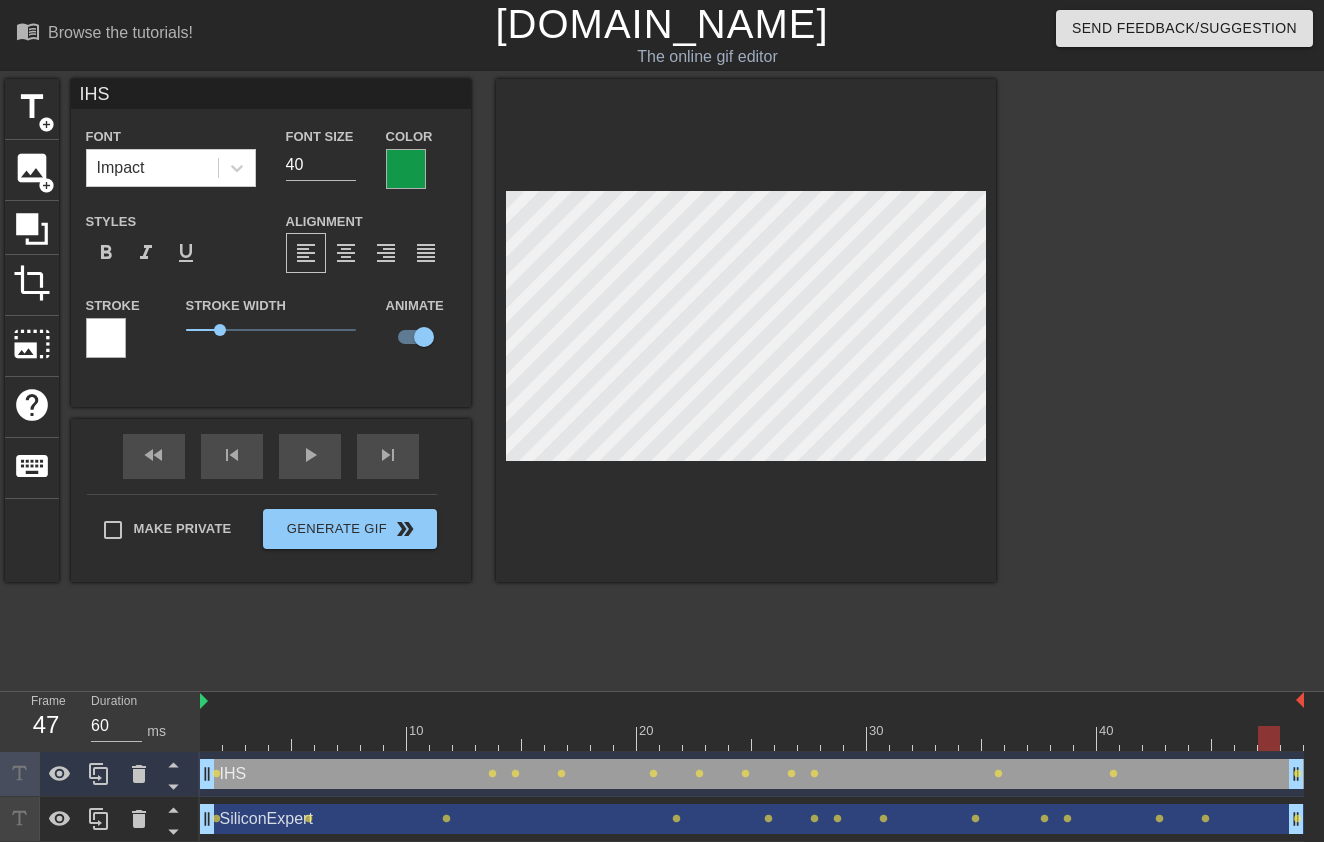 drag, startPoint x: 1109, startPoint y: 736, endPoint x: 1258, endPoint y: 734, distance: 149.01343 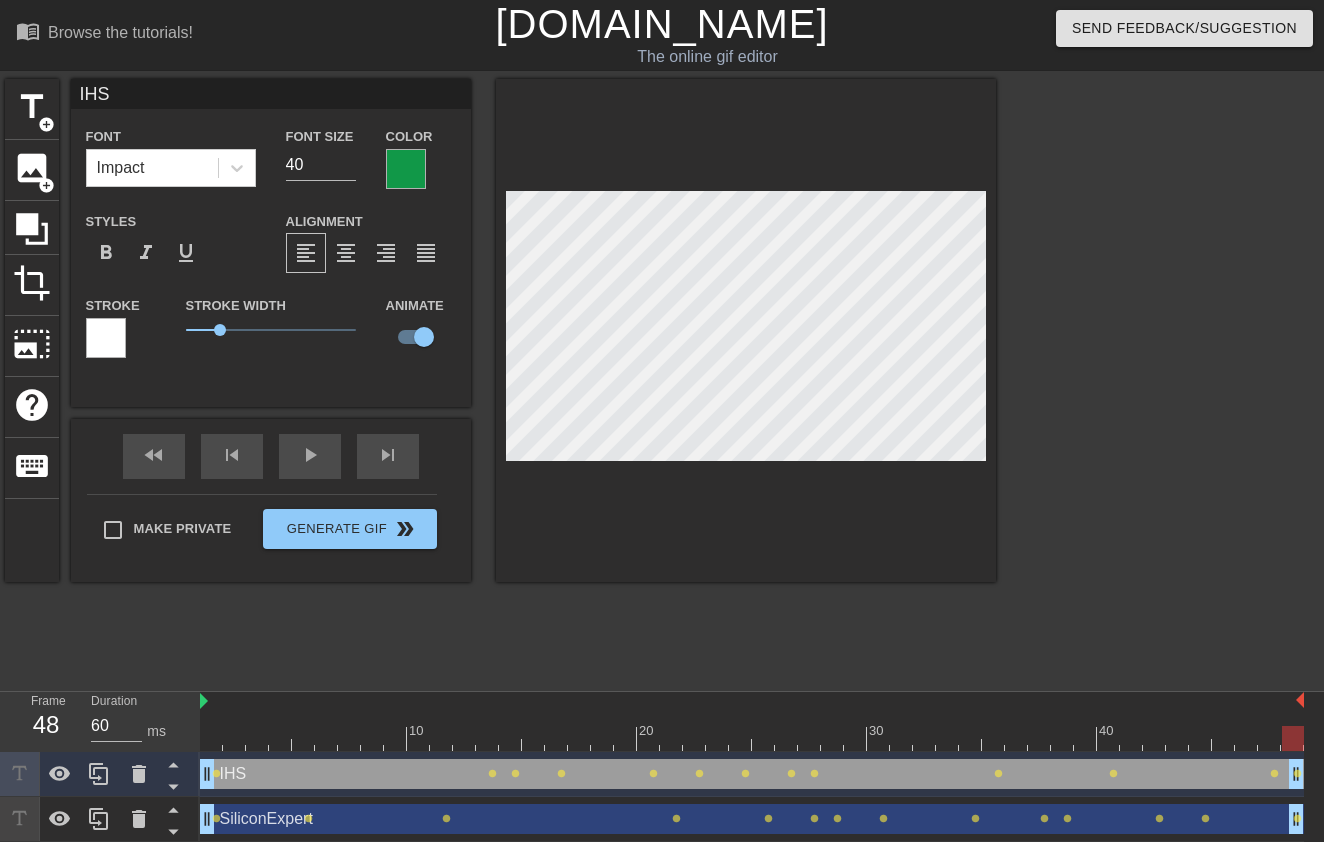 drag, startPoint x: 1268, startPoint y: 739, endPoint x: 1331, endPoint y: 740, distance: 63.007935 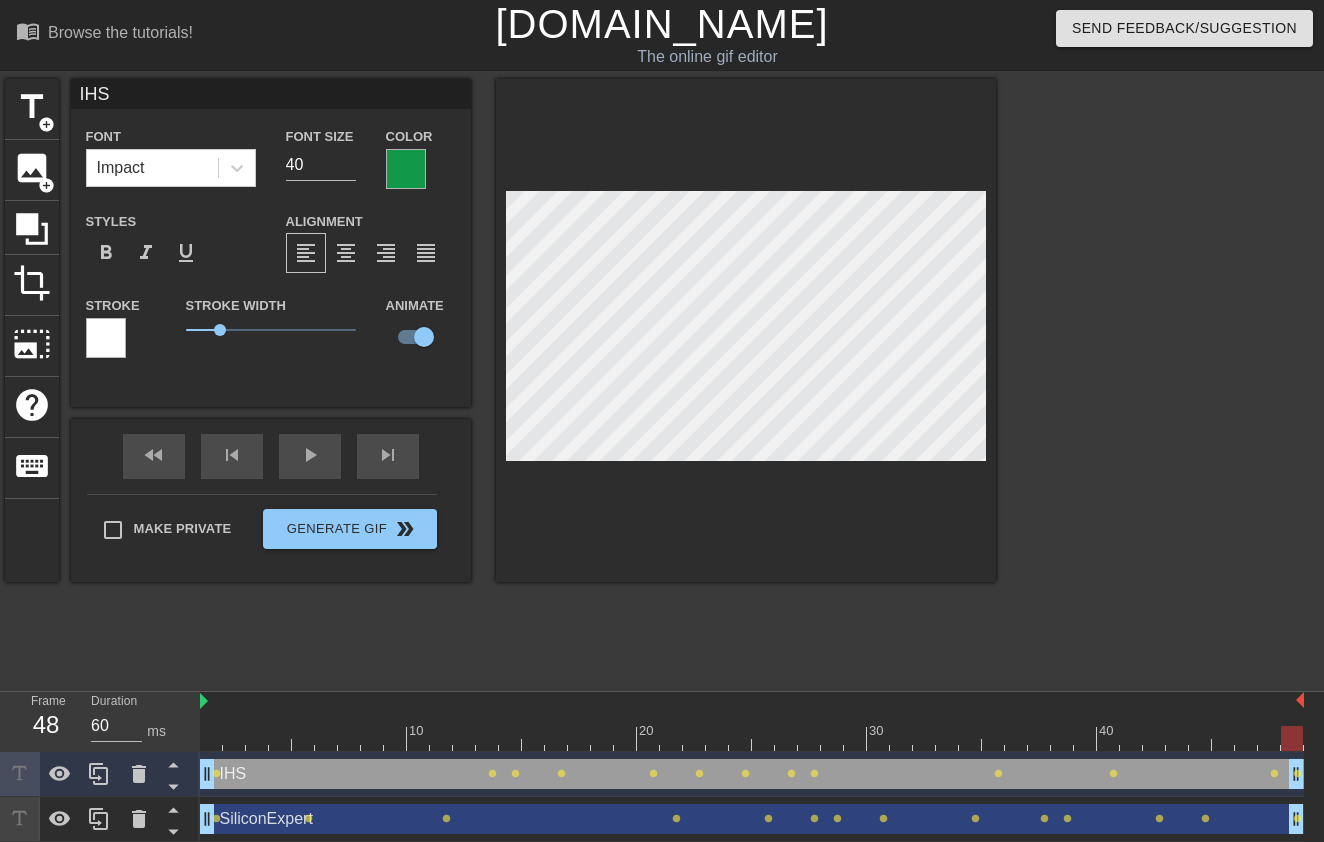 click at bounding box center [746, 330] 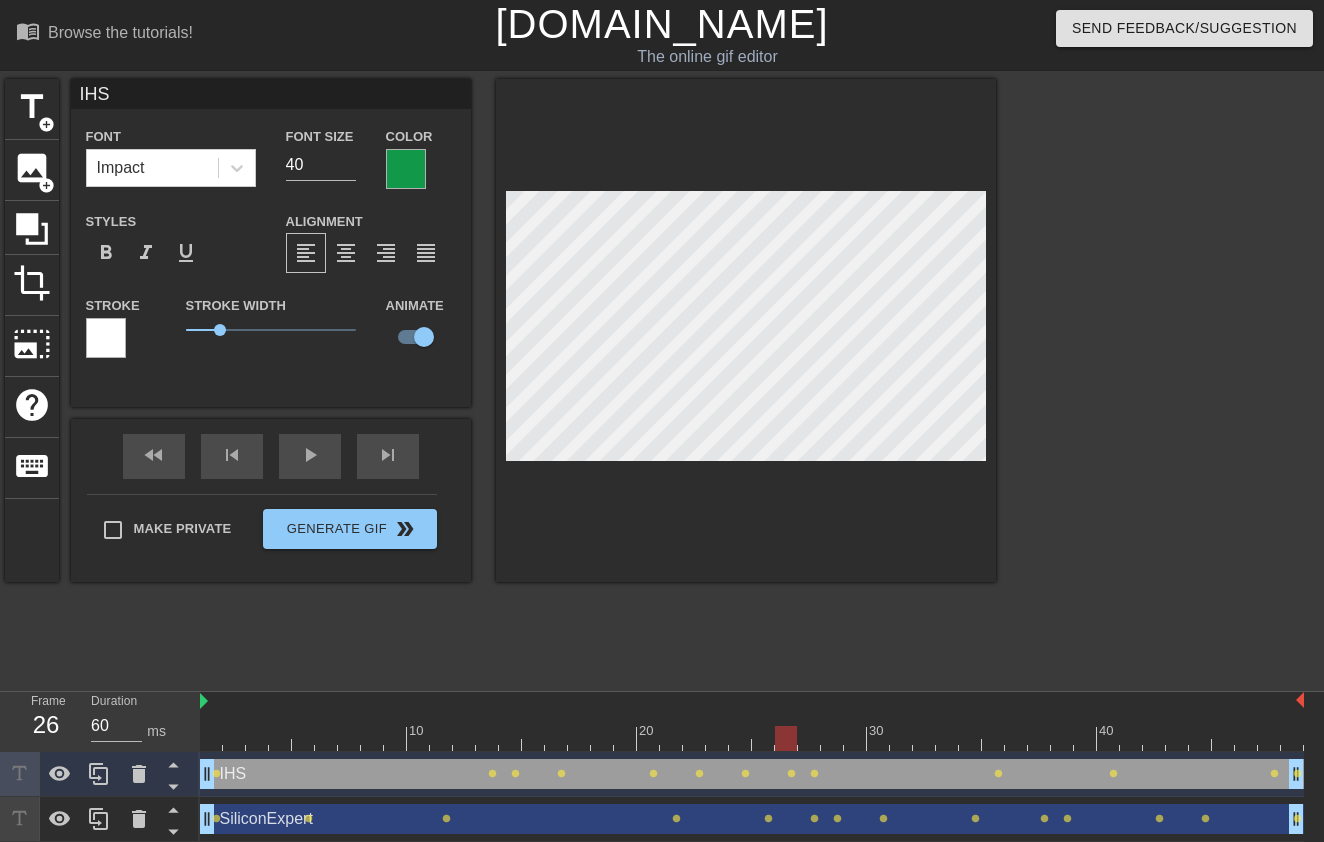 drag, startPoint x: 1293, startPoint y: 739, endPoint x: 782, endPoint y: 707, distance: 512.001 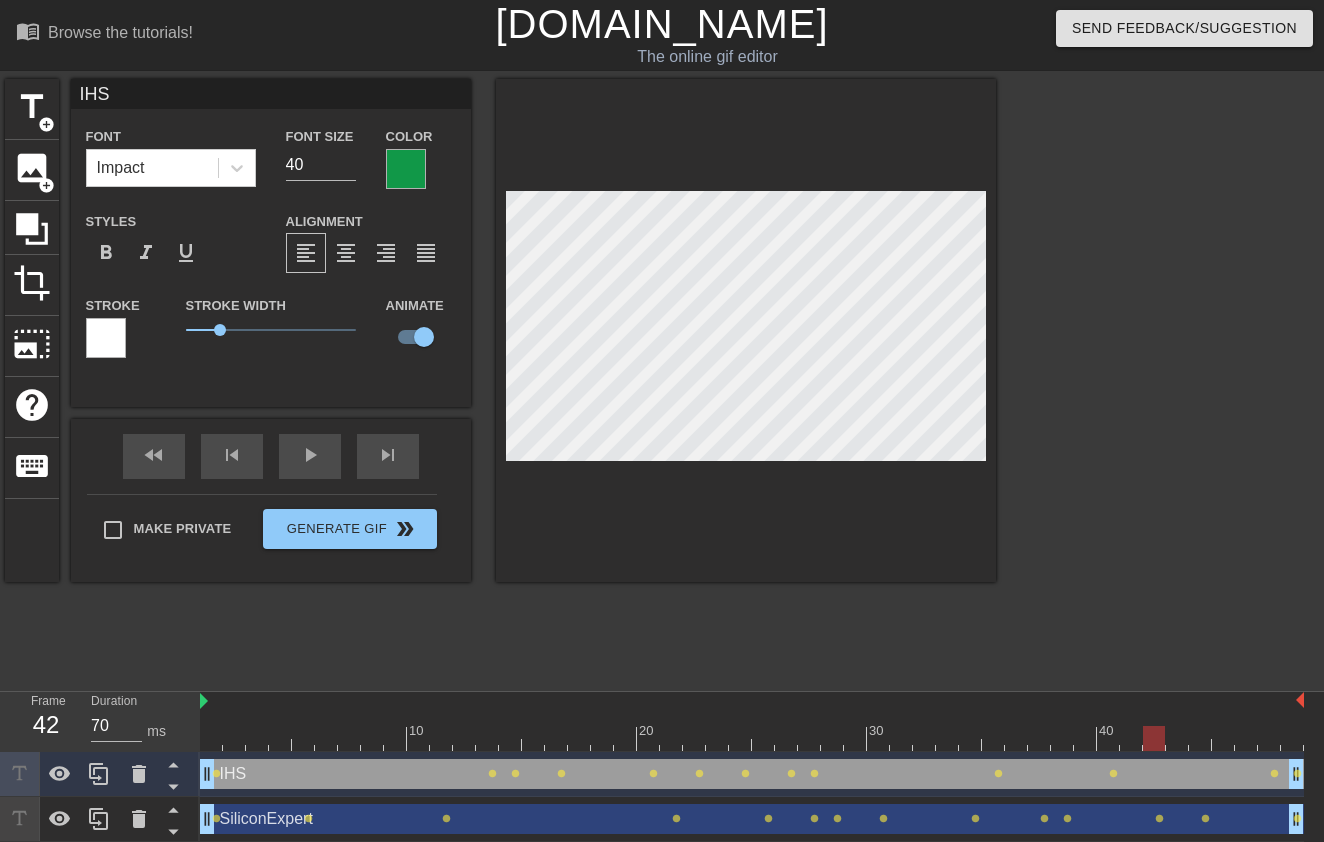 drag, startPoint x: 788, startPoint y: 742, endPoint x: 1164, endPoint y: 726, distance: 376.34027 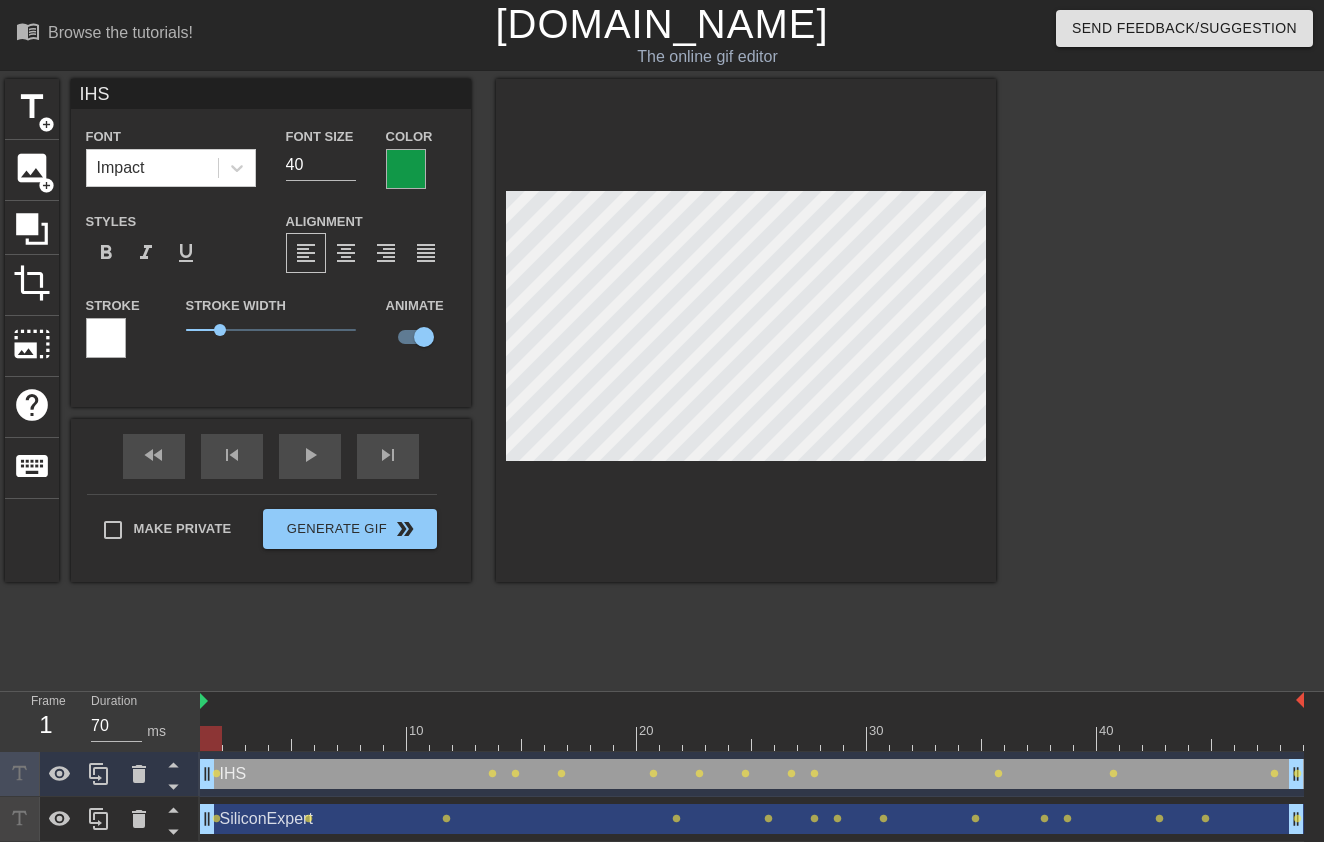 drag, startPoint x: 1153, startPoint y: 739, endPoint x: 16, endPoint y: 734, distance: 1137.011 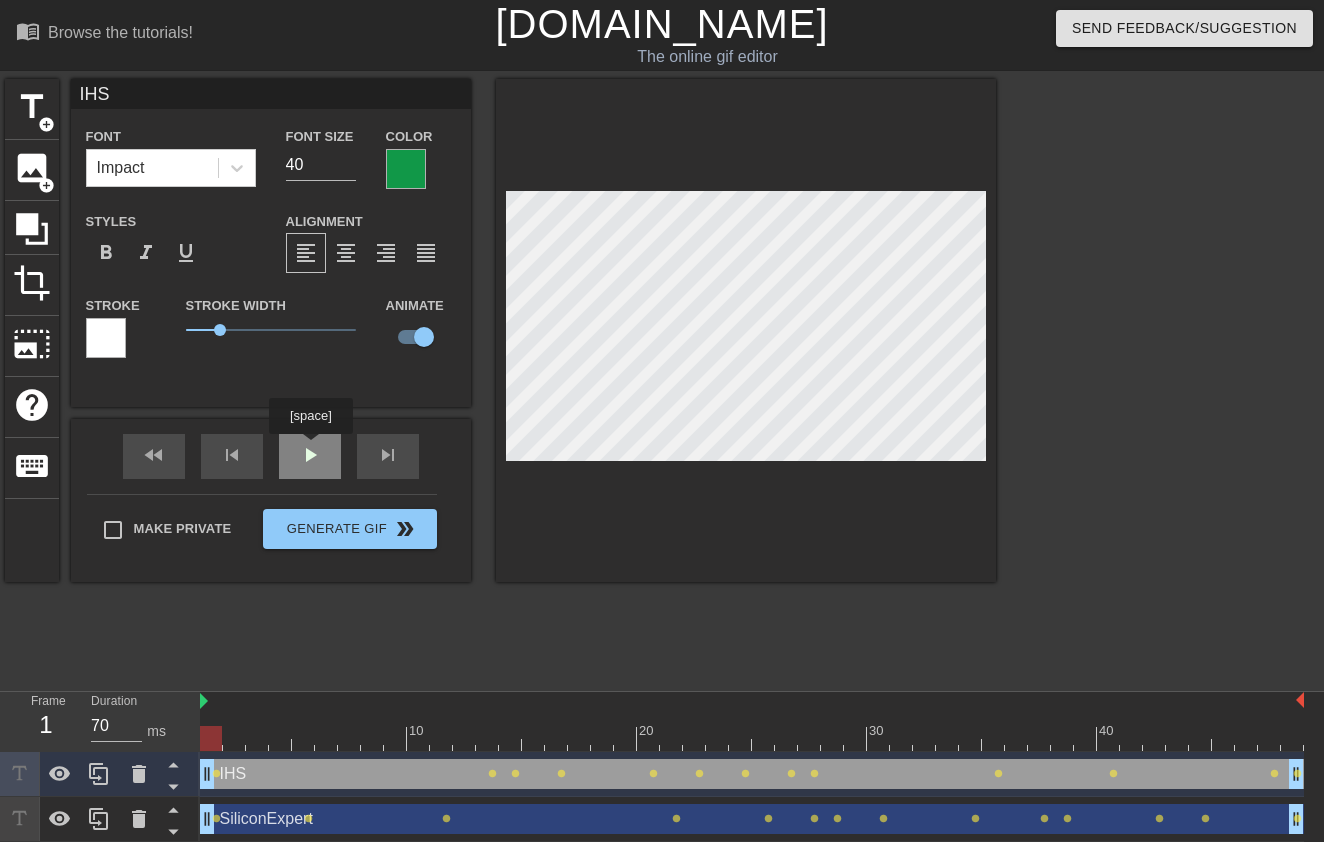 click on "play_arrow" at bounding box center (310, 456) 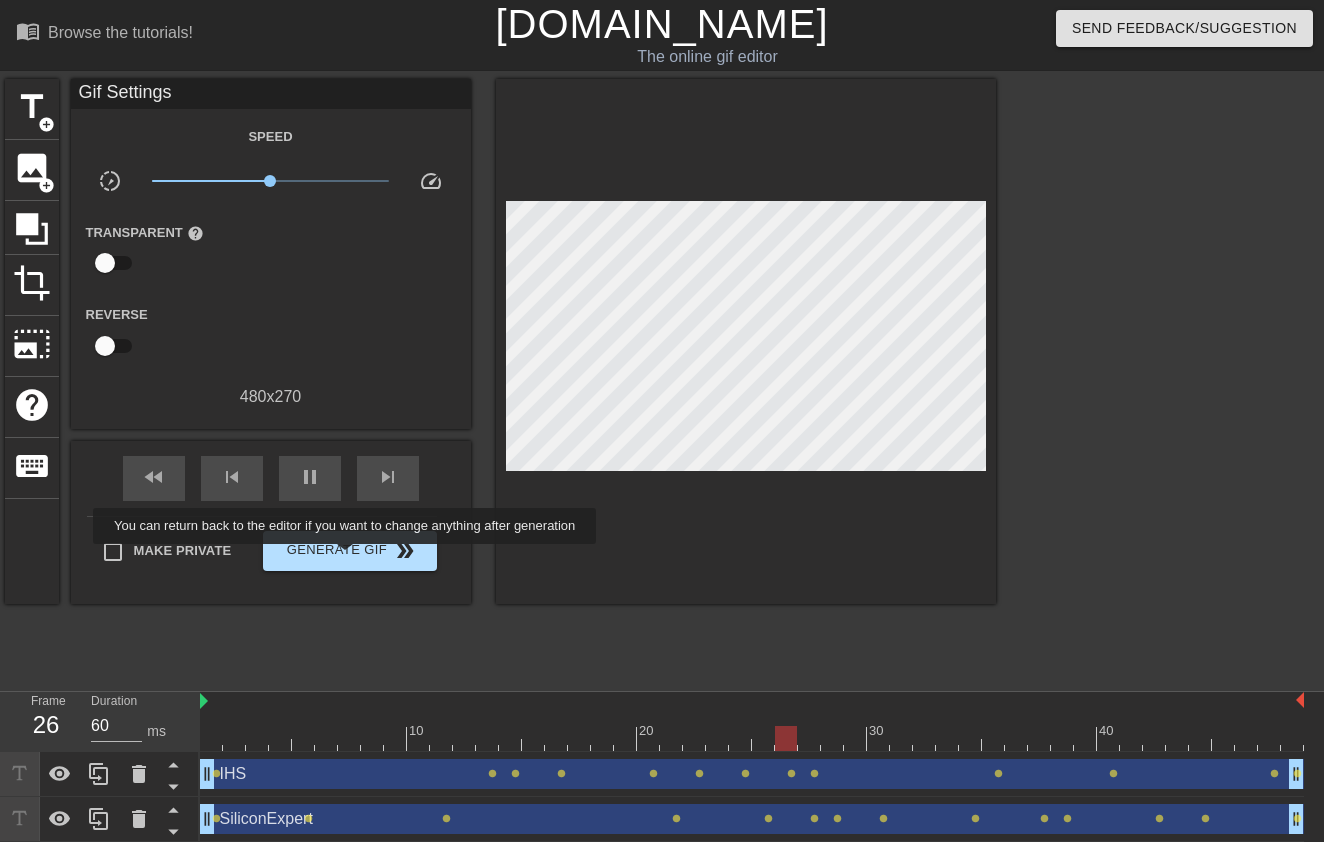 type on "70" 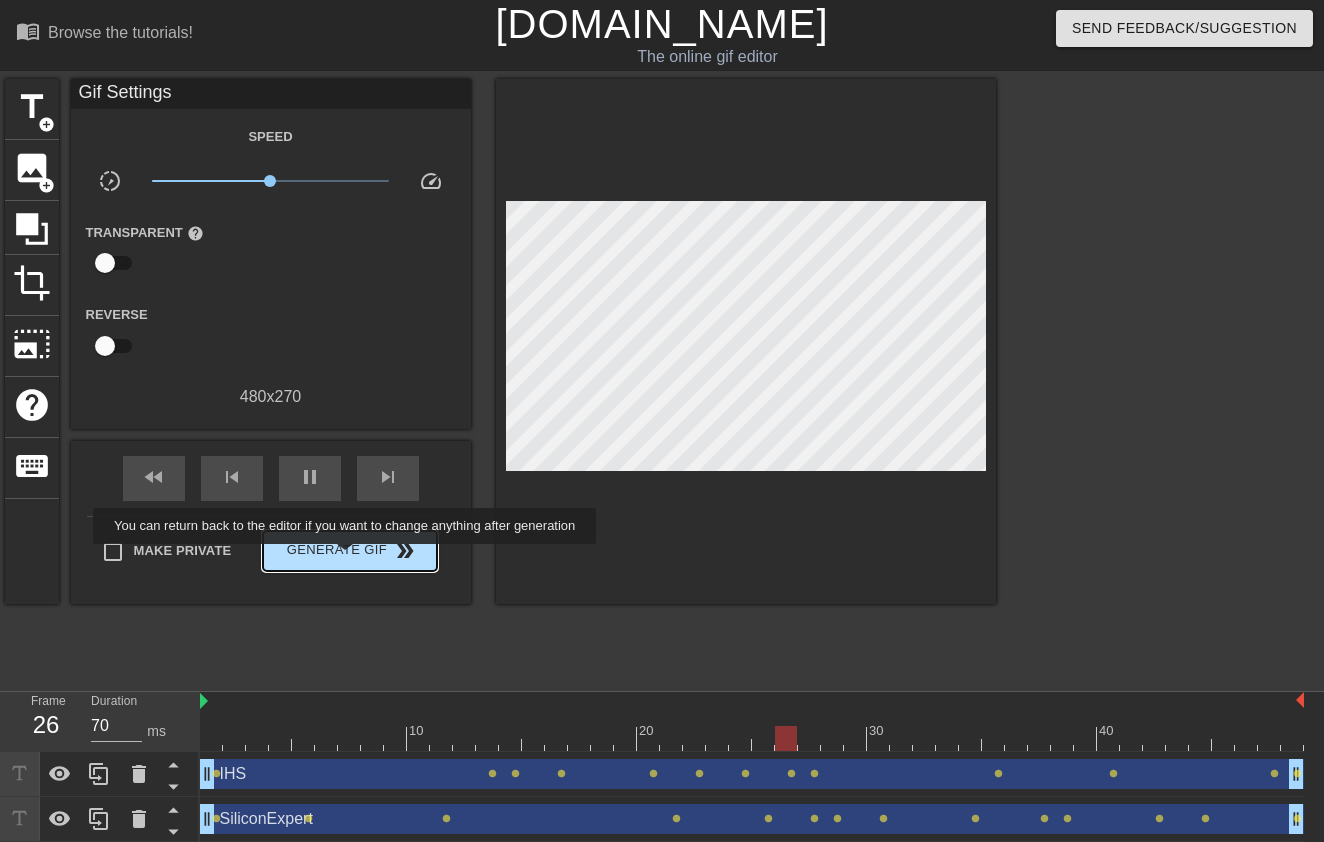 click on "Generate Gif double_arrow" at bounding box center [349, 551] 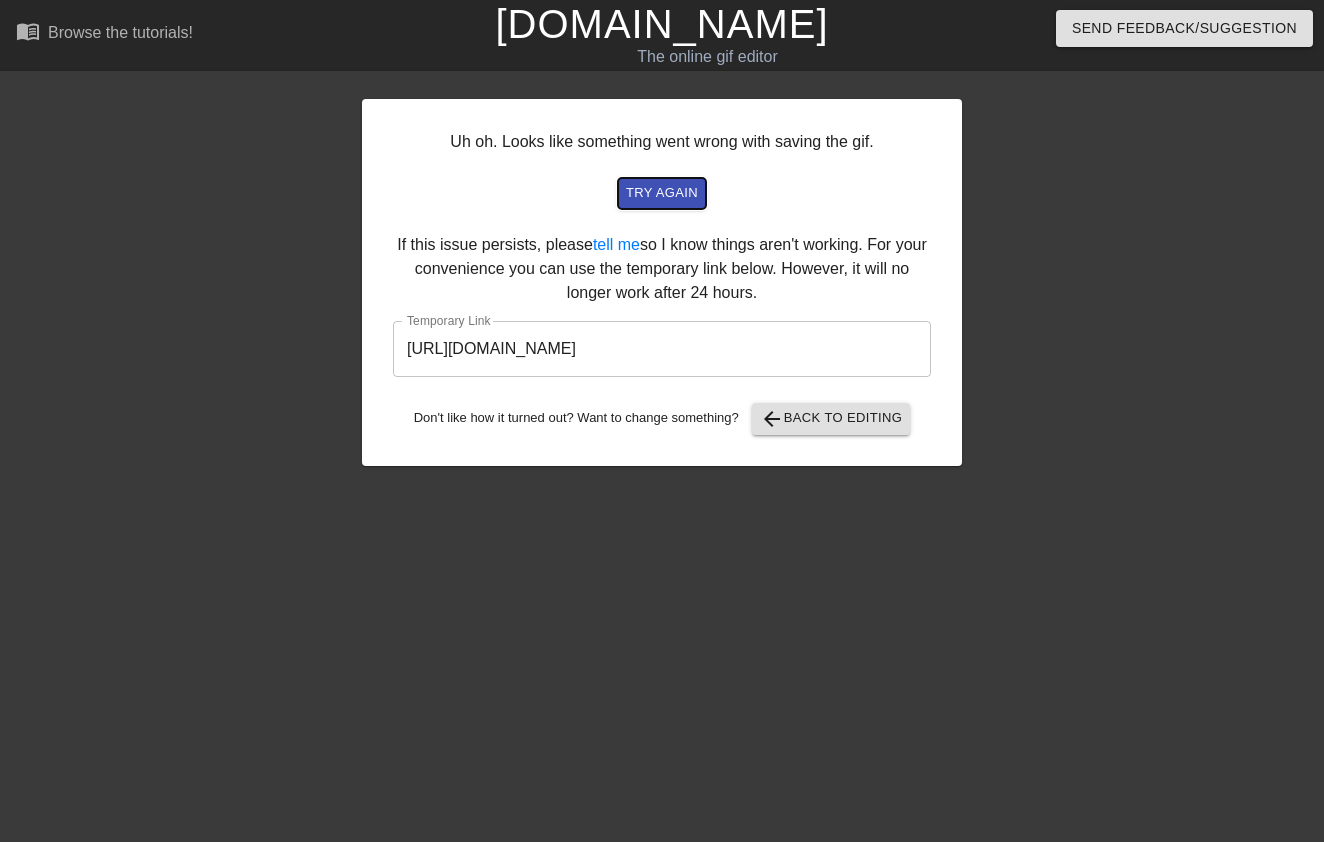 click on "try again" at bounding box center [662, 193] 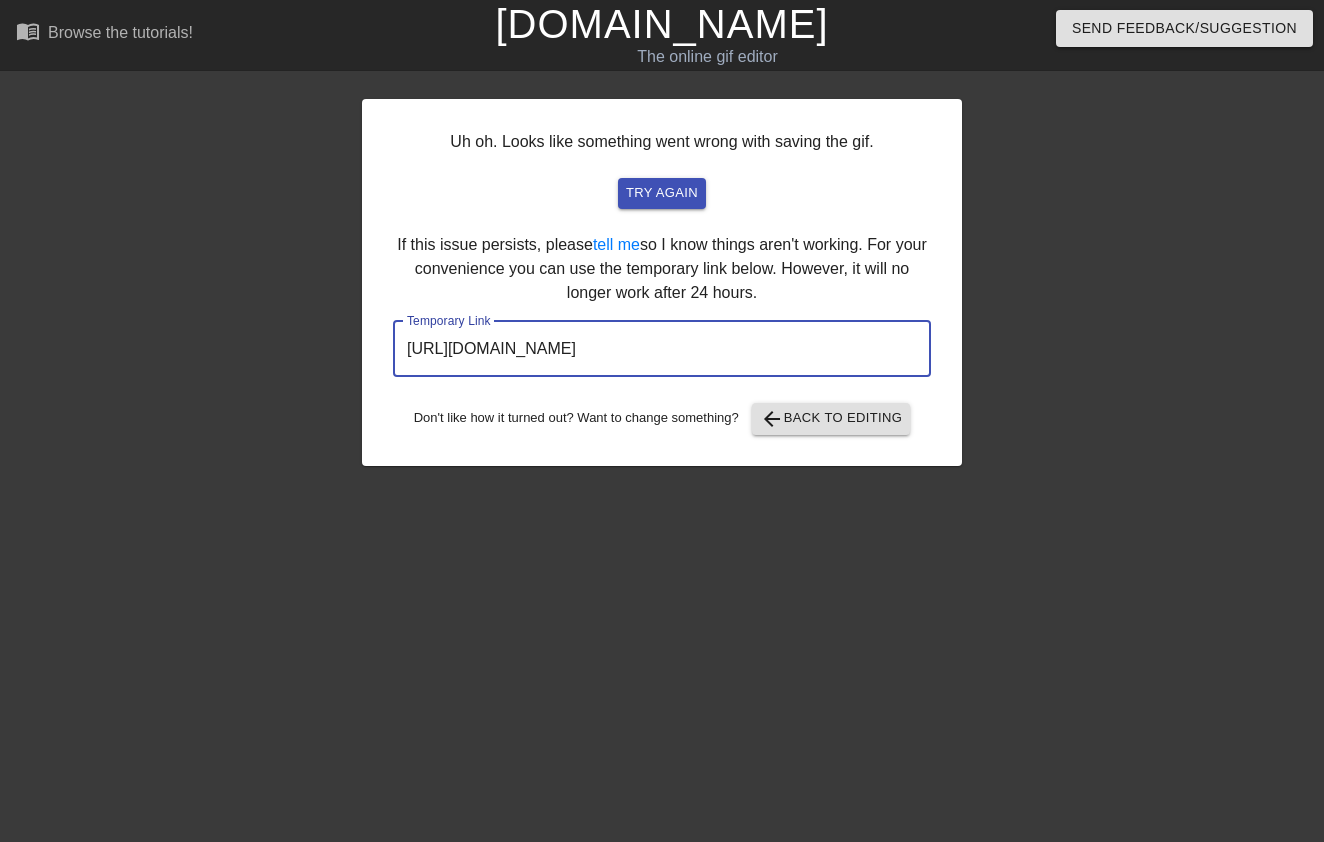 click on "[URL][DOMAIN_NAME]" at bounding box center [662, 349] 